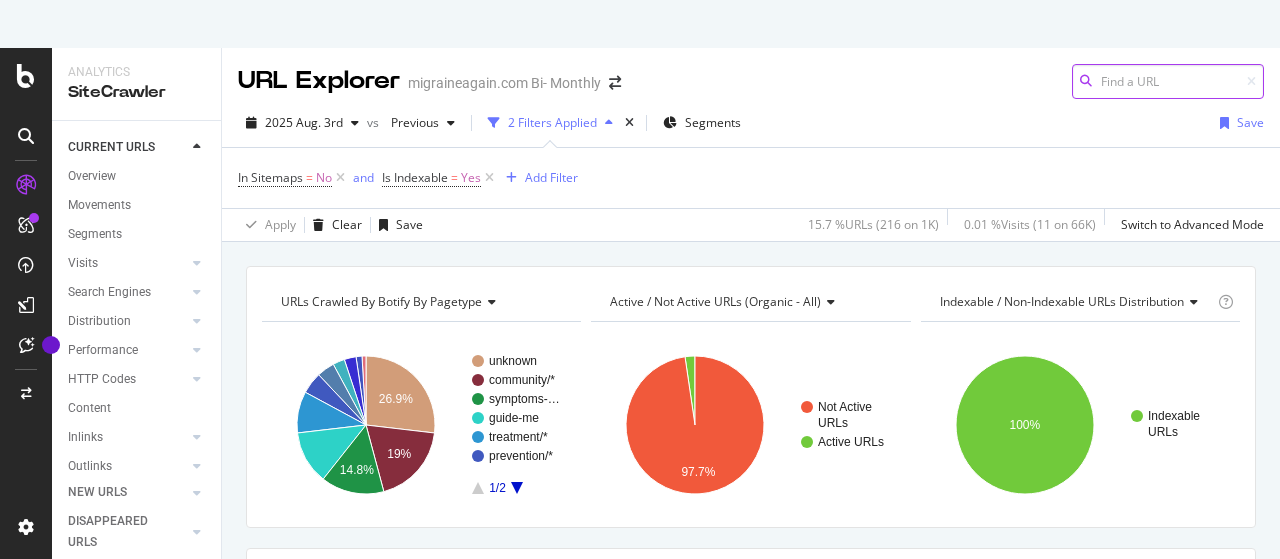 scroll, scrollTop: 0, scrollLeft: 0, axis: both 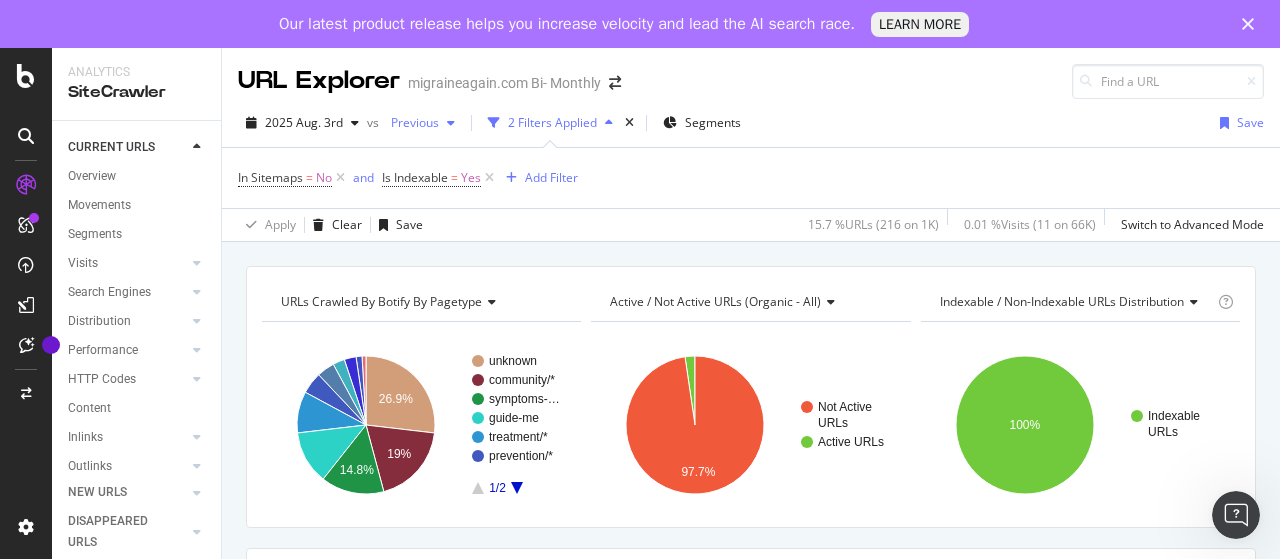 click on "Previous" at bounding box center [411, 122] 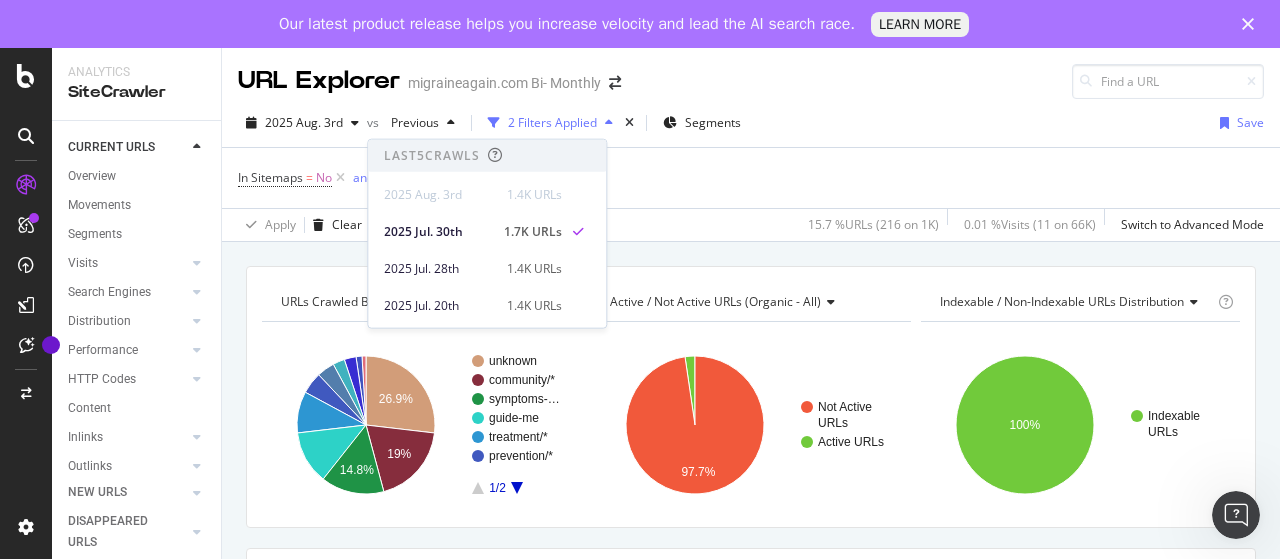 click on "2025 Aug. 3rd vs Previous 2 Filters Applied Segments Save" at bounding box center (751, 127) 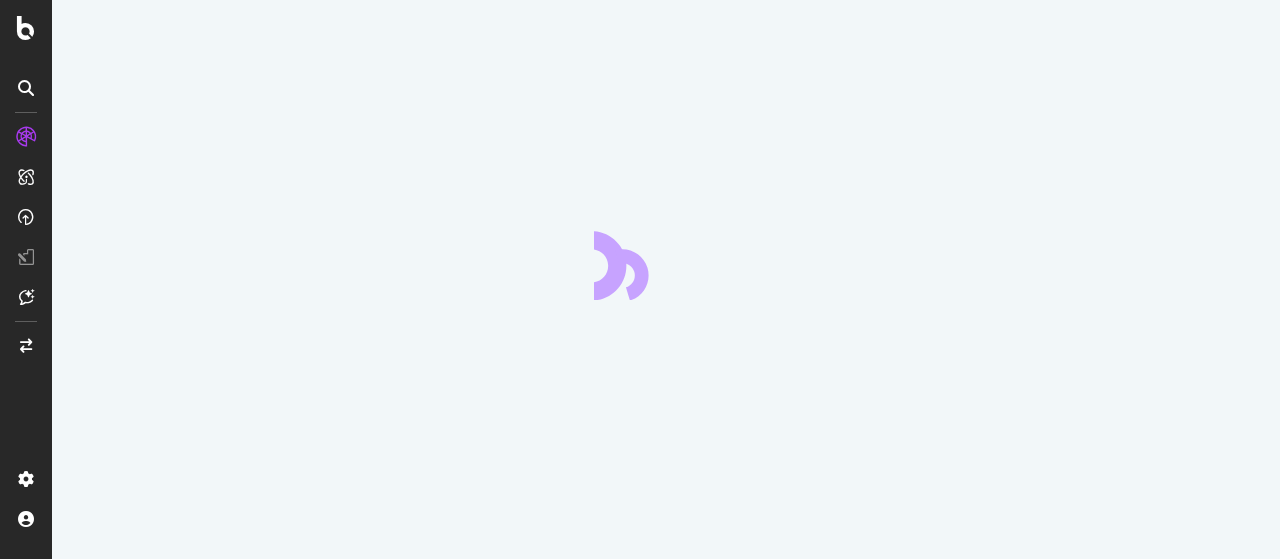 scroll, scrollTop: 0, scrollLeft: 0, axis: both 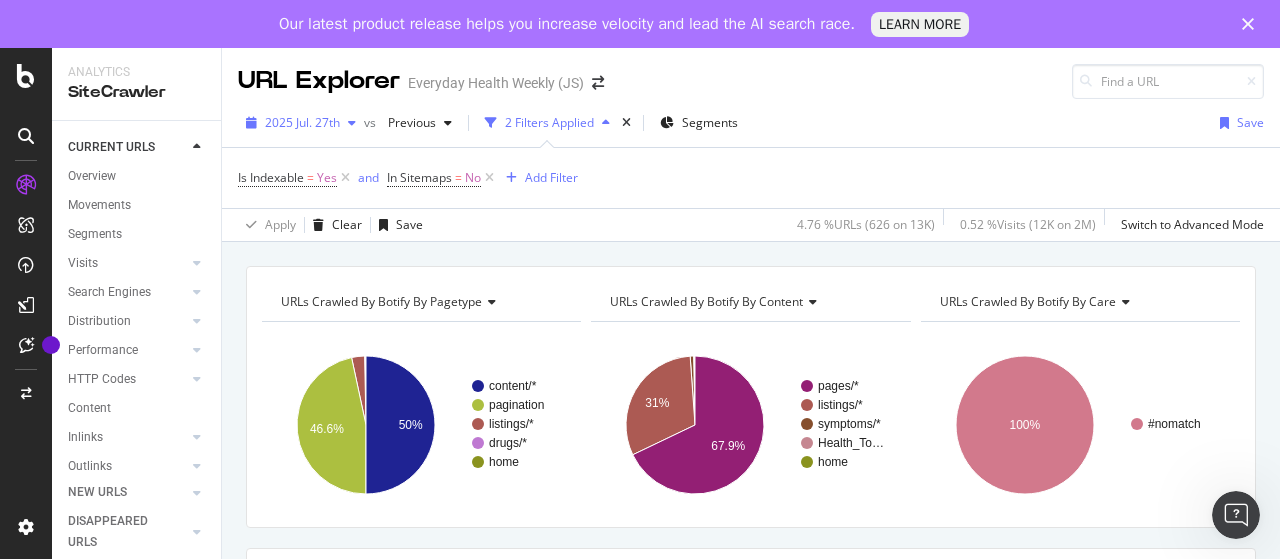 click on "2025 Jul. 27th" at bounding box center [302, 122] 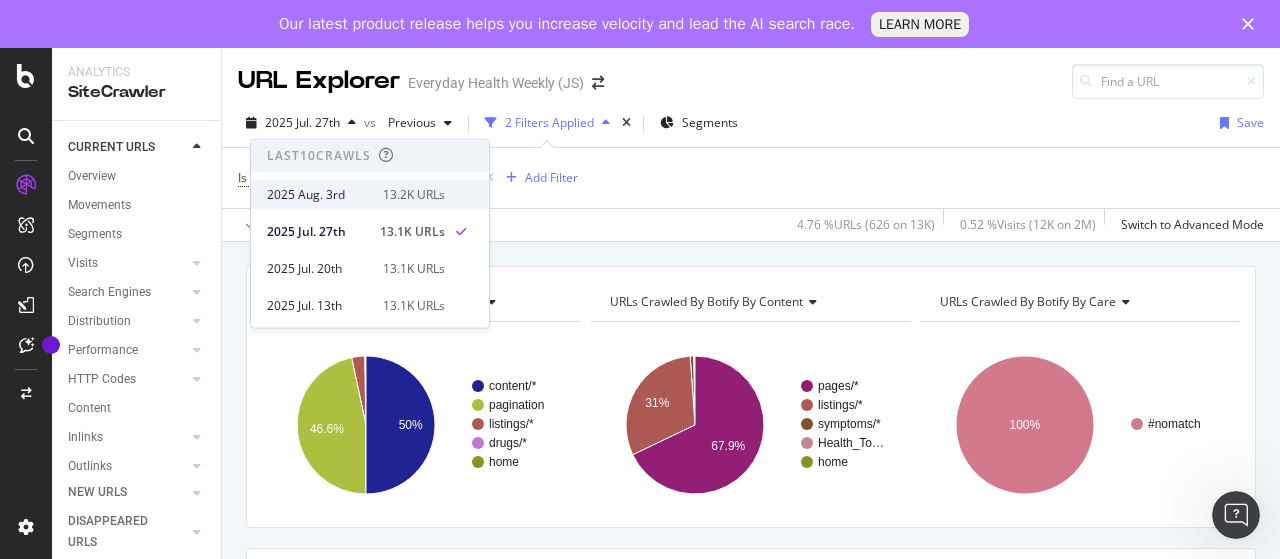 click on "2025 Aug. 3rd" at bounding box center [319, 194] 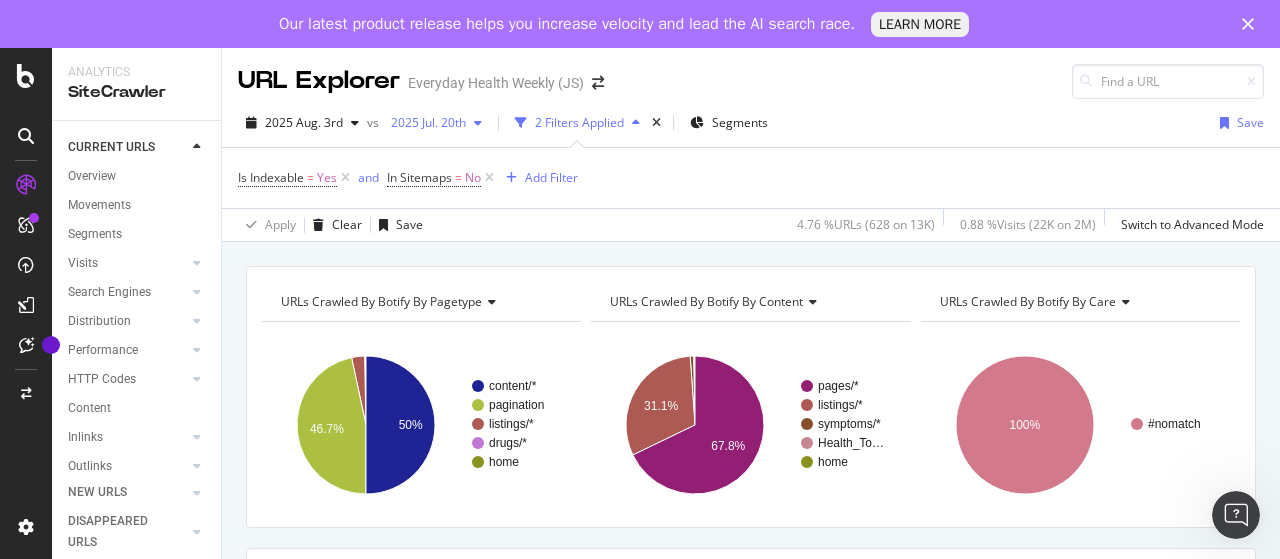 click on "2025 Jul. 20th" at bounding box center [424, 122] 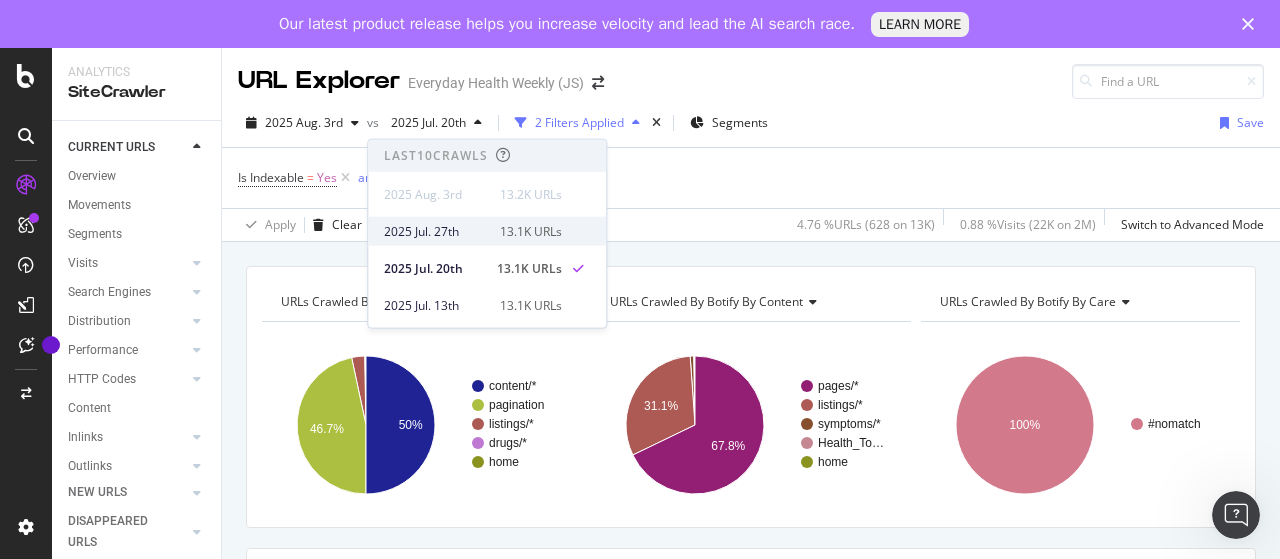 click on "2025 Jul. 27th" at bounding box center (436, 231) 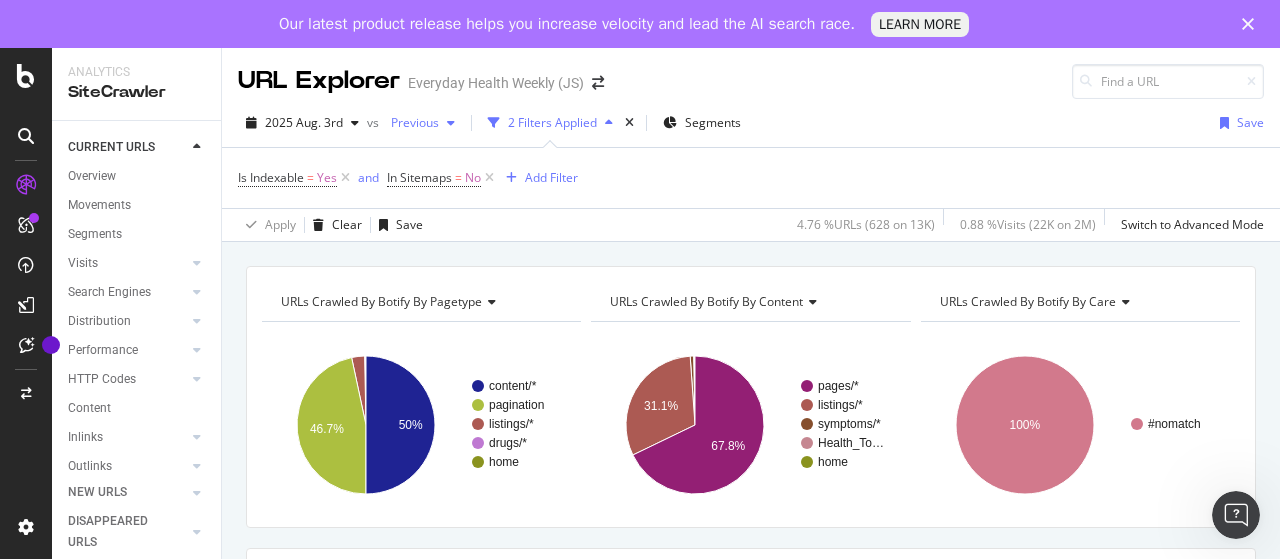 click on "Previous" at bounding box center [411, 122] 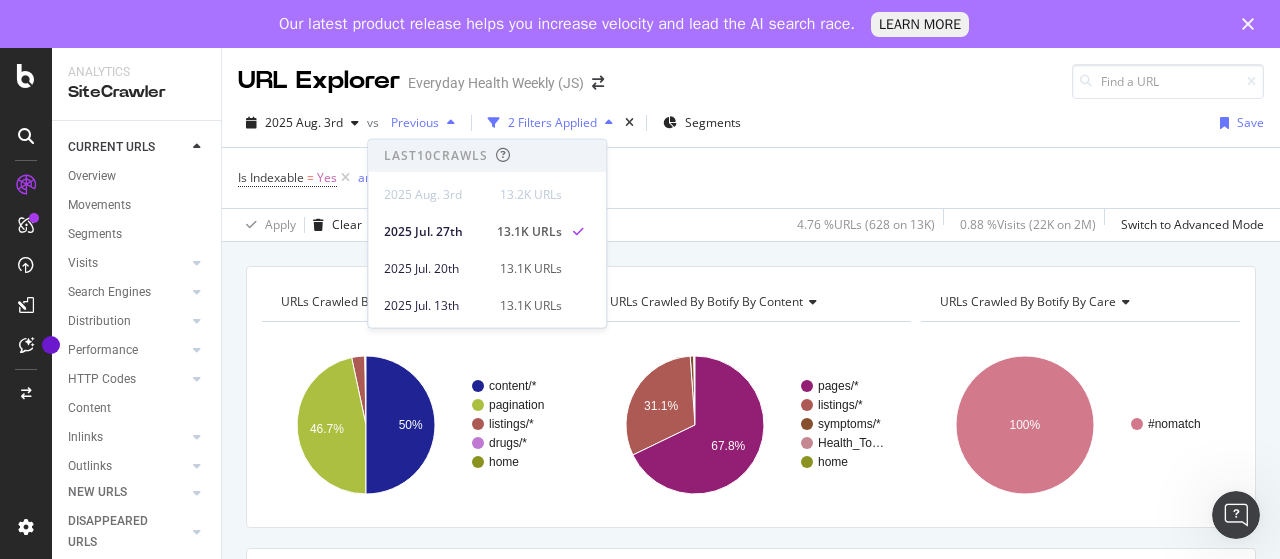 click on "Previous" at bounding box center (411, 122) 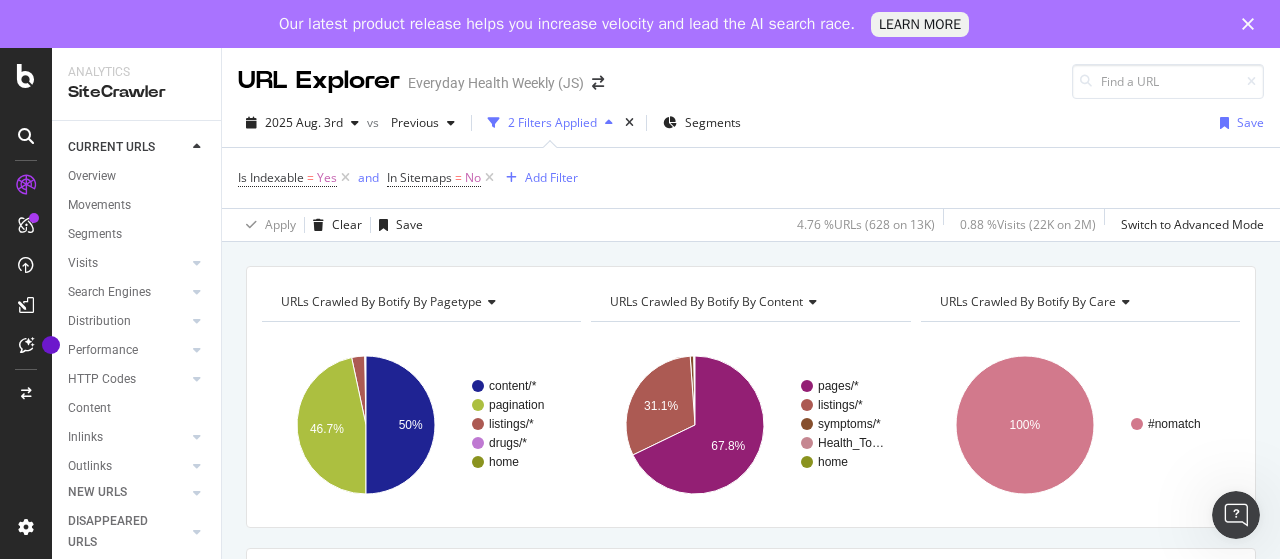scroll, scrollTop: 100, scrollLeft: 0, axis: vertical 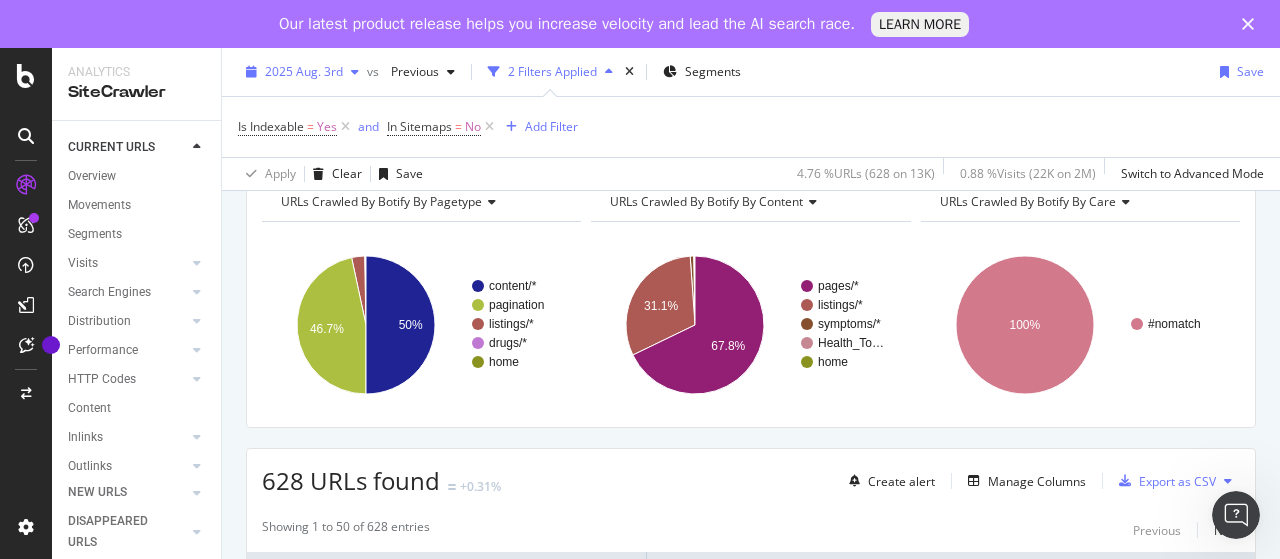 click on "2025 Aug. 3rd" at bounding box center (302, 72) 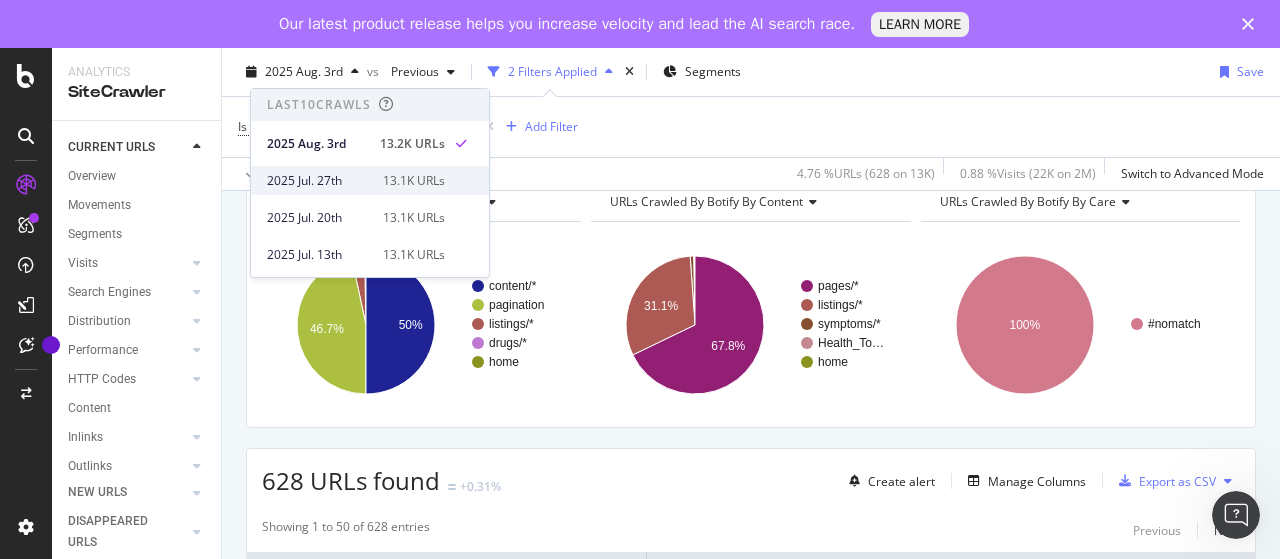 click on "2025 Jul. 27th" at bounding box center (319, 181) 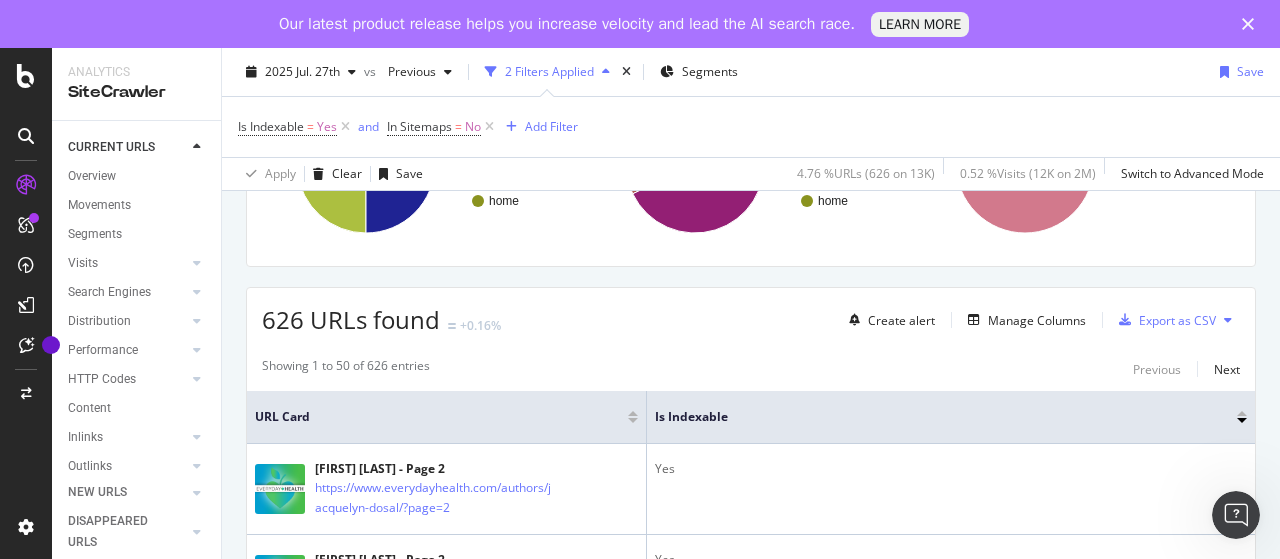 scroll, scrollTop: 300, scrollLeft: 0, axis: vertical 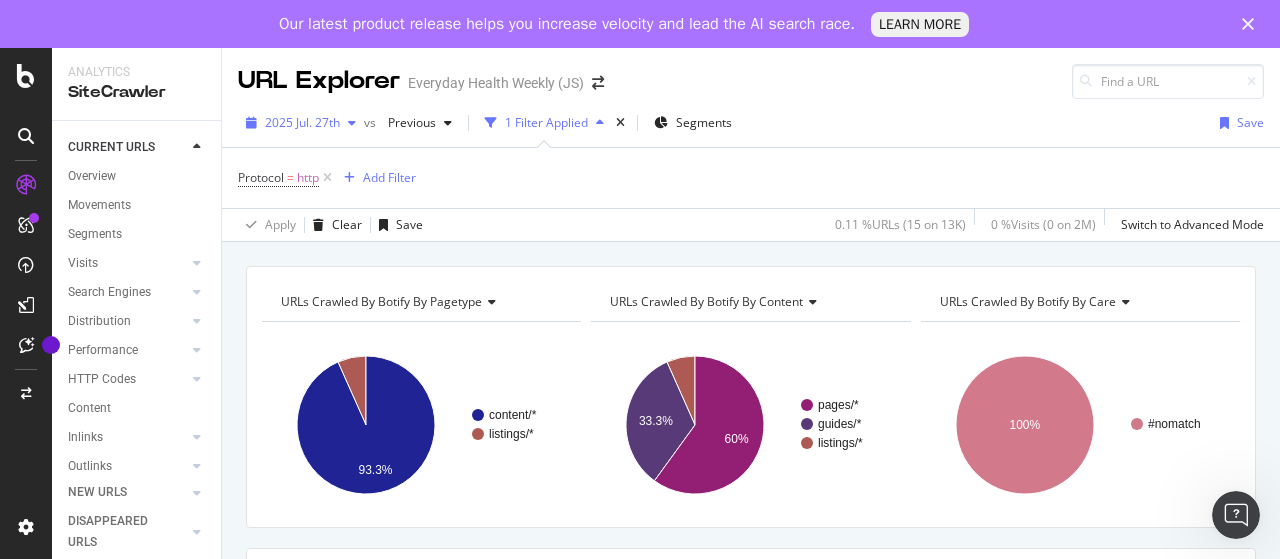 click on "2025 Jul. 27th" at bounding box center [302, 122] 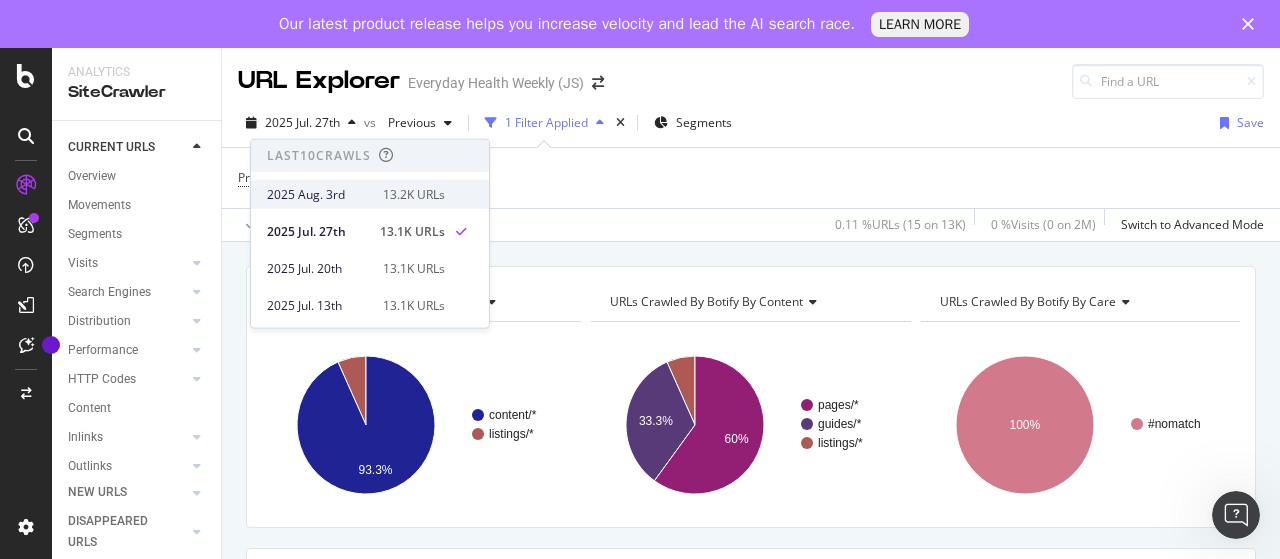 click on "2025 Aug. 3rd" at bounding box center [319, 194] 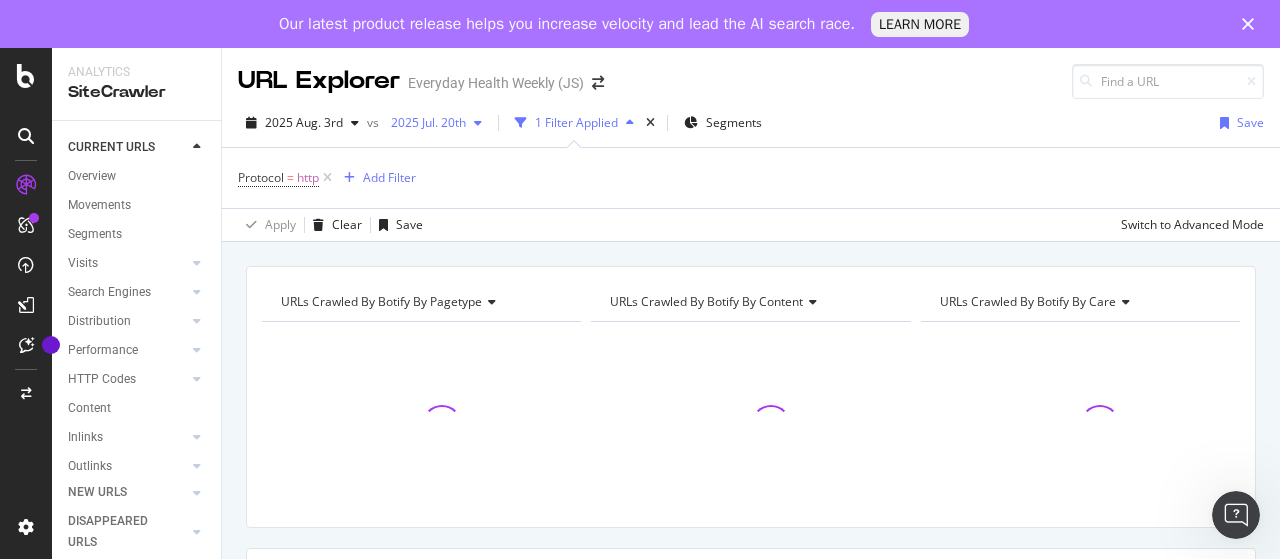 click on "2025 Jul. 20th" at bounding box center [424, 122] 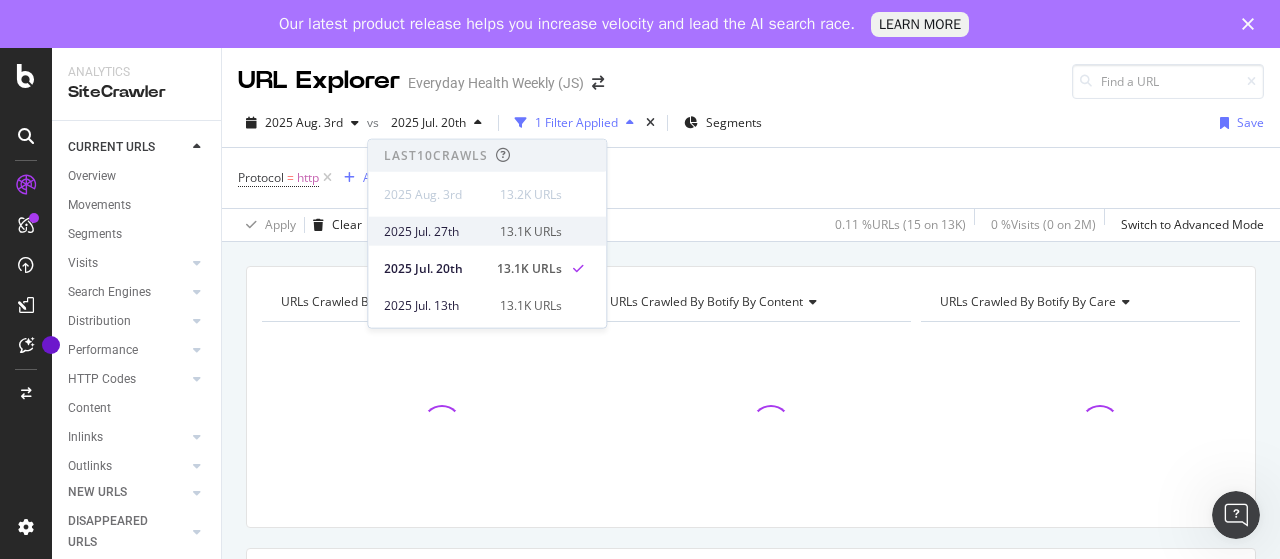 click on "2025 Jul. 27th" at bounding box center (436, 231) 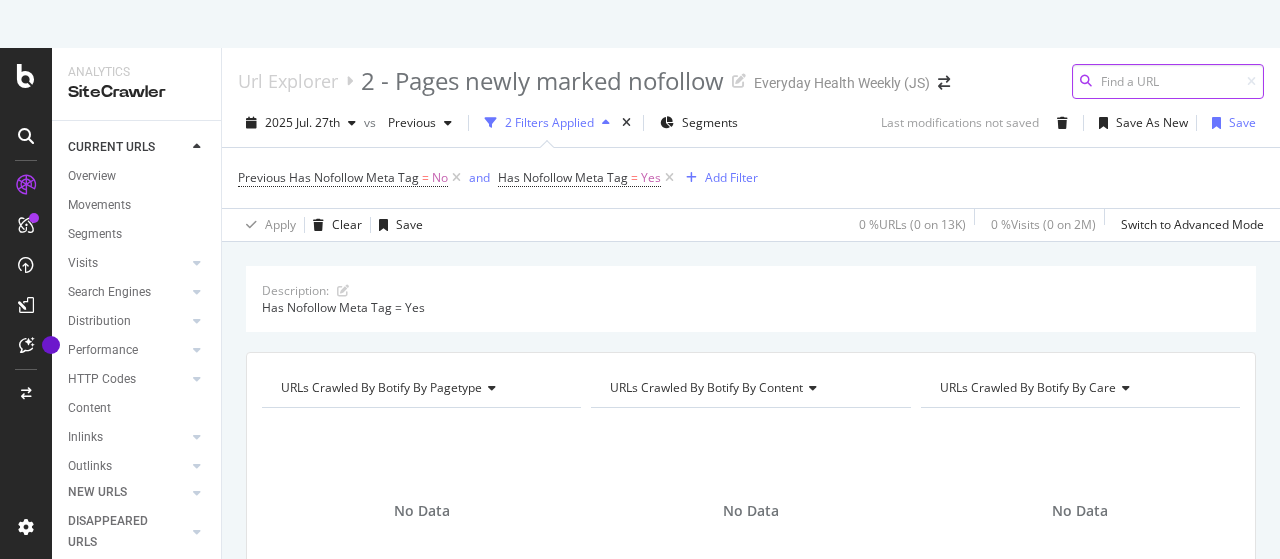 scroll, scrollTop: 0, scrollLeft: 0, axis: both 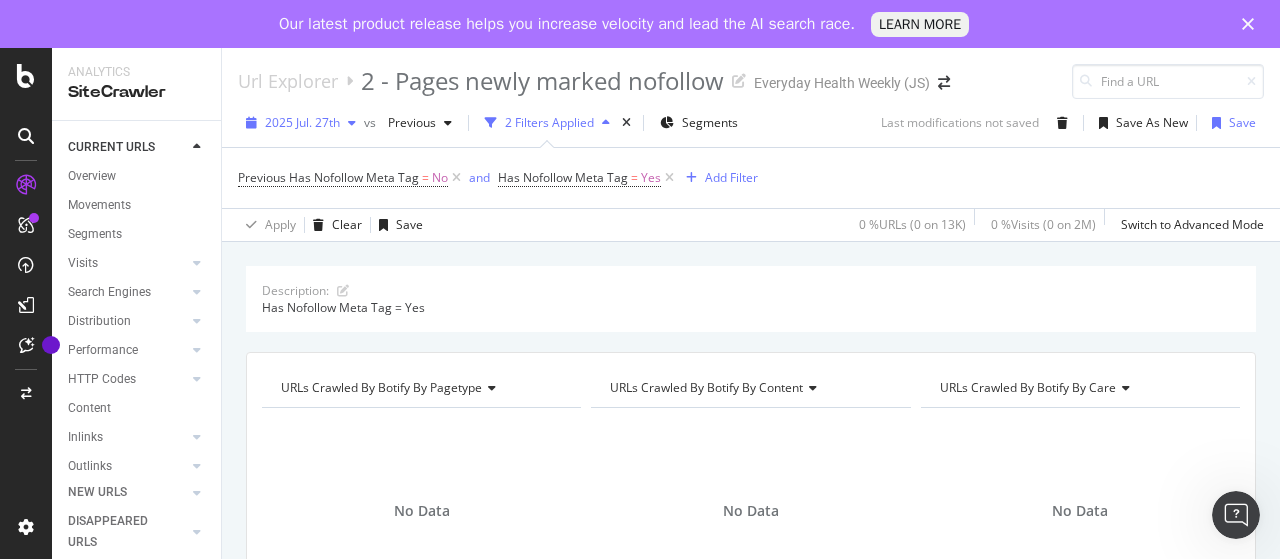 click on "2025 Jul. 27th" at bounding box center [302, 122] 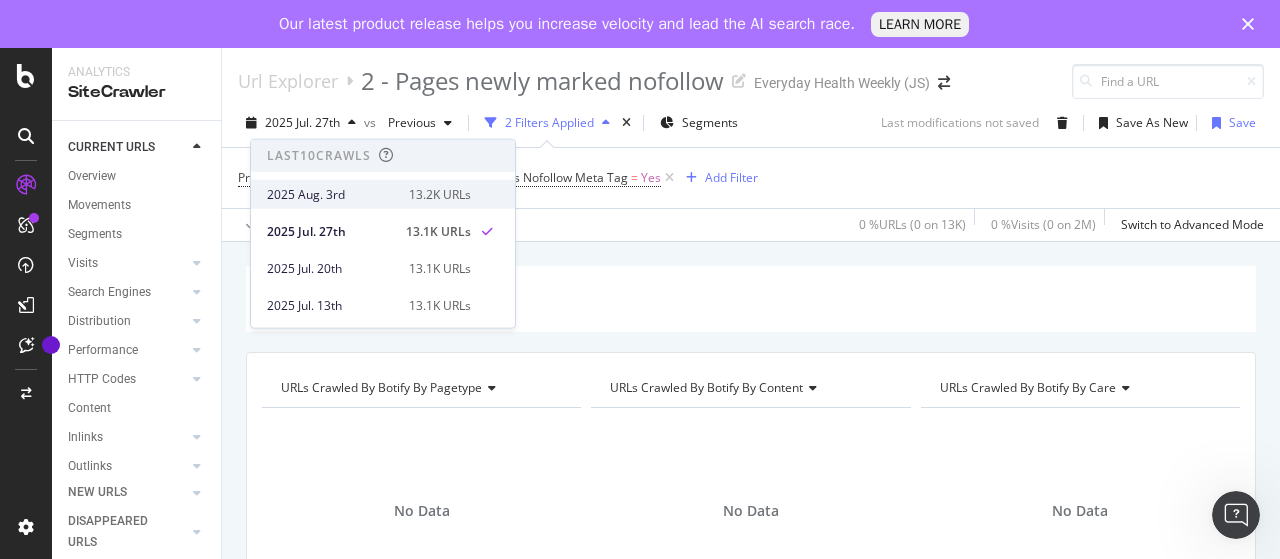 click on "2025 Aug. 3rd" at bounding box center [332, 194] 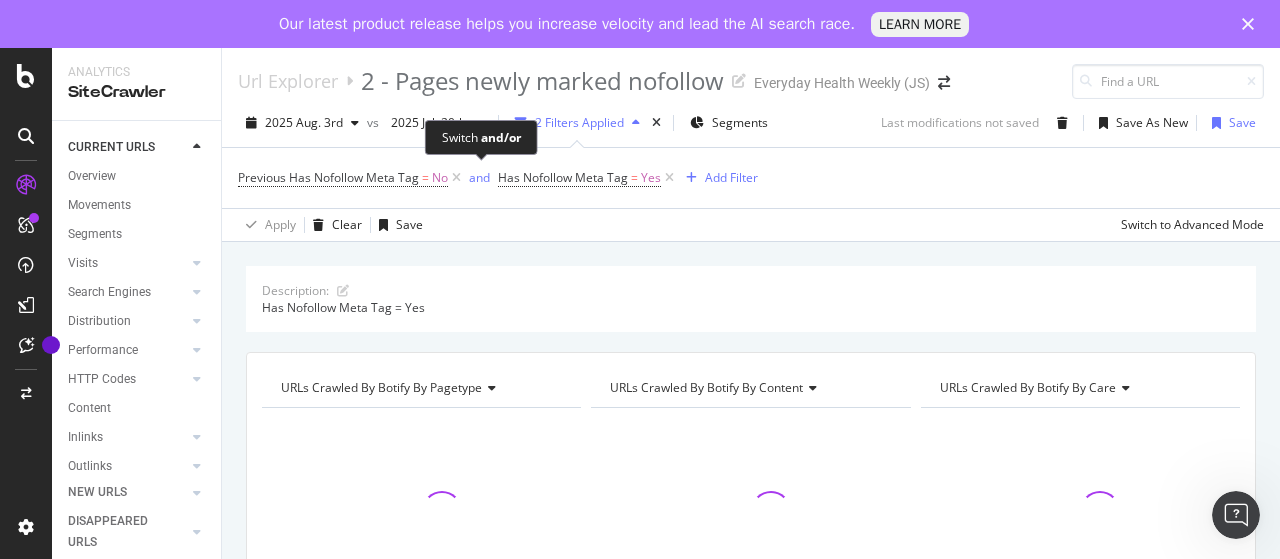 click on "Switch   and/or" at bounding box center (481, 137) 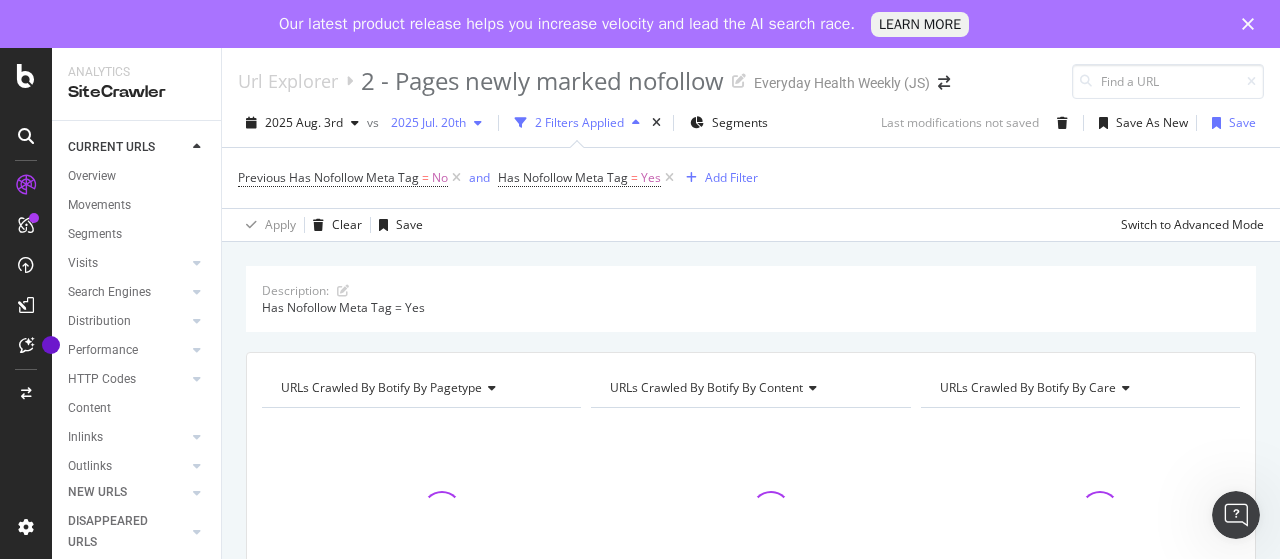 click on "2025 Jul. 20th" at bounding box center [424, 122] 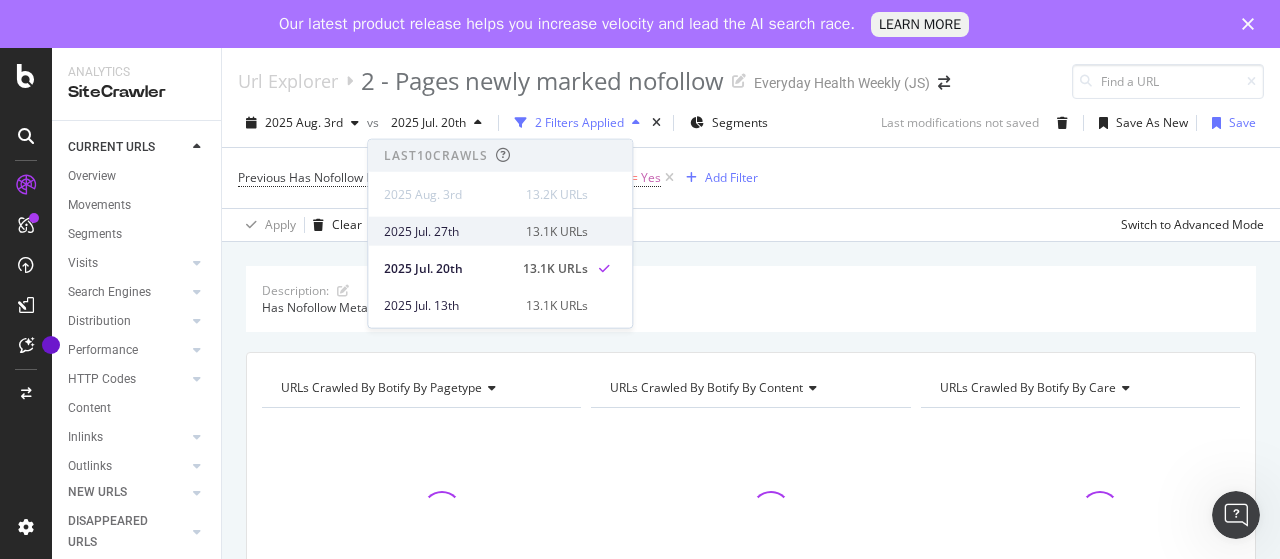 click on "2025 Jul. 27th" at bounding box center (449, 231) 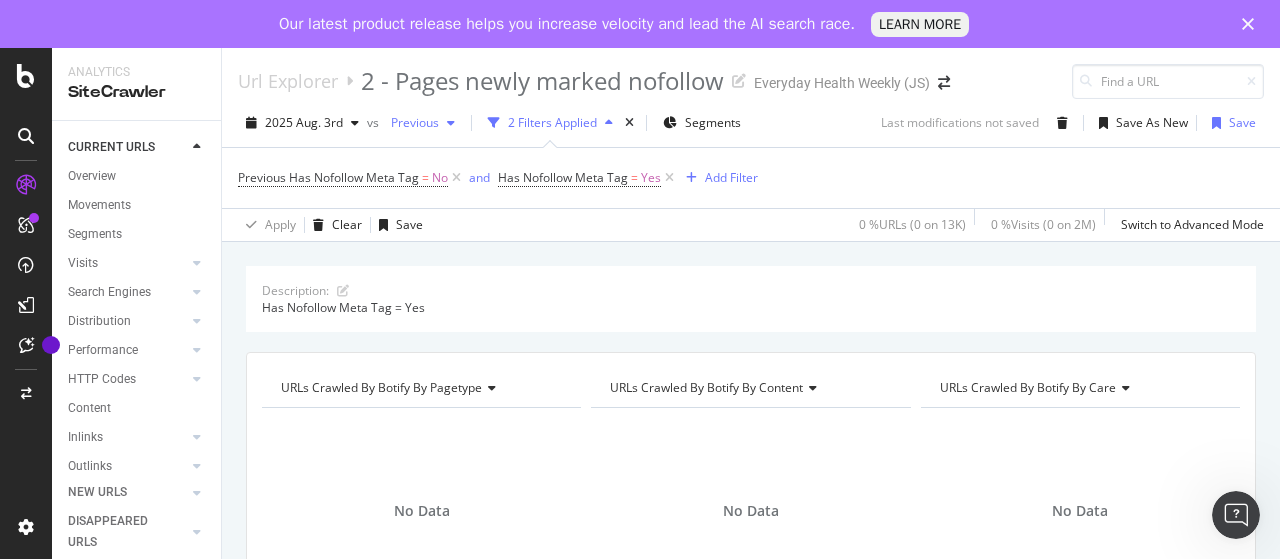 click on "Previous" at bounding box center [411, 122] 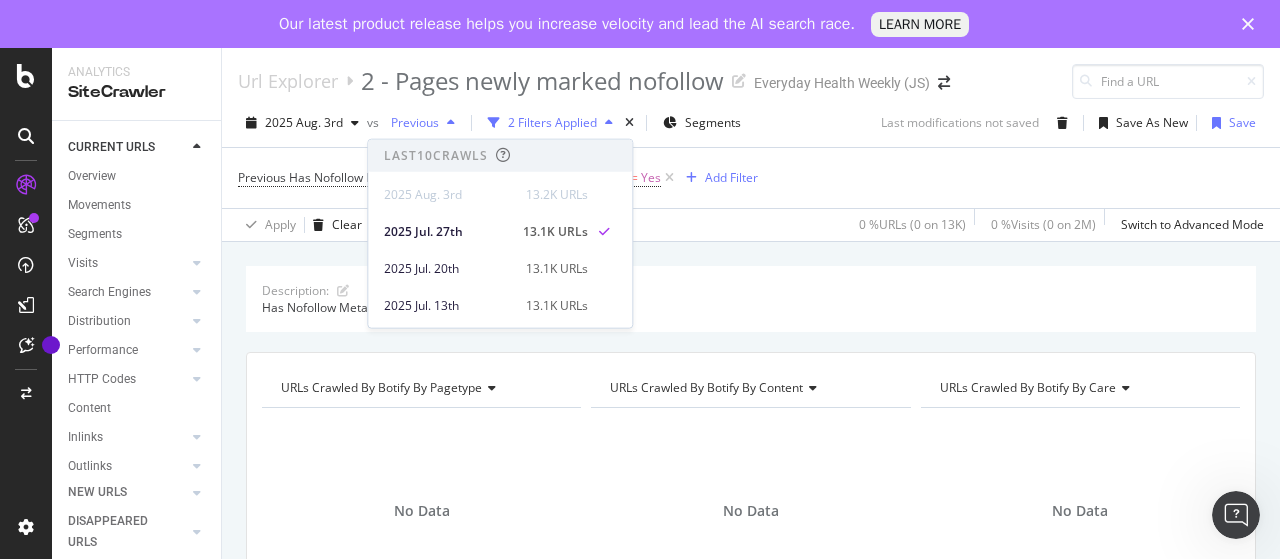 click on "Previous" at bounding box center (411, 122) 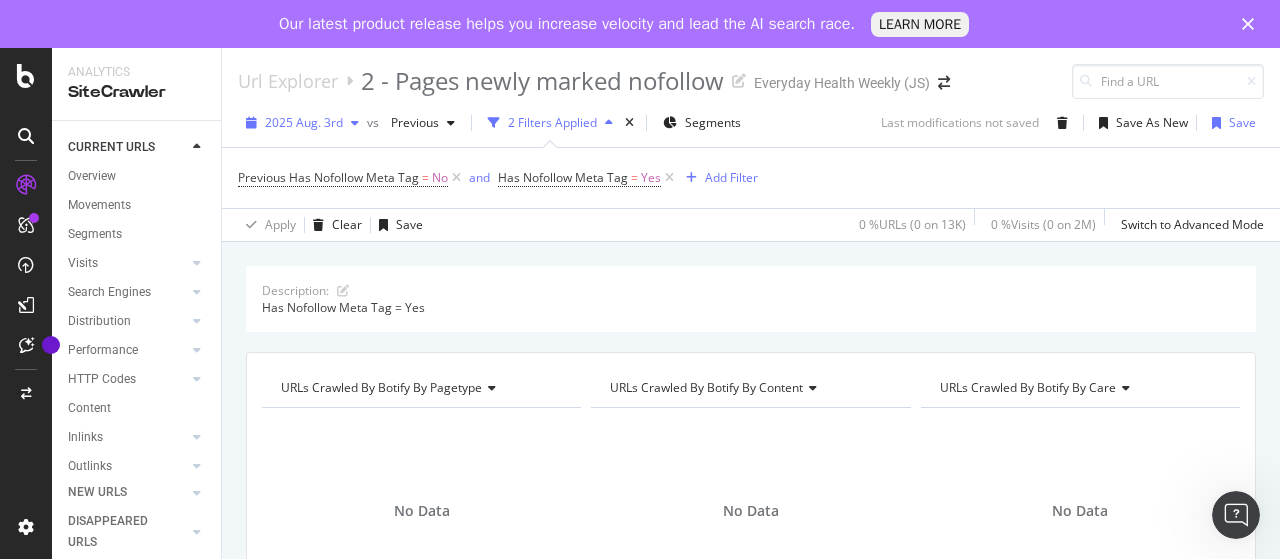 click on "2025 Aug. 3rd" at bounding box center [302, 123] 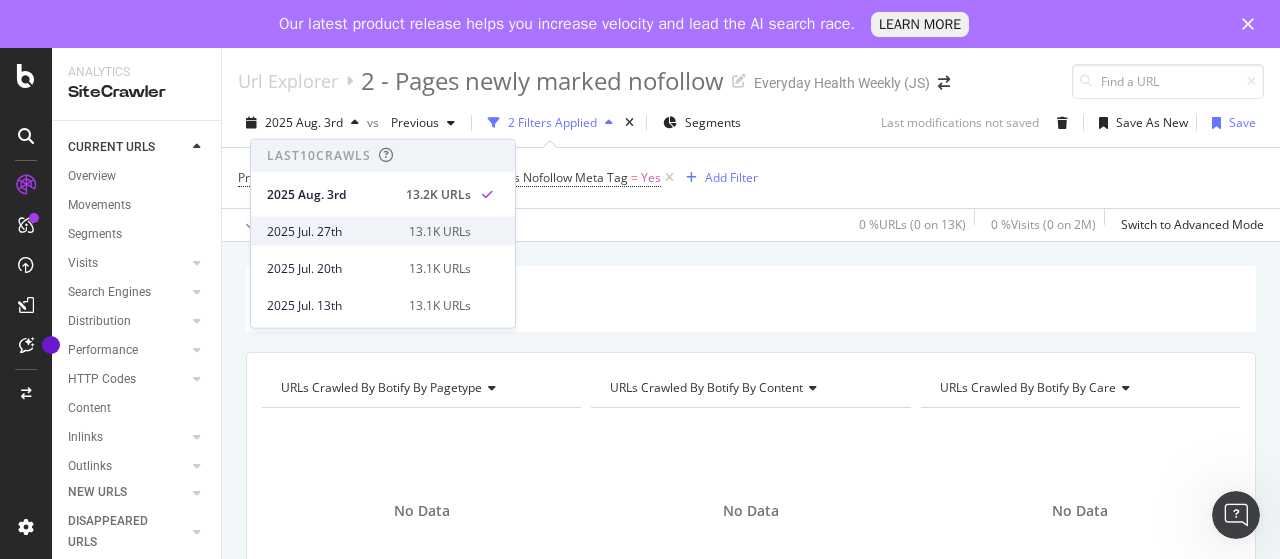 click on "2025 Jul. 27th" at bounding box center (332, 231) 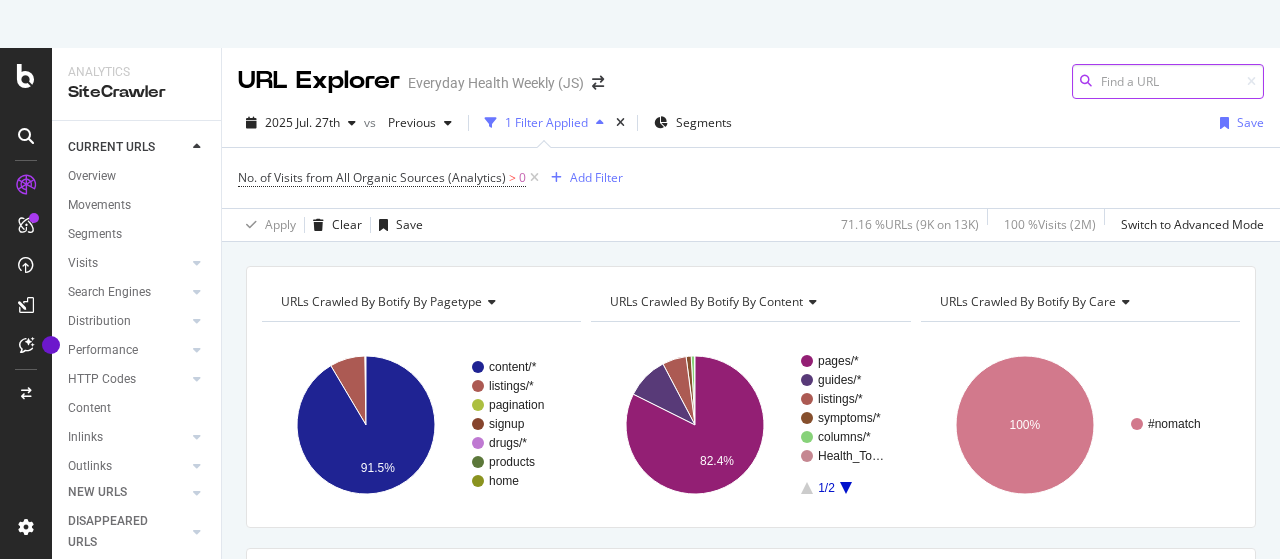 scroll, scrollTop: 0, scrollLeft: 0, axis: both 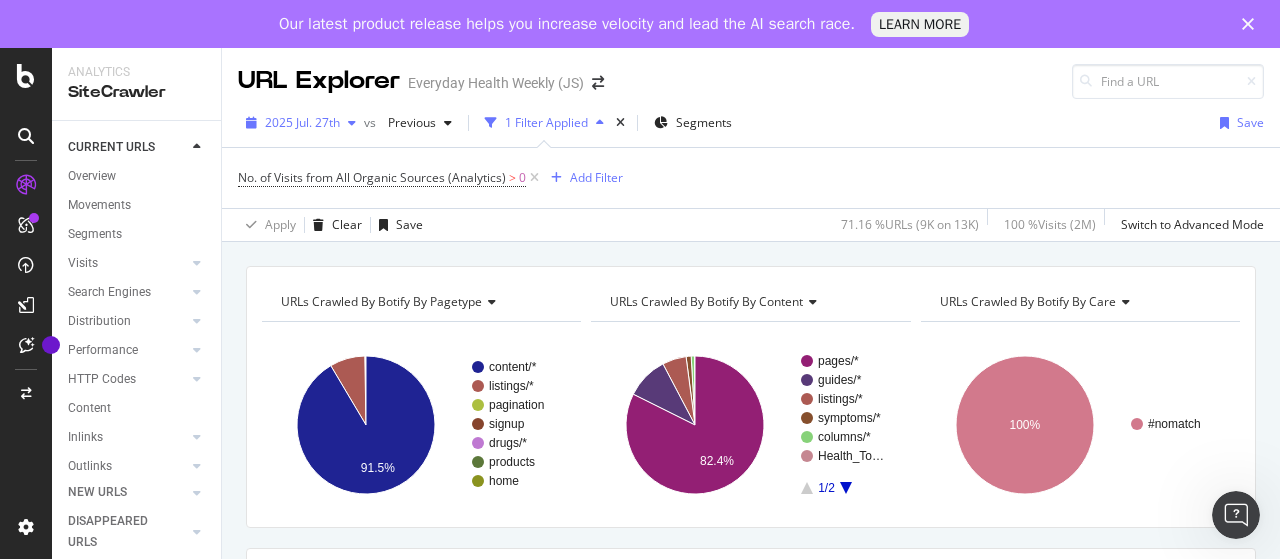 click on "2025 Jul. 27th" at bounding box center [302, 122] 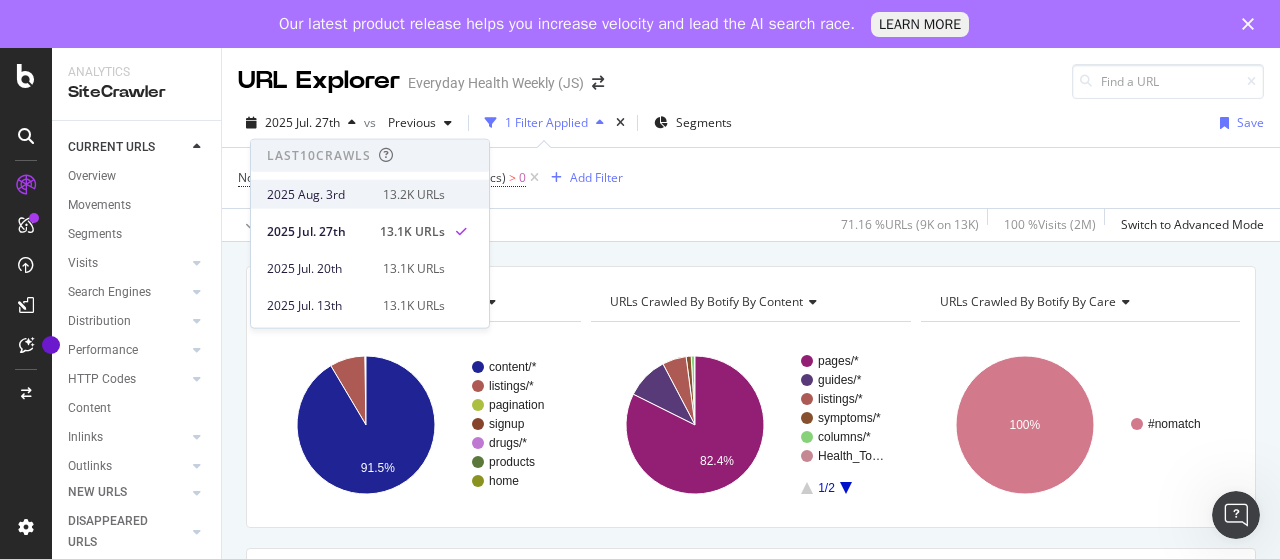click on "2025 Aug. 3rd" at bounding box center (319, 194) 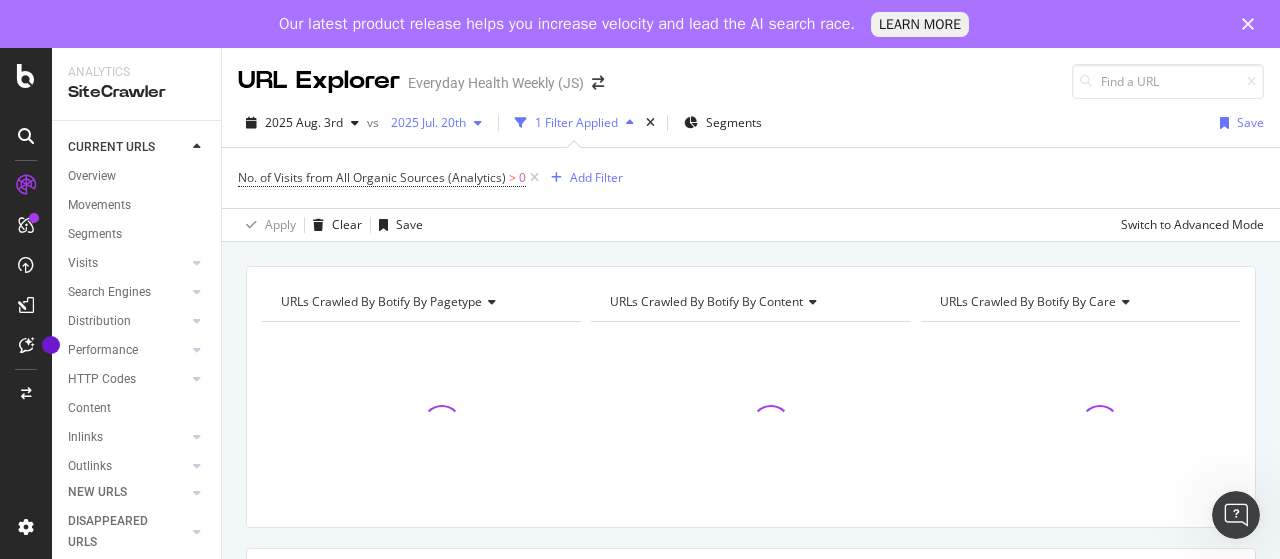click on "2025 Jul. 20th" at bounding box center (424, 122) 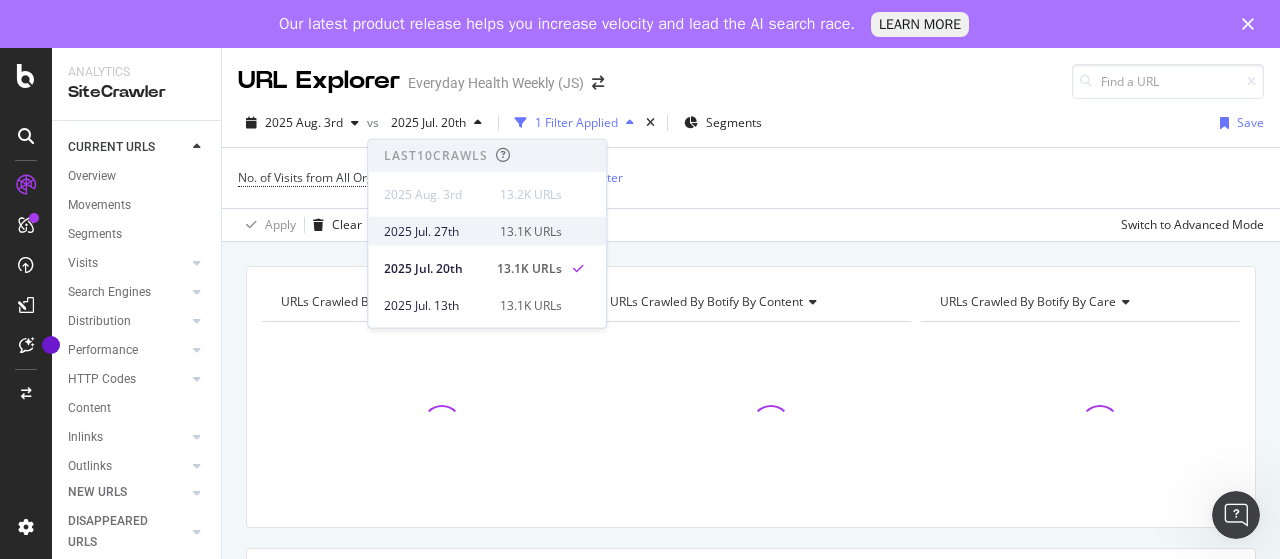 click on "2025 Jul. 27th" at bounding box center [436, 231] 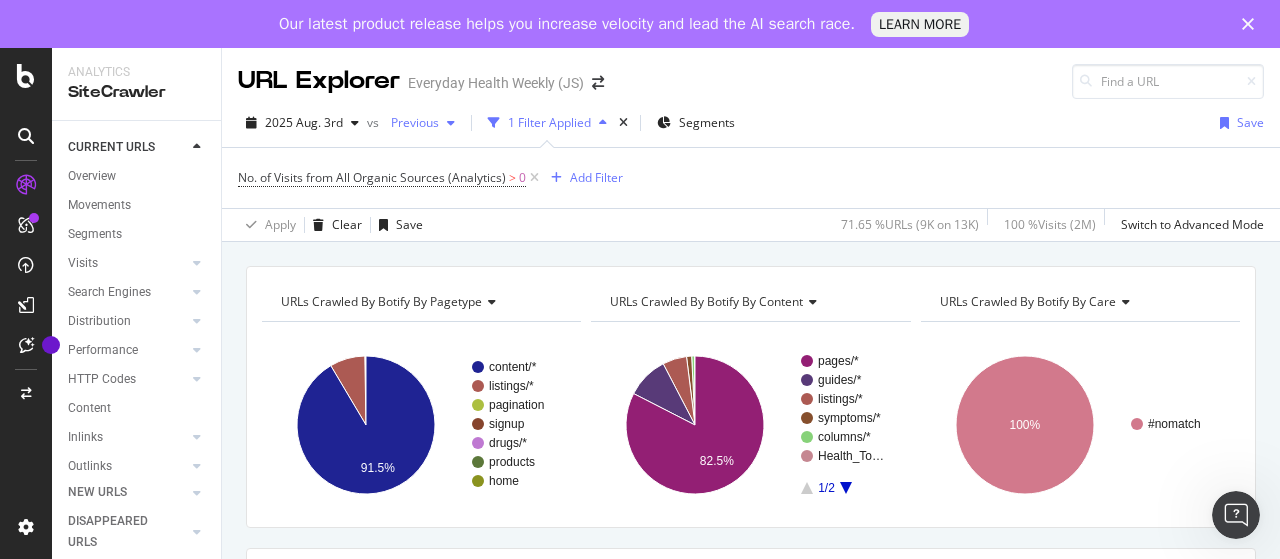 click on "Previous" at bounding box center (411, 122) 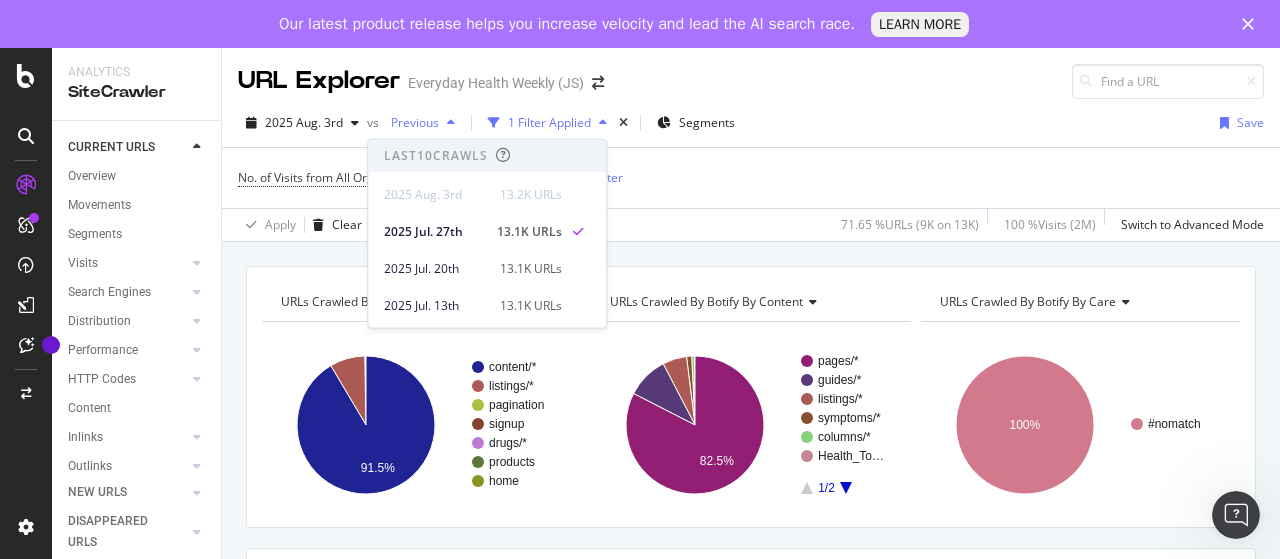 click on "Previous" at bounding box center (411, 122) 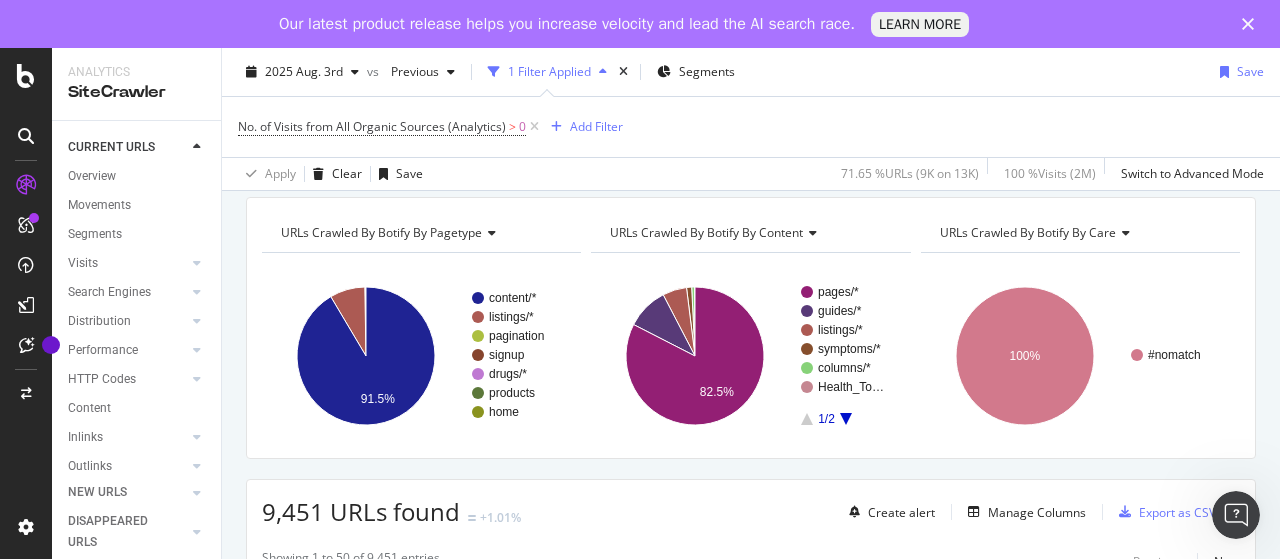 scroll, scrollTop: 100, scrollLeft: 0, axis: vertical 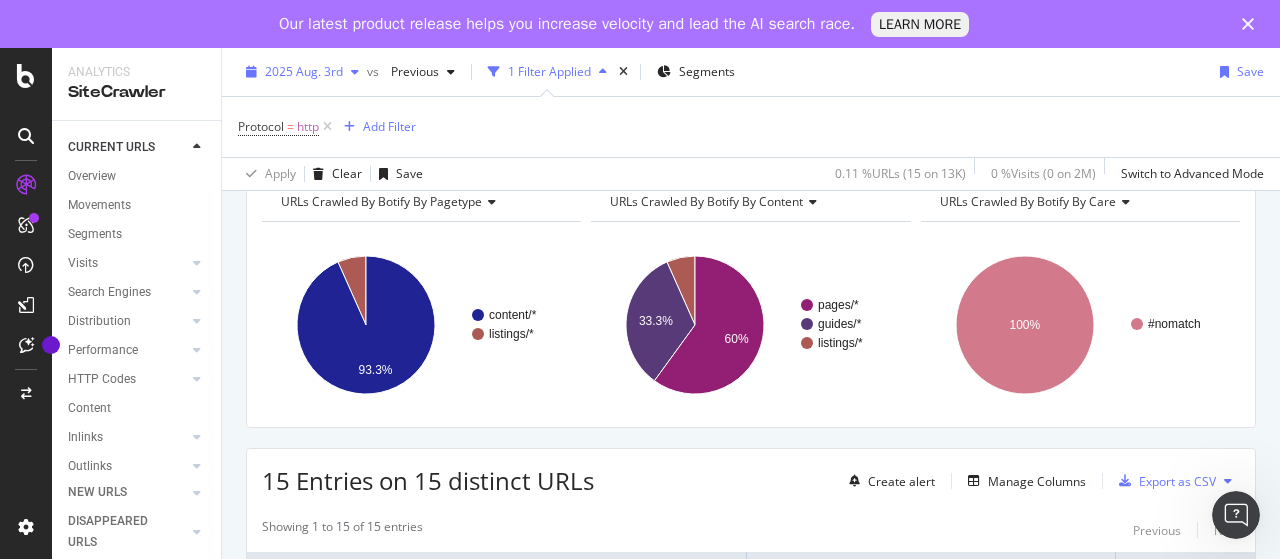 click on "2025 Aug. 3rd" at bounding box center [304, 71] 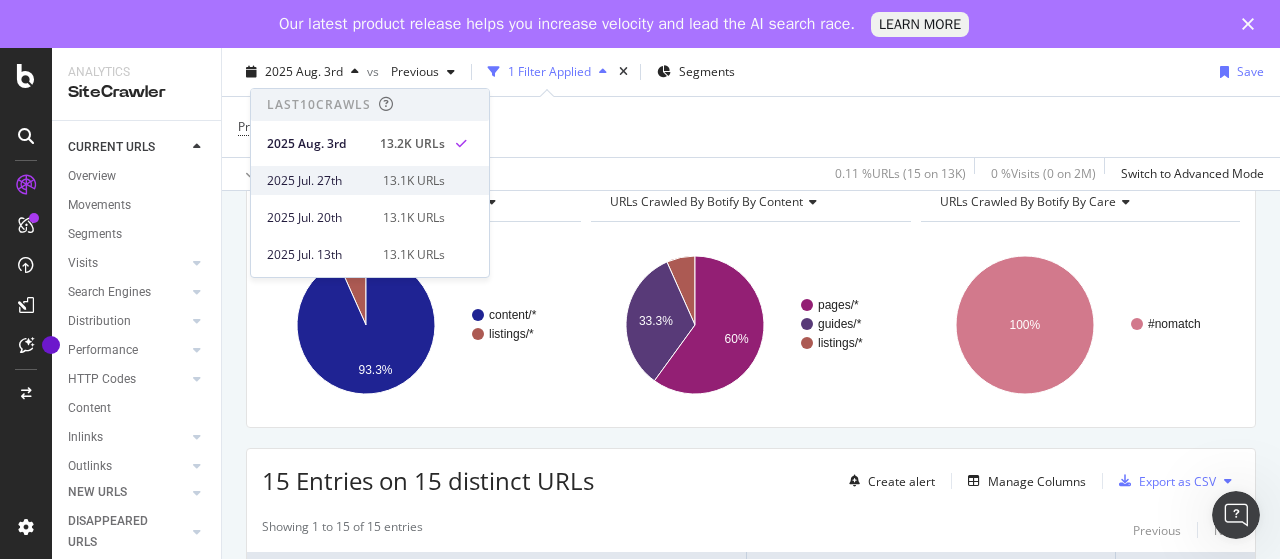 click on "2025 Jul. 27th" at bounding box center (319, 181) 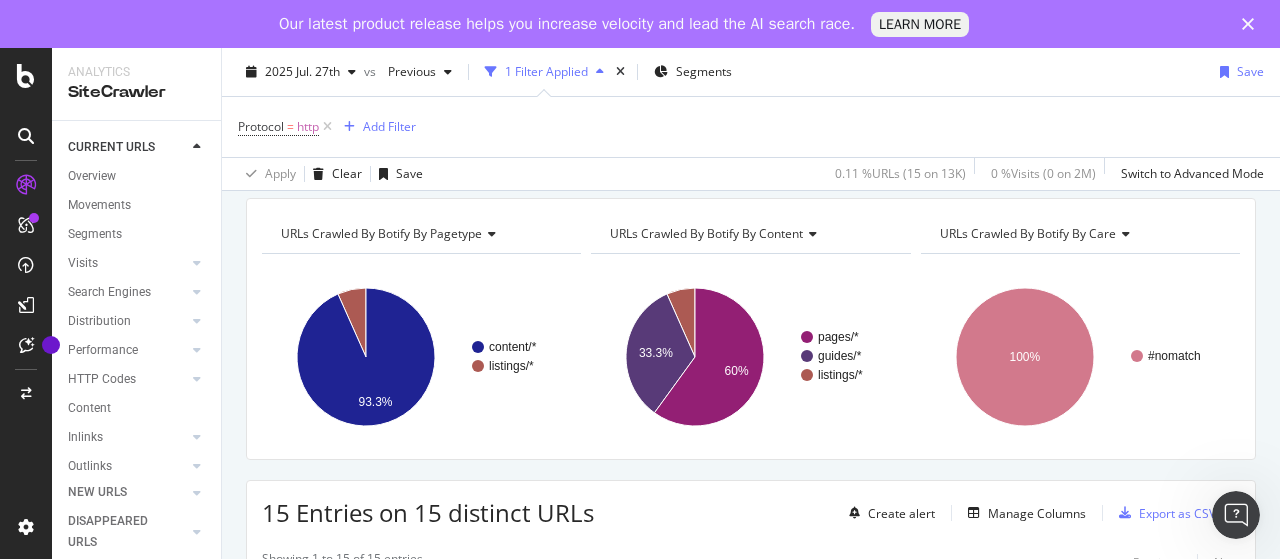 scroll, scrollTop: 100, scrollLeft: 0, axis: vertical 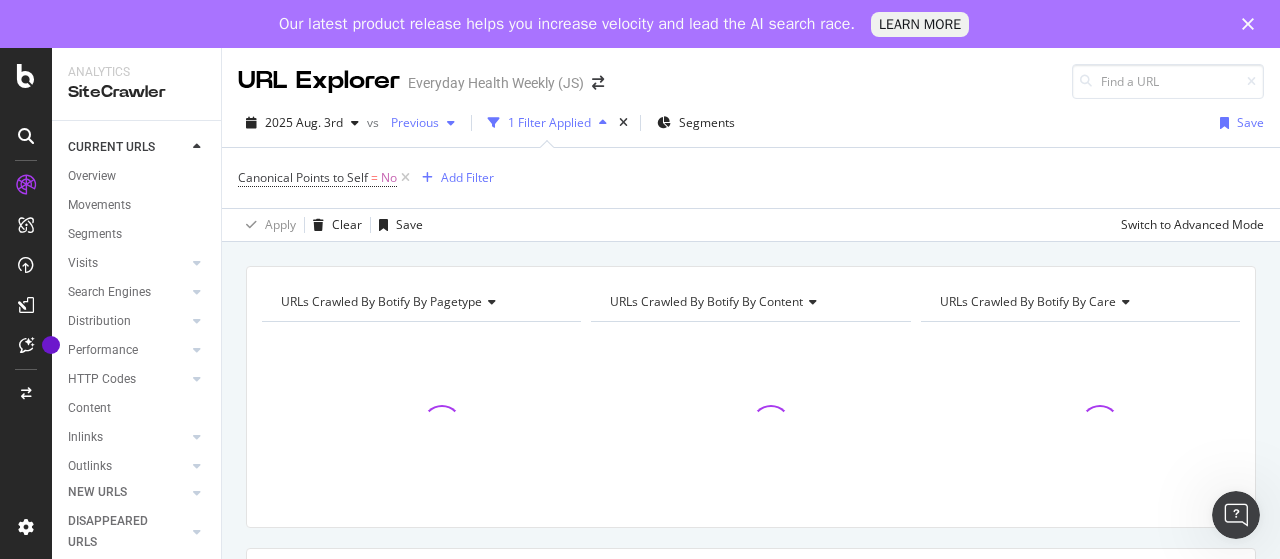 click on "Previous" at bounding box center (411, 122) 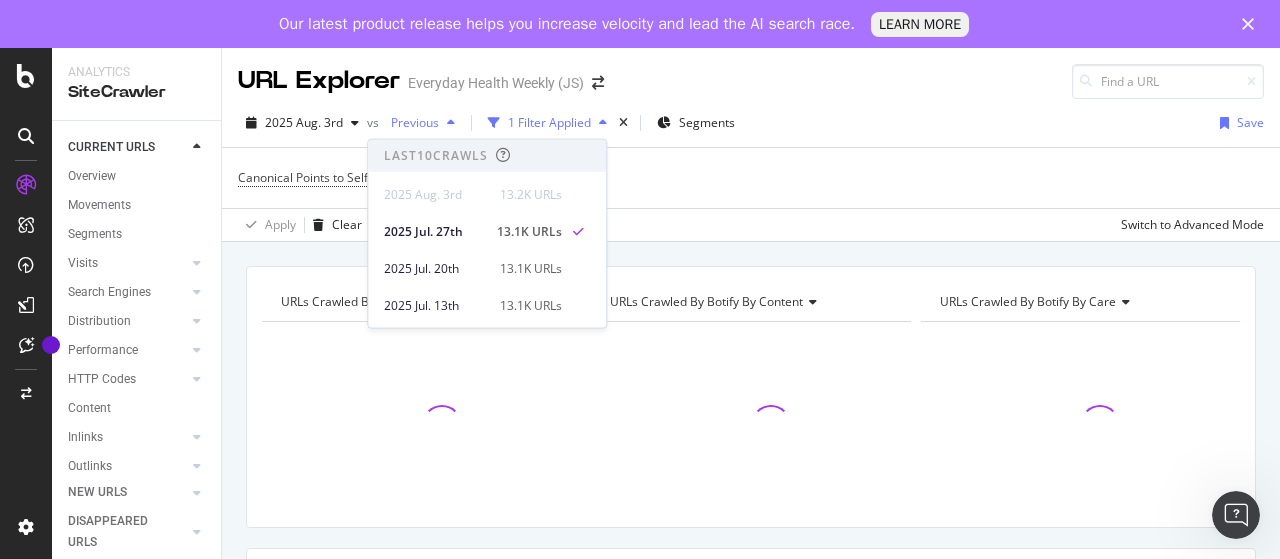 click on "Previous" at bounding box center [411, 122] 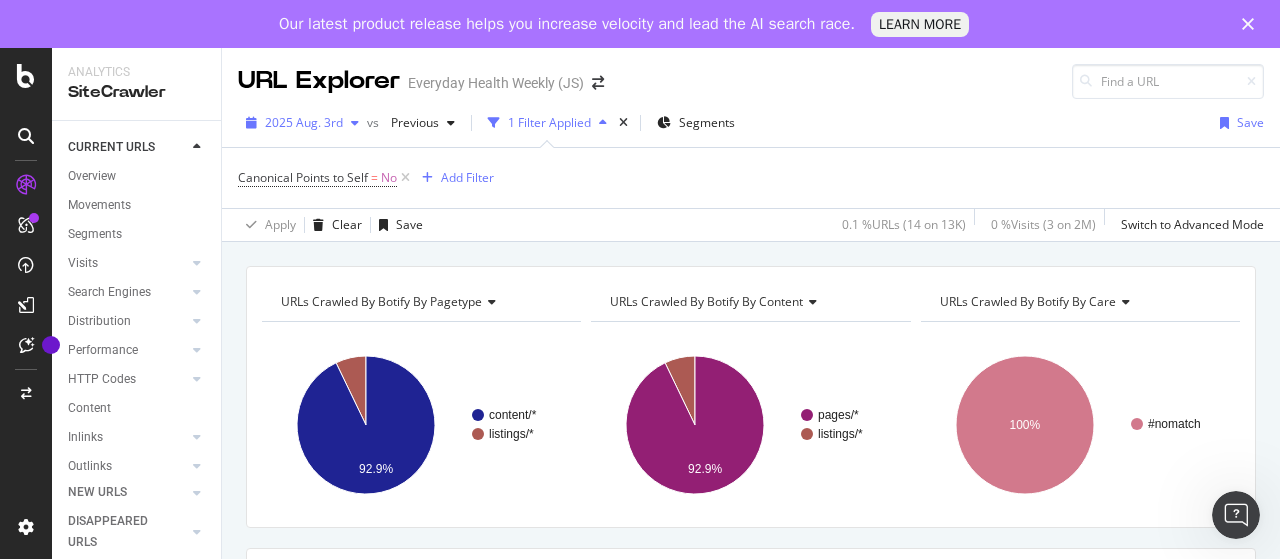 click on "2025 Aug. 3rd" at bounding box center (304, 122) 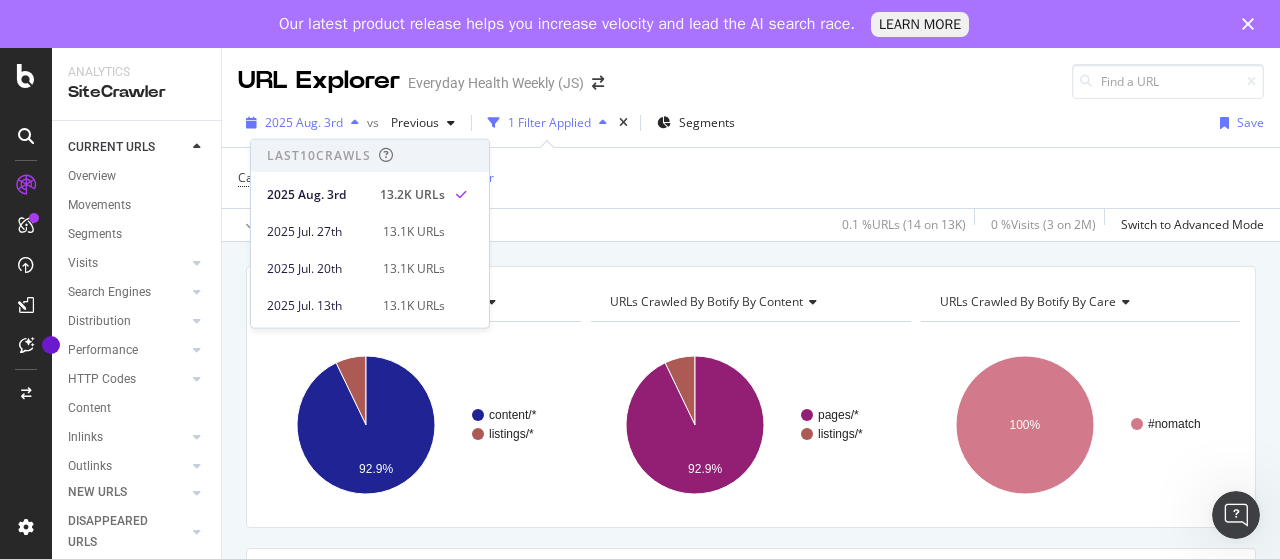 click on "2025 Aug. 3rd" at bounding box center (304, 122) 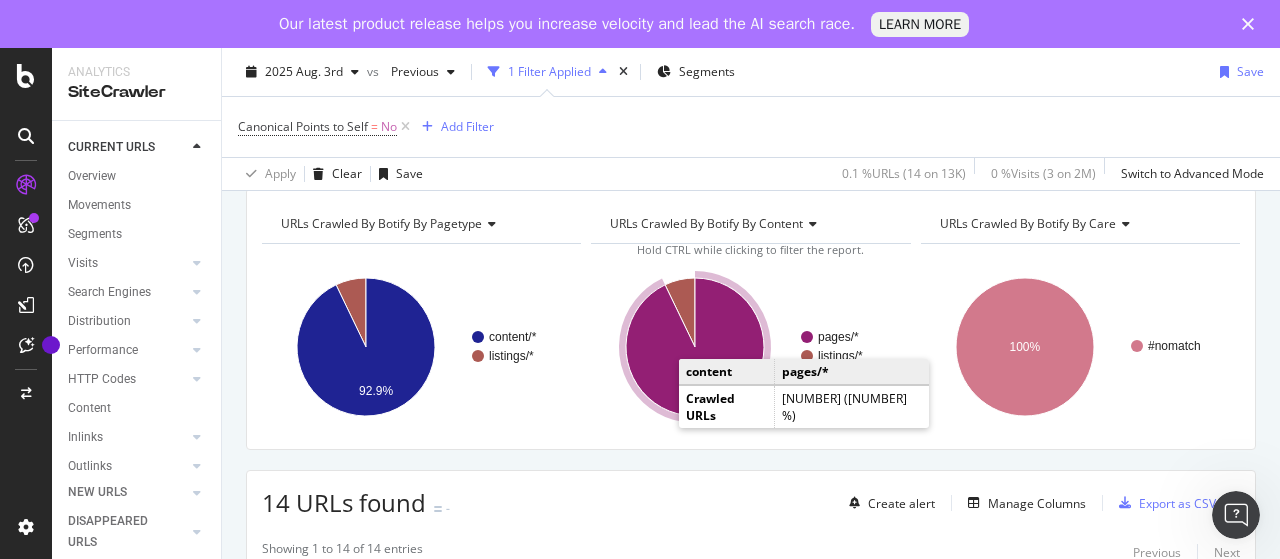 scroll, scrollTop: 100, scrollLeft: 0, axis: vertical 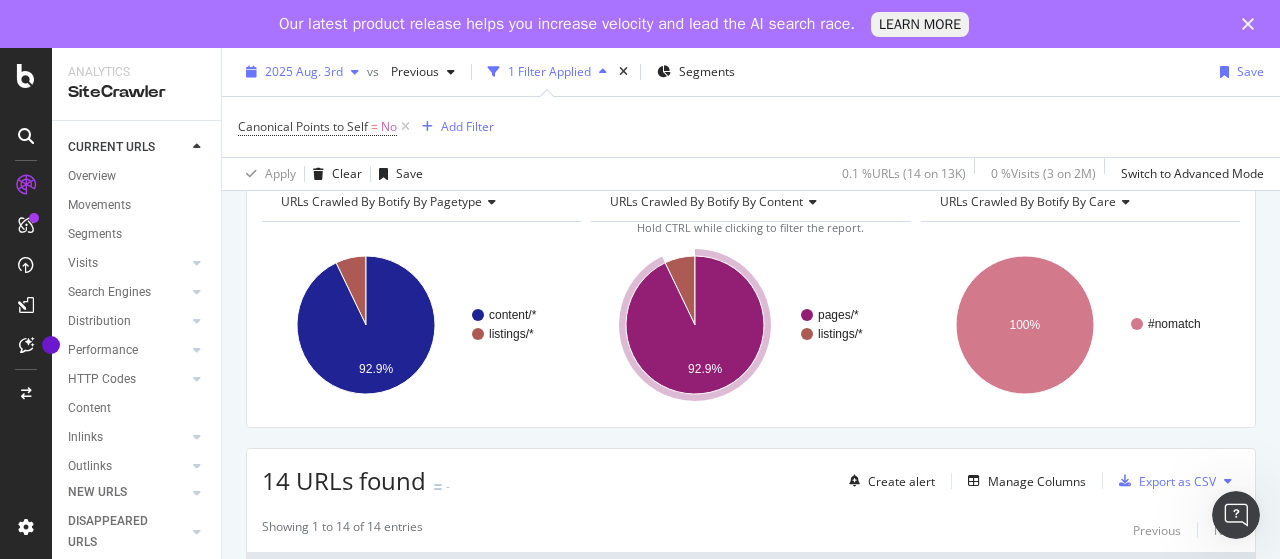 click on "2025 Aug. 3rd" at bounding box center [304, 71] 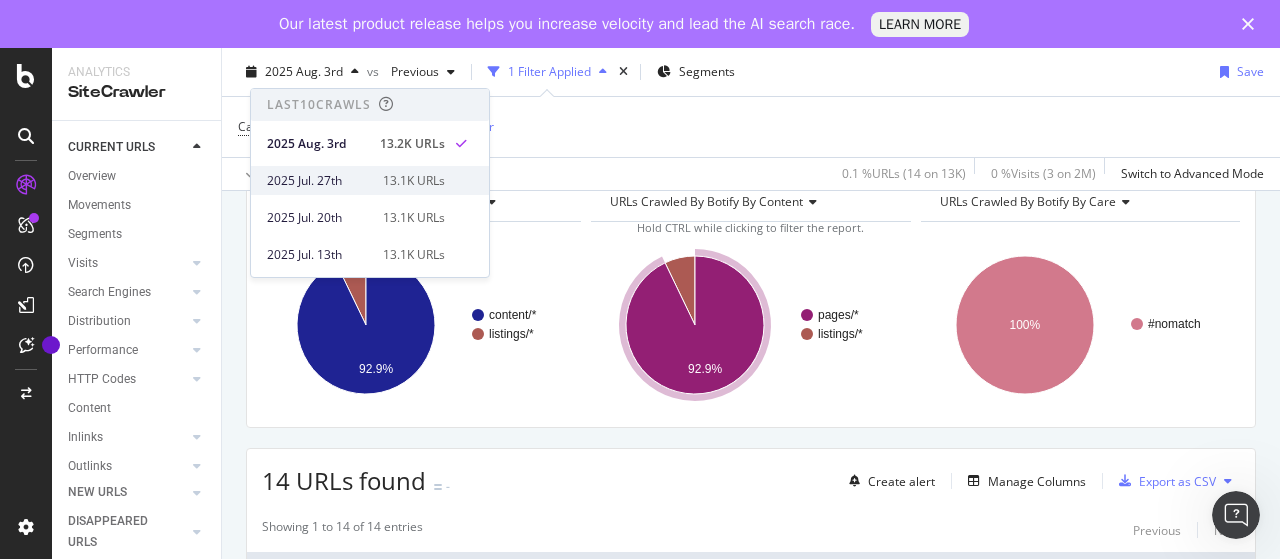 click on "2025 Jul. 27th" at bounding box center [319, 181] 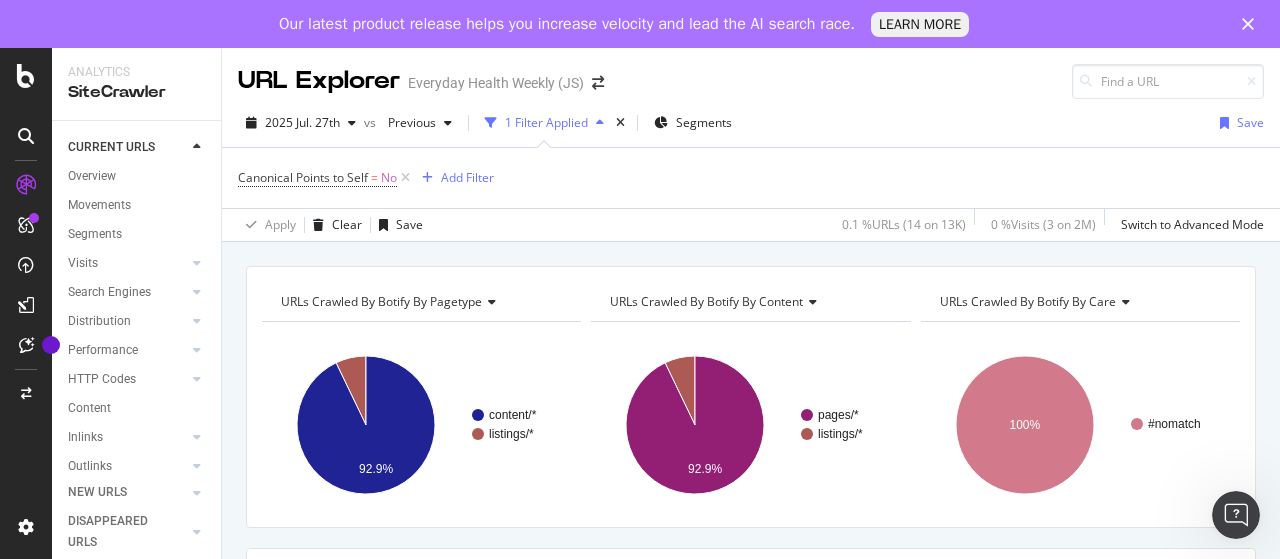 scroll, scrollTop: 100, scrollLeft: 0, axis: vertical 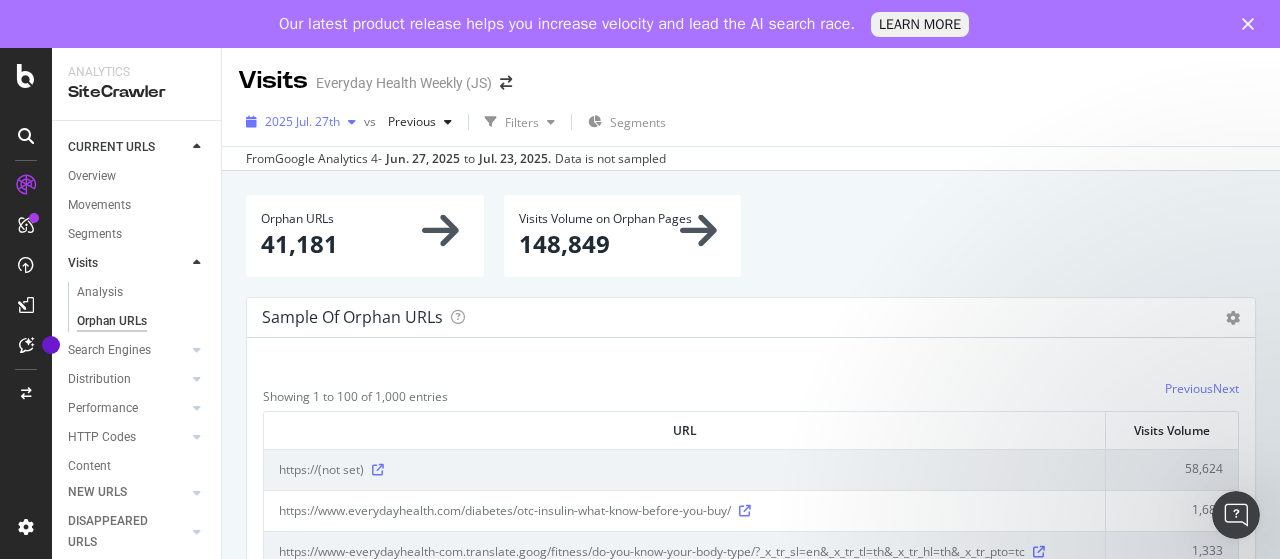 drag, startPoint x: 336, startPoint y: 134, endPoint x: 339, endPoint y: 124, distance: 10.440307 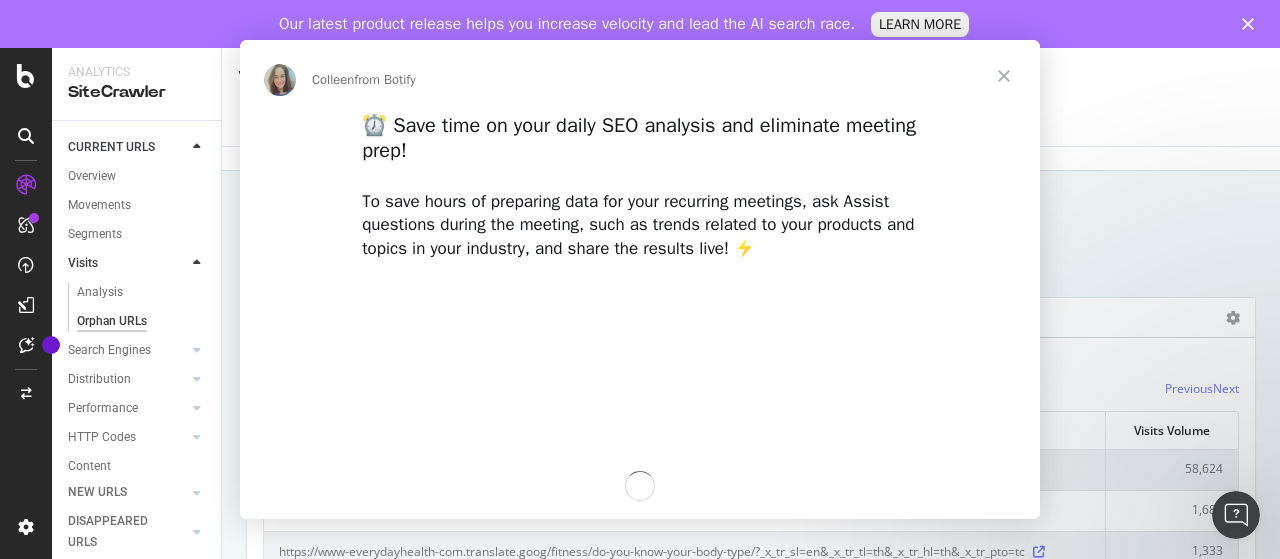 scroll, scrollTop: 0, scrollLeft: 0, axis: both 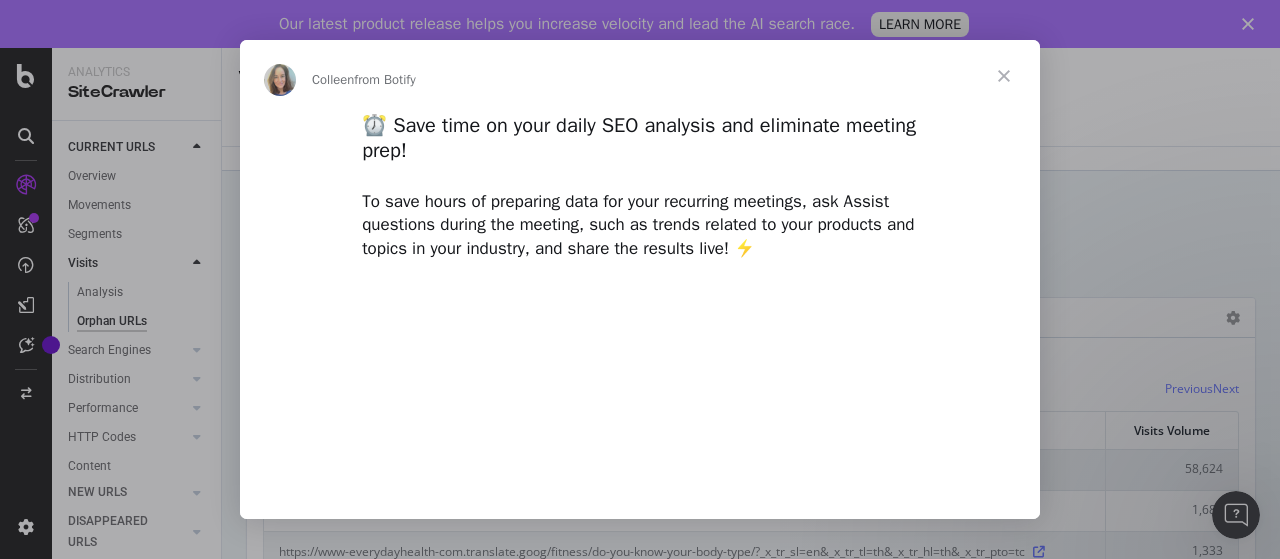 click at bounding box center (1004, 76) 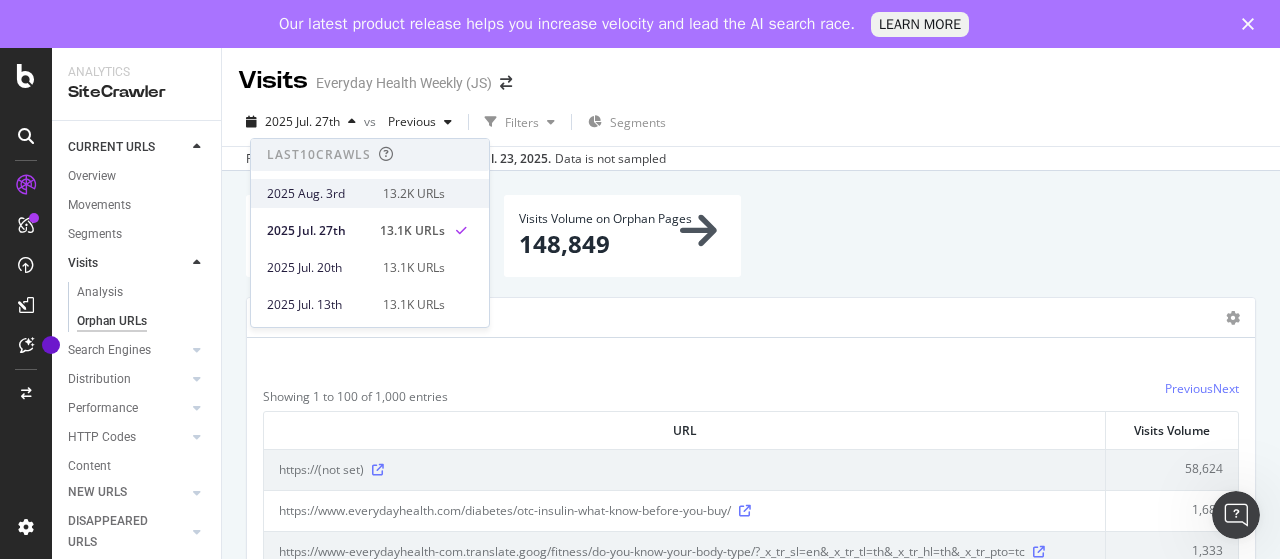 click on "2025 Aug. 3rd" at bounding box center [319, 194] 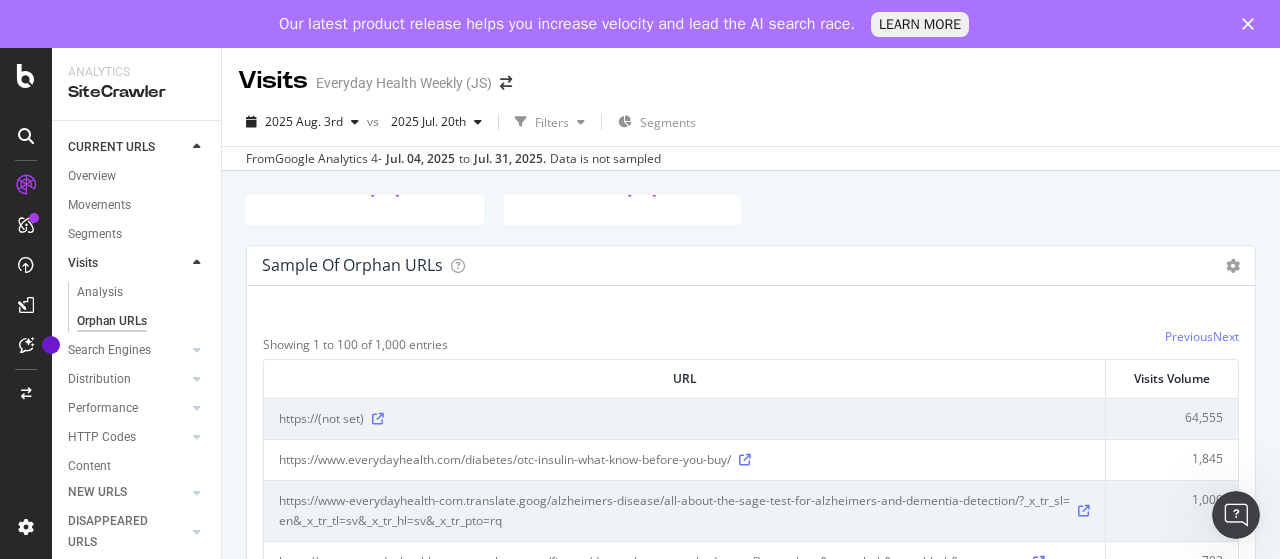 click on "2025 Aug. 3rd vs 2025 Jul. 20th Filters Segments From  Google Analytics 4  - Jul. 04, 2025 to Jul. 31, 2025 . Data is not sampled" at bounding box center [751, 134] 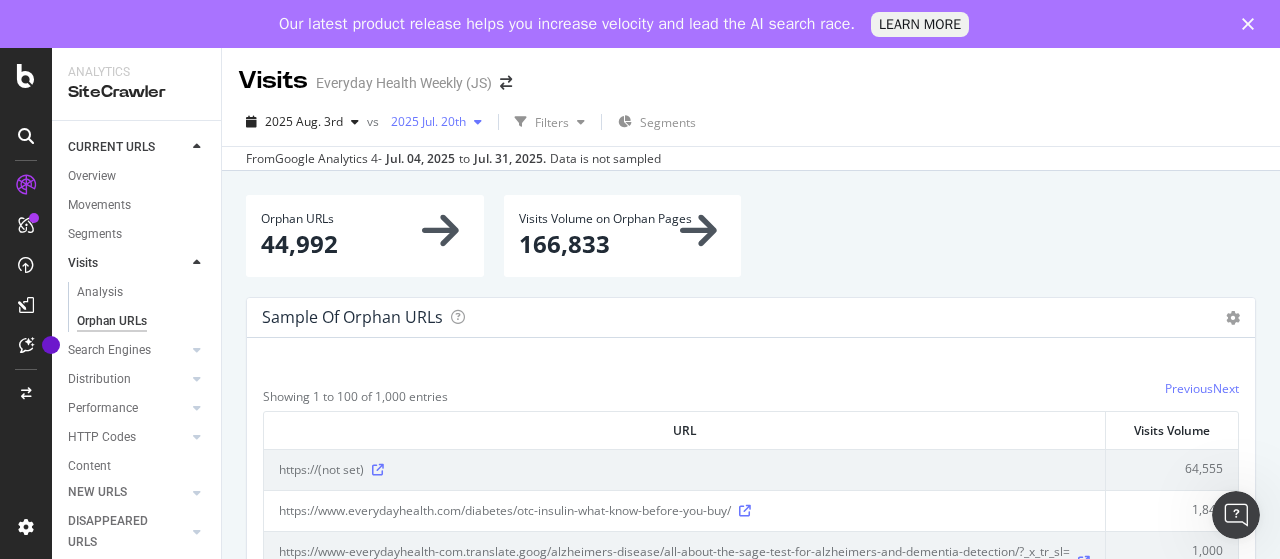 click on "2025 Jul. 20th" at bounding box center [424, 121] 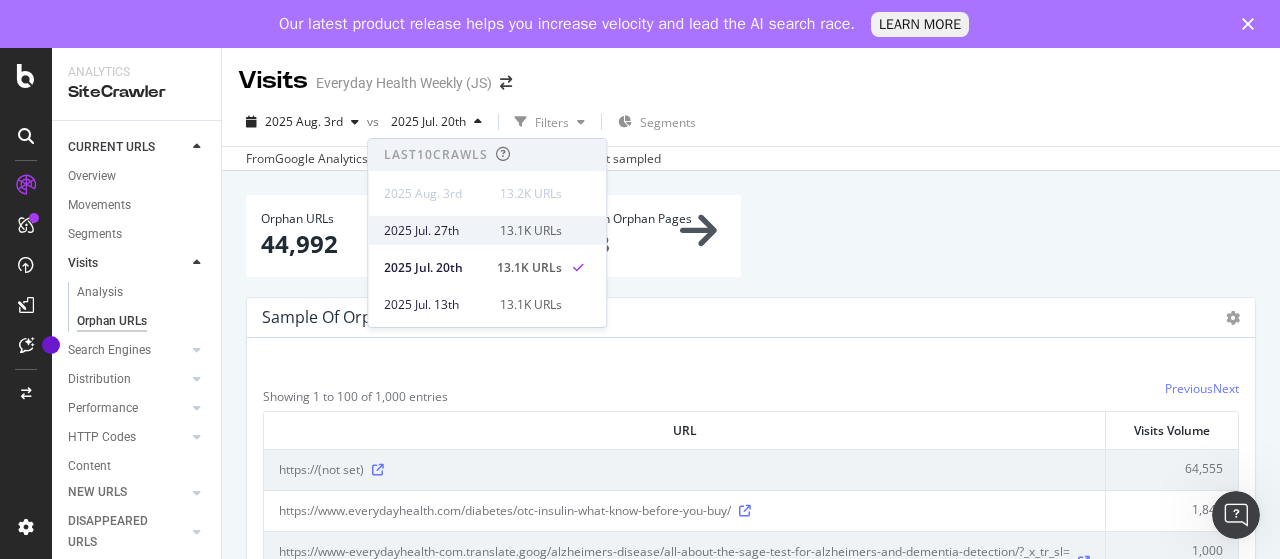 click on "2025 Jul. 27th" at bounding box center (436, 231) 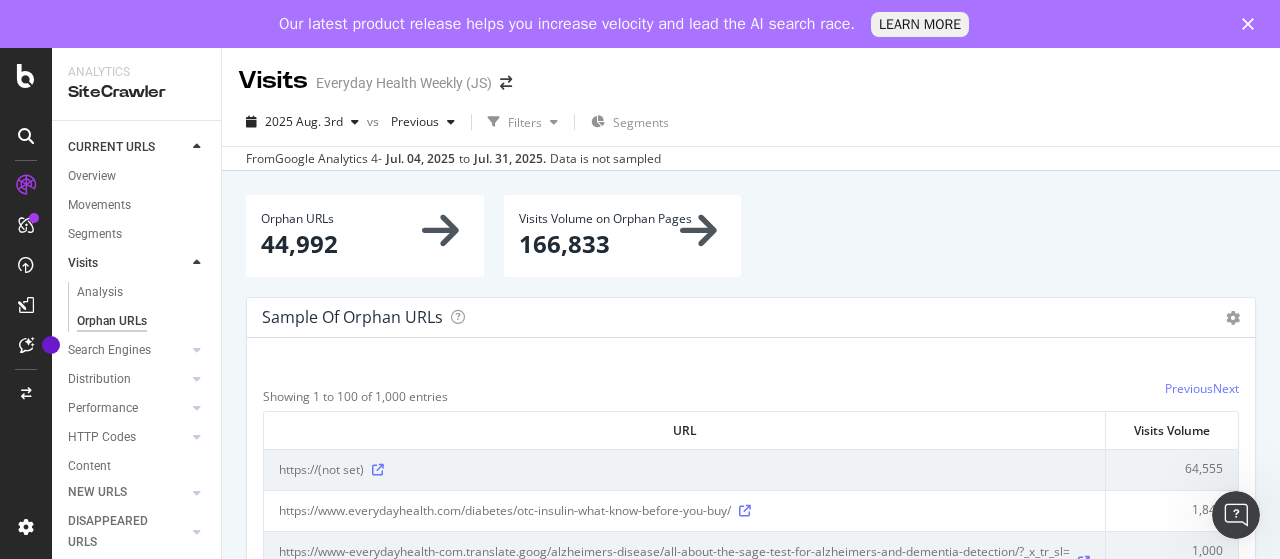 click on "44,992" at bounding box center (365, 244) 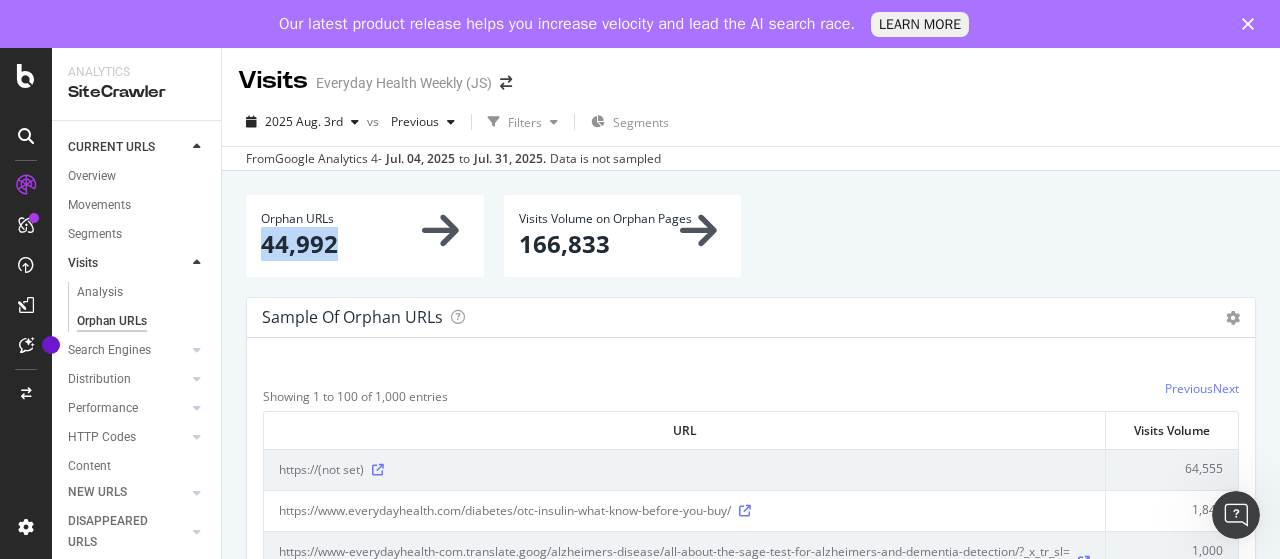 click on "44,992" at bounding box center [365, 244] 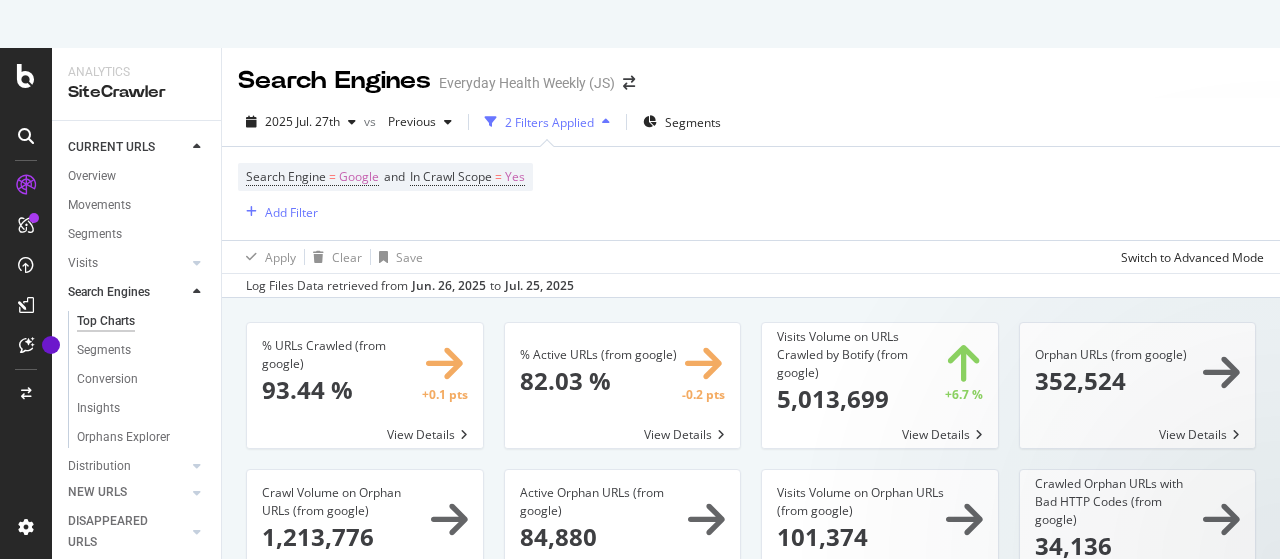 scroll, scrollTop: 0, scrollLeft: 0, axis: both 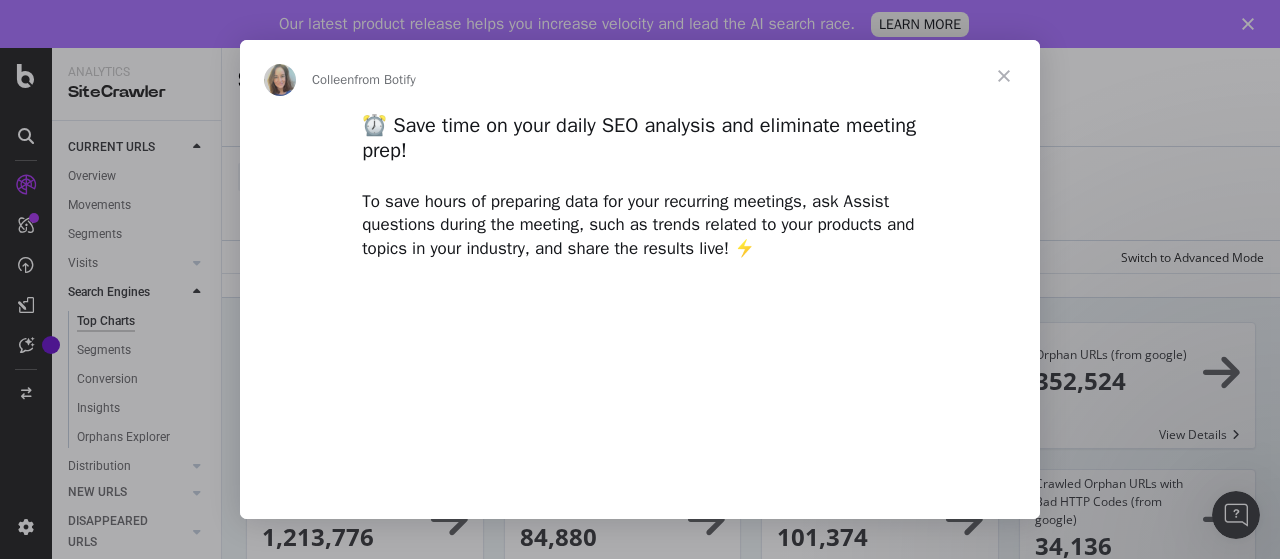 type on "2829" 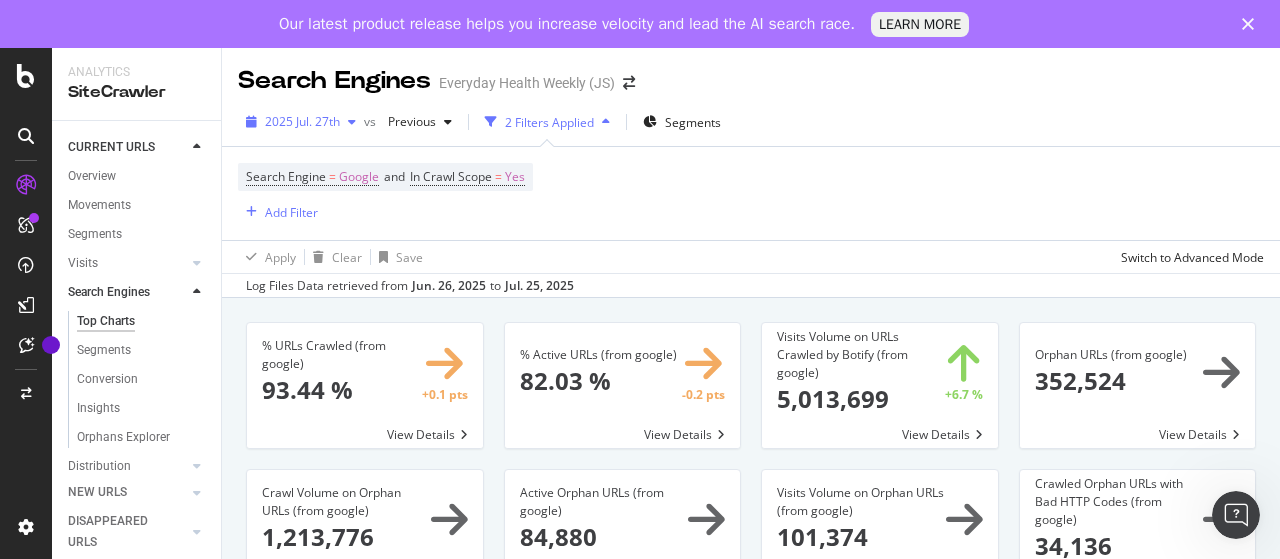 click on "2025 Jul. 27th" at bounding box center (302, 121) 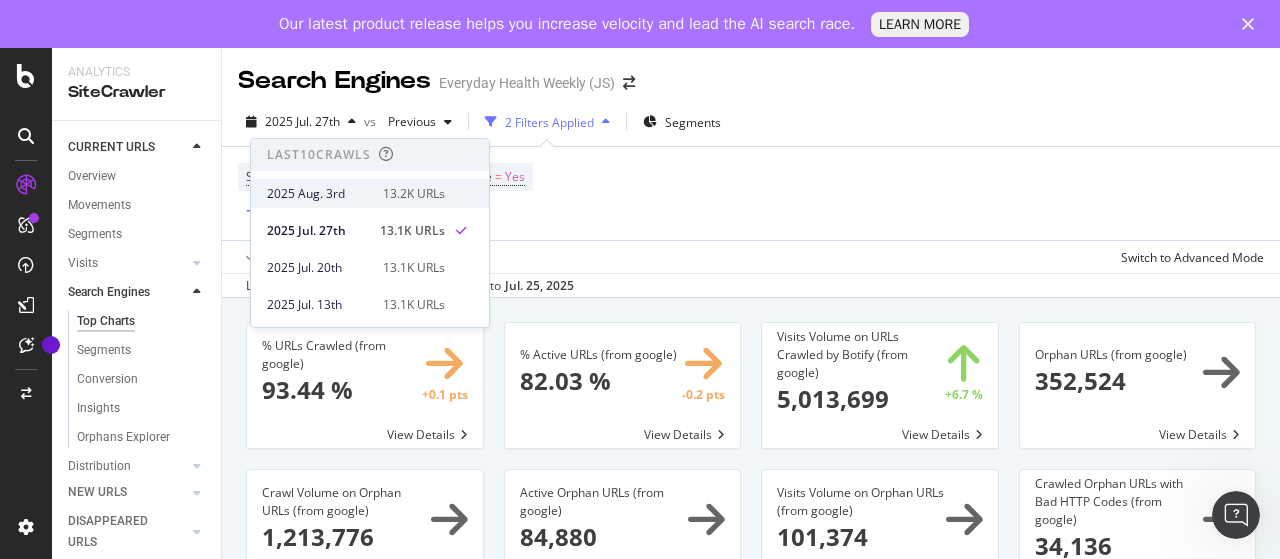 click on "2025 Aug. 3rd" at bounding box center [319, 194] 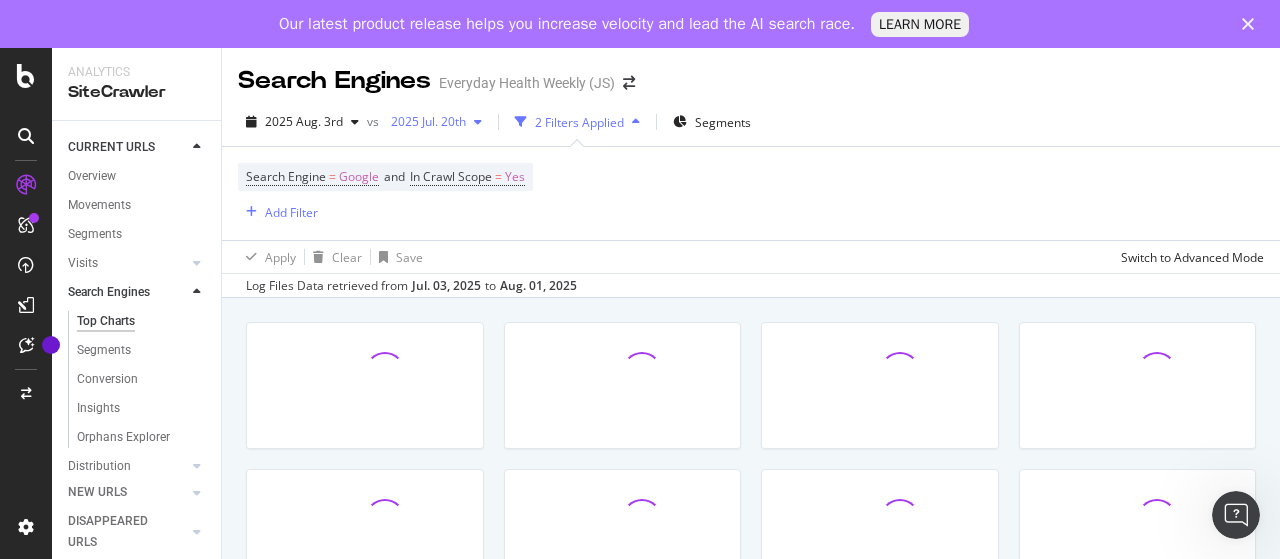 click on "2025 Jul. 20th" at bounding box center (424, 121) 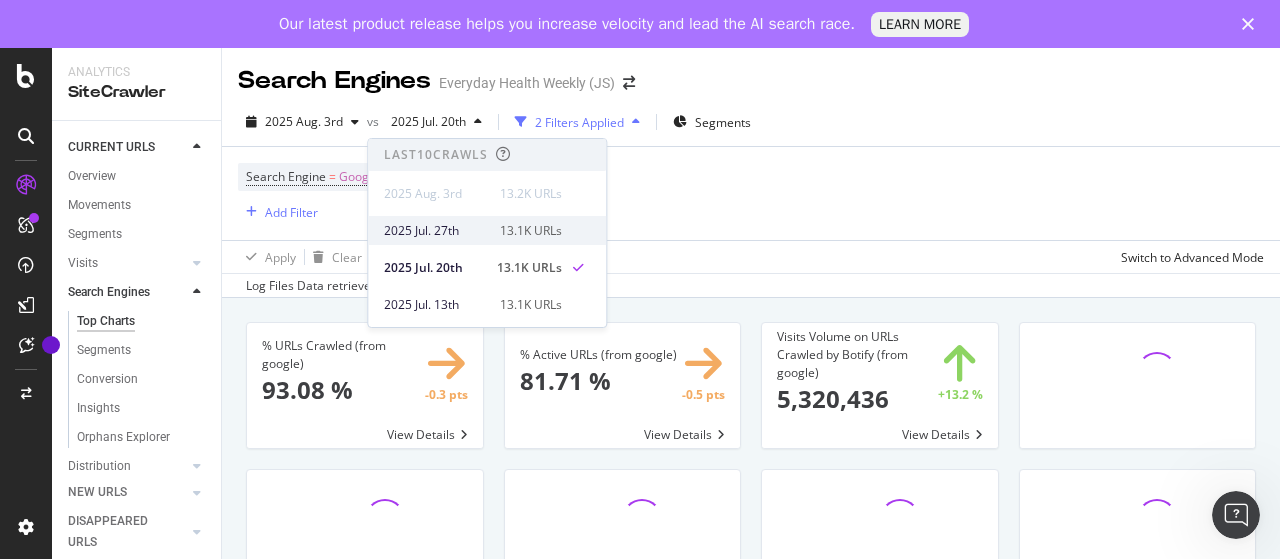 click on "2025 Jul. 27th" at bounding box center [436, 231] 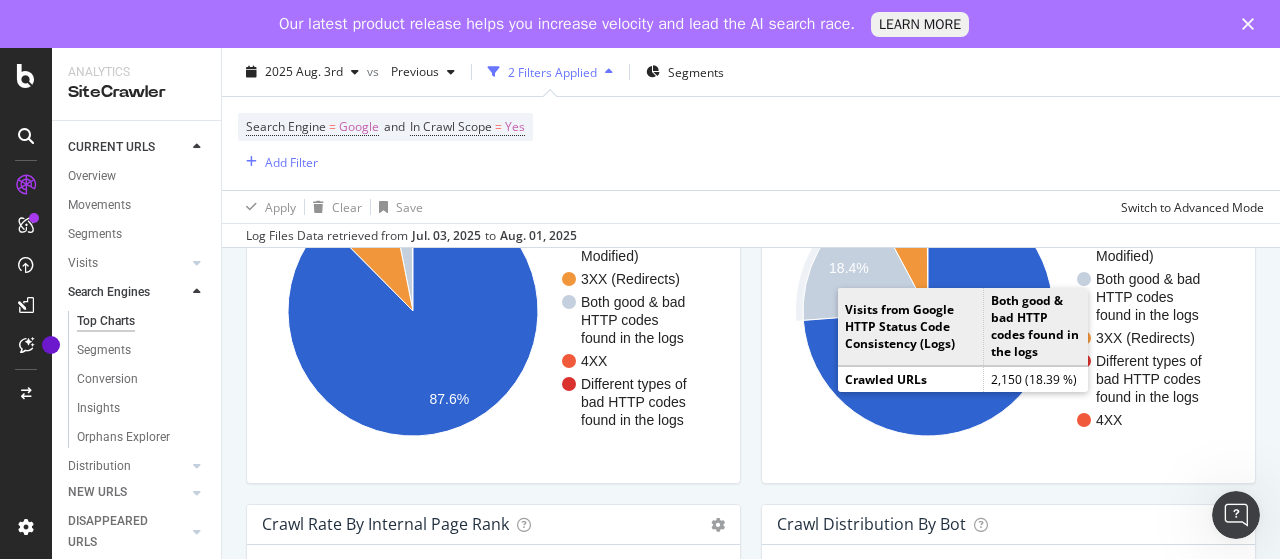 scroll, scrollTop: 1700, scrollLeft: 0, axis: vertical 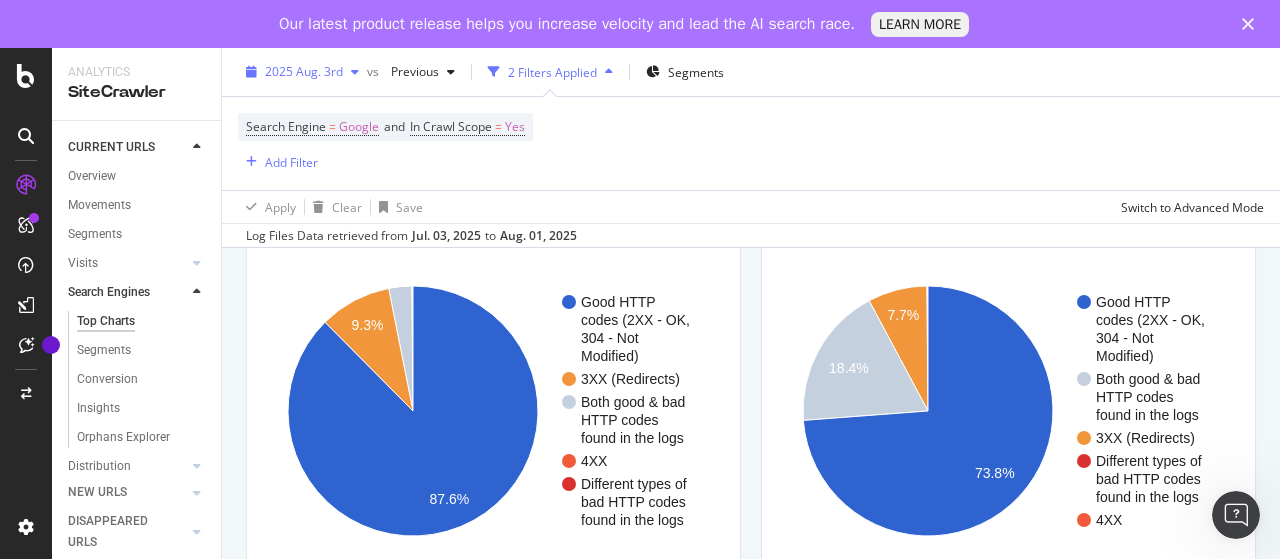 click on "2025 Aug. 3rd" at bounding box center (304, 71) 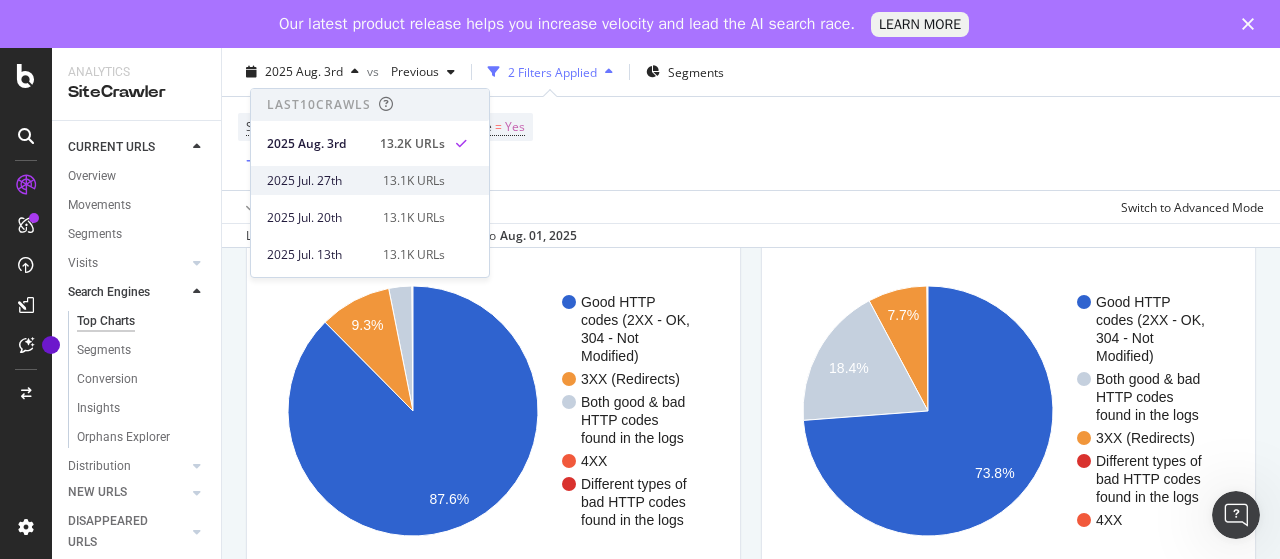 click on "2025 Jul. 27th" at bounding box center [319, 181] 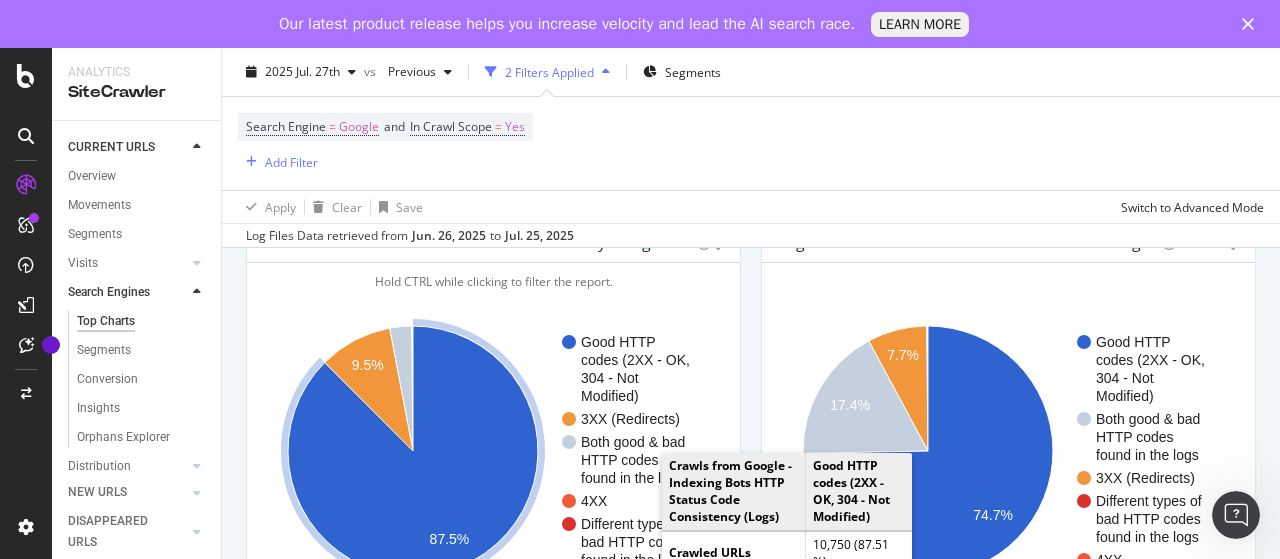 scroll, scrollTop: 1700, scrollLeft: 0, axis: vertical 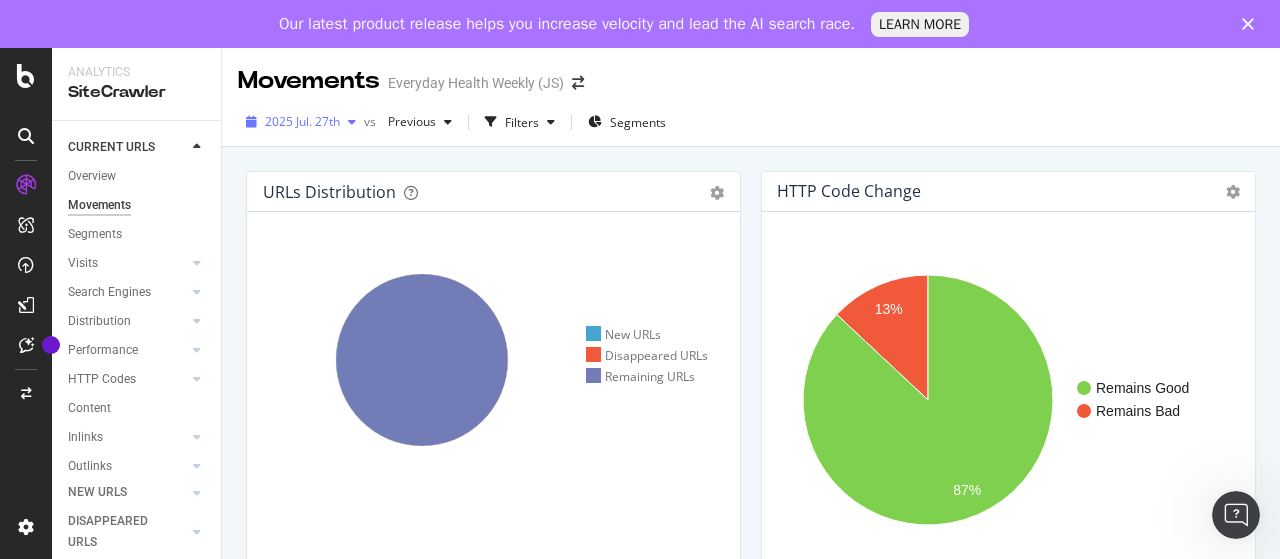 click on "2025 Jul. 27th" at bounding box center (302, 121) 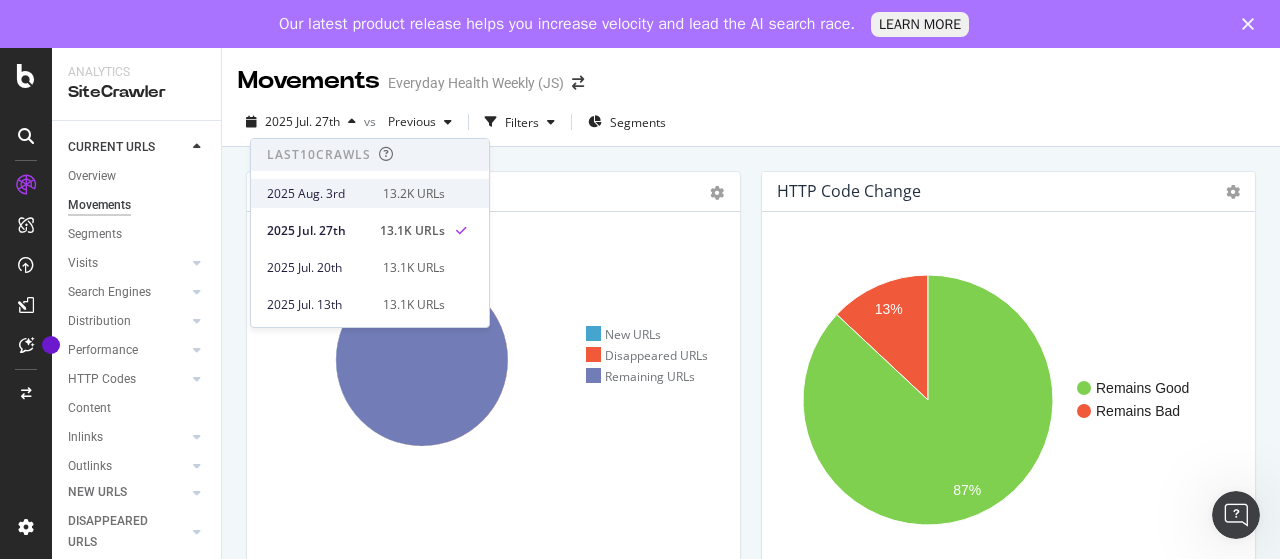 click on "2025 Aug. 3rd" at bounding box center [319, 194] 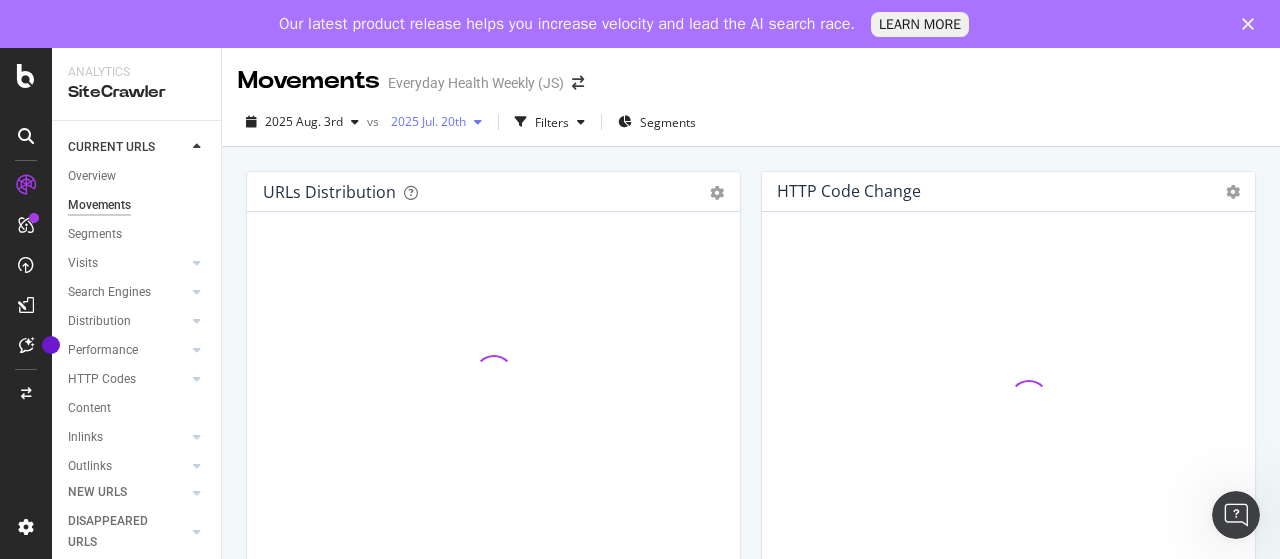 click on "2025 Jul. 20th" at bounding box center (424, 121) 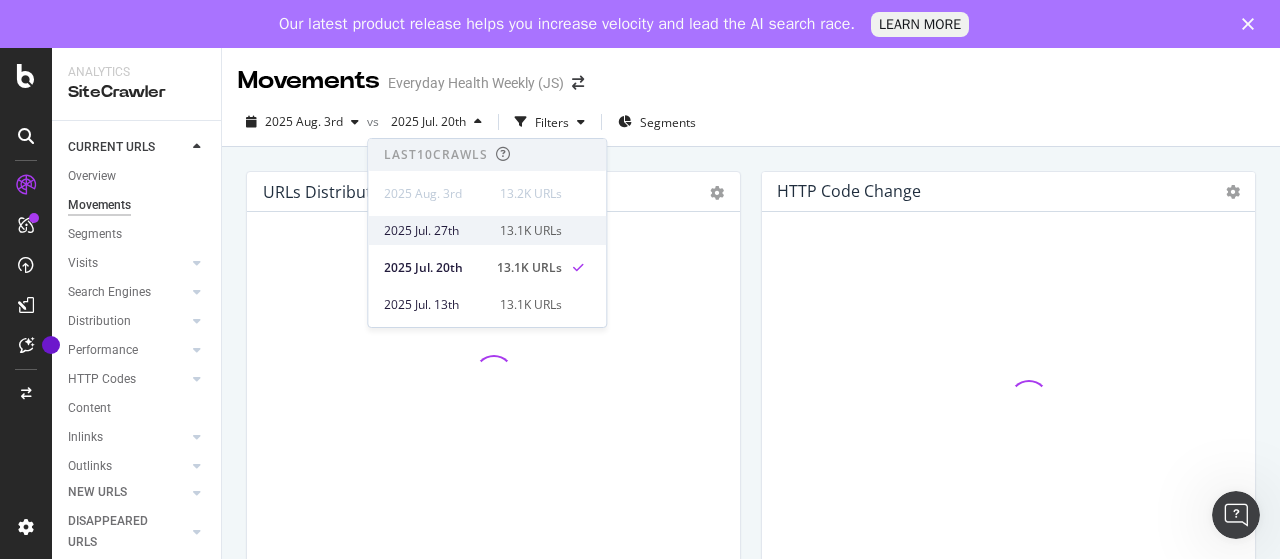 click on "2025 Jul. 27th" at bounding box center [436, 231] 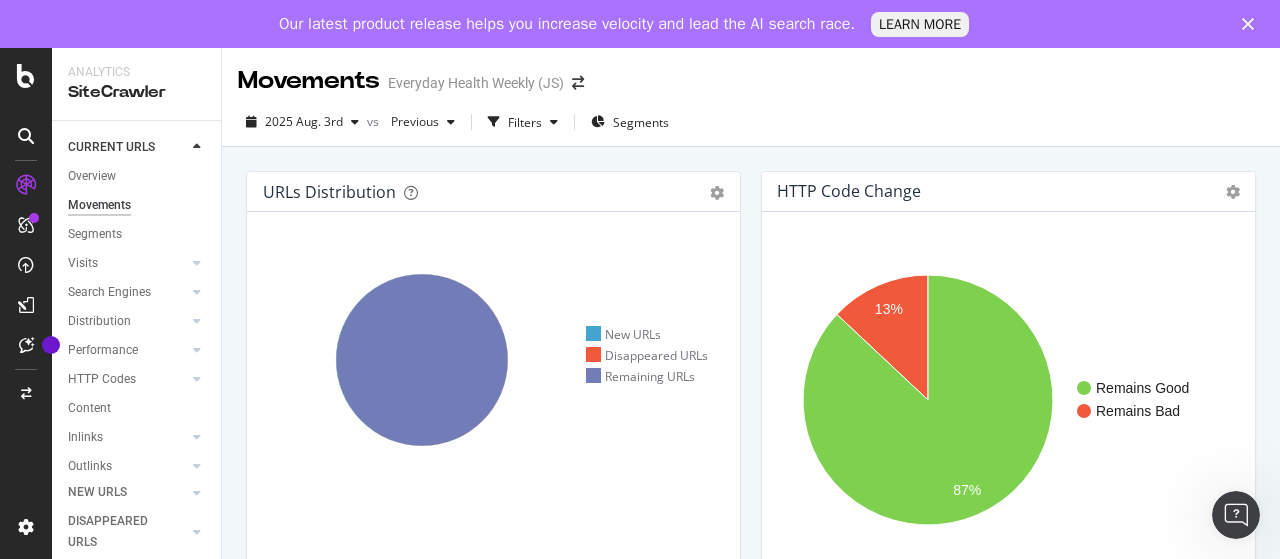 click on "[YEAR] [MONTH] [DAY] vs Previous Filters Segments" at bounding box center (751, 126) 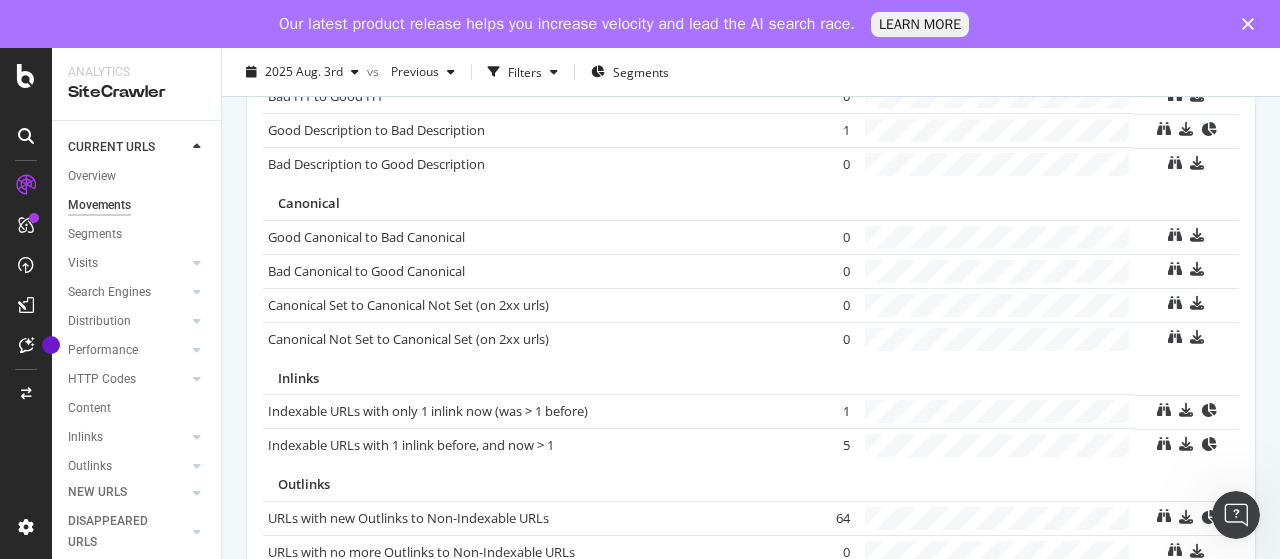 scroll, scrollTop: 1559, scrollLeft: 0, axis: vertical 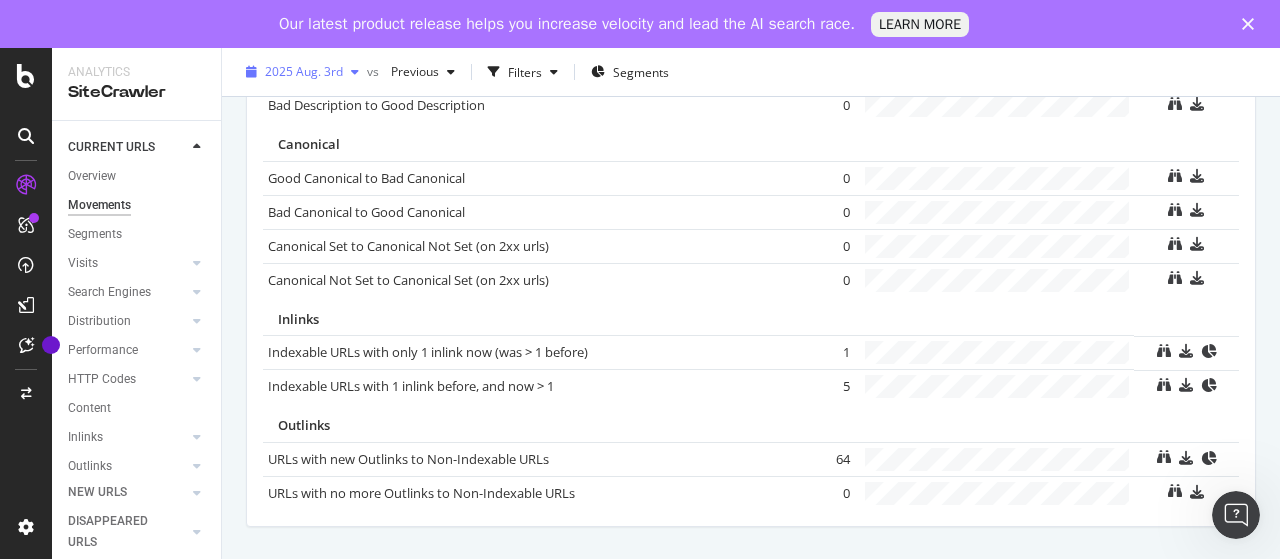 click on "2025 Aug. 3rd" at bounding box center [304, 71] 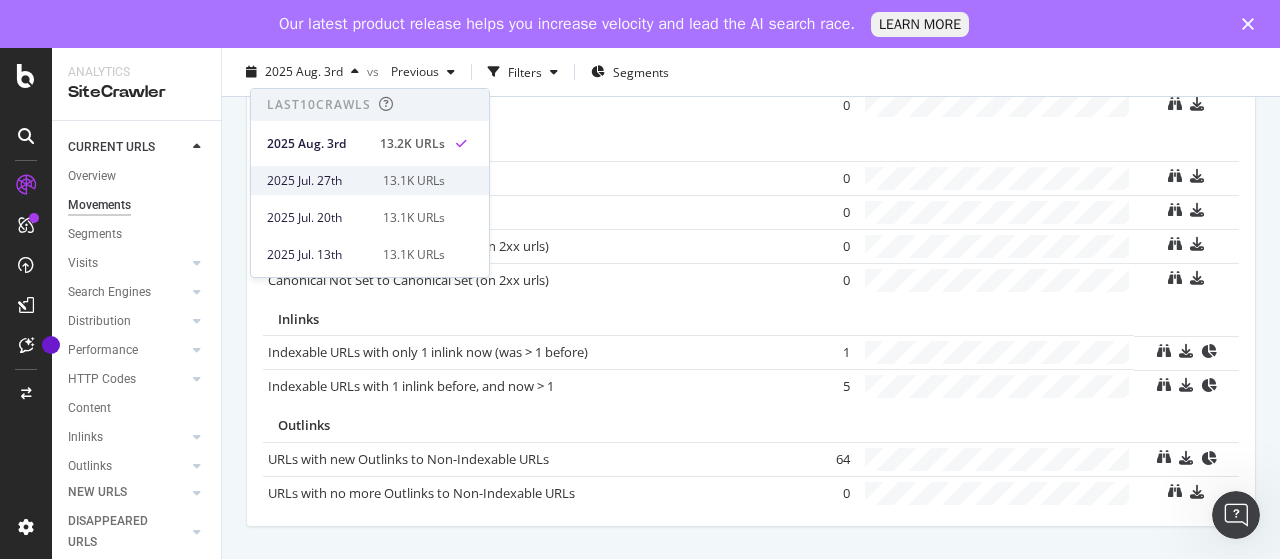 click on "2025 Jul. 27th" at bounding box center (319, 181) 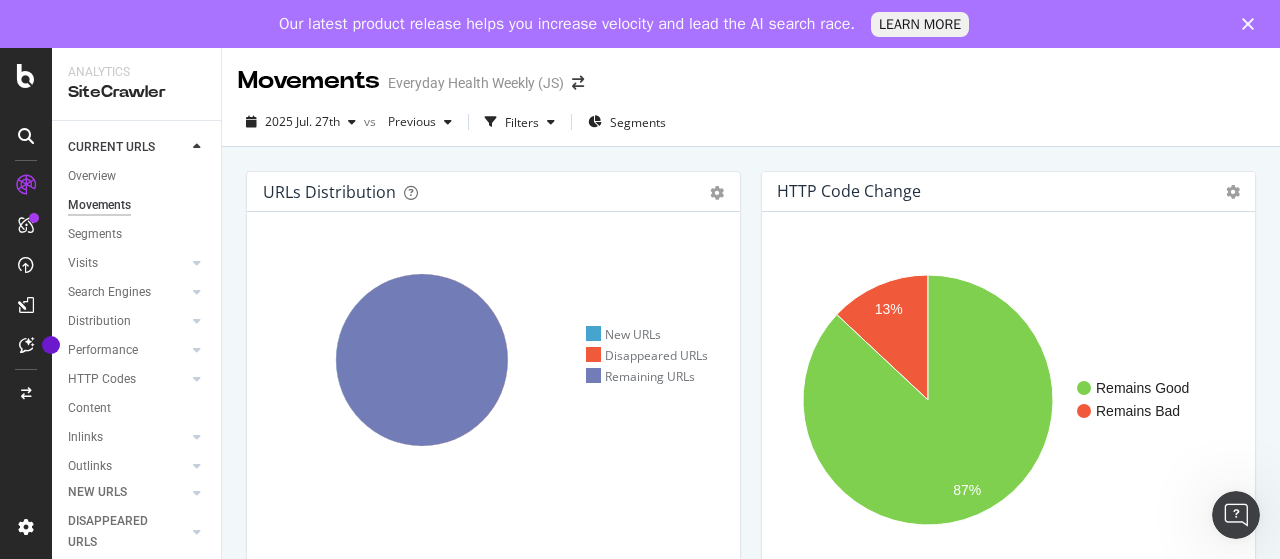 scroll, scrollTop: 1559, scrollLeft: 0, axis: vertical 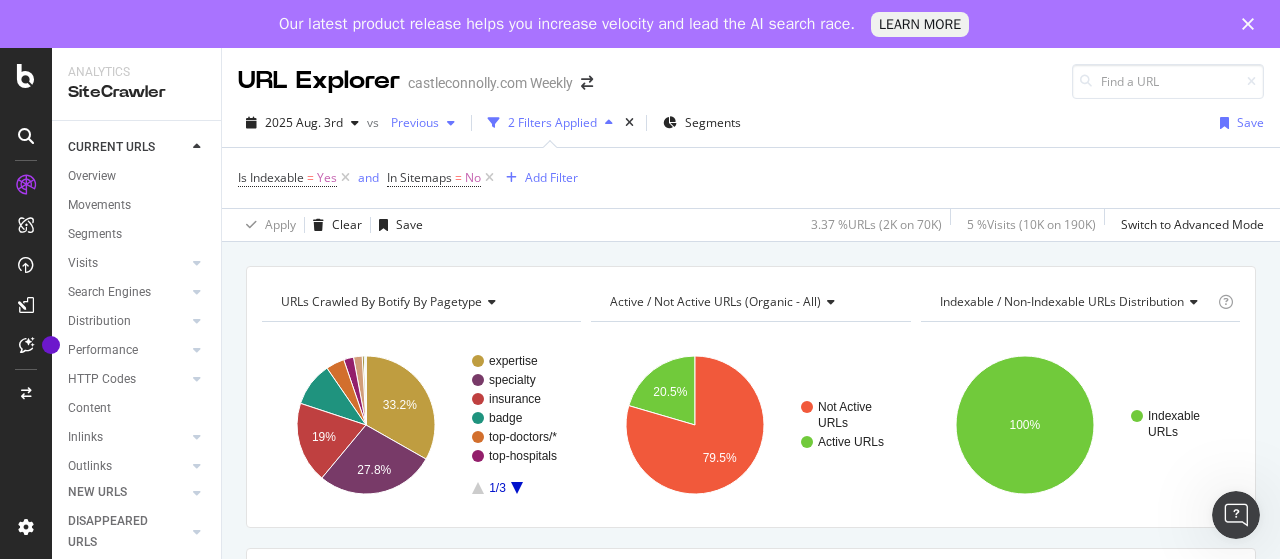 click on "Previous" at bounding box center [411, 122] 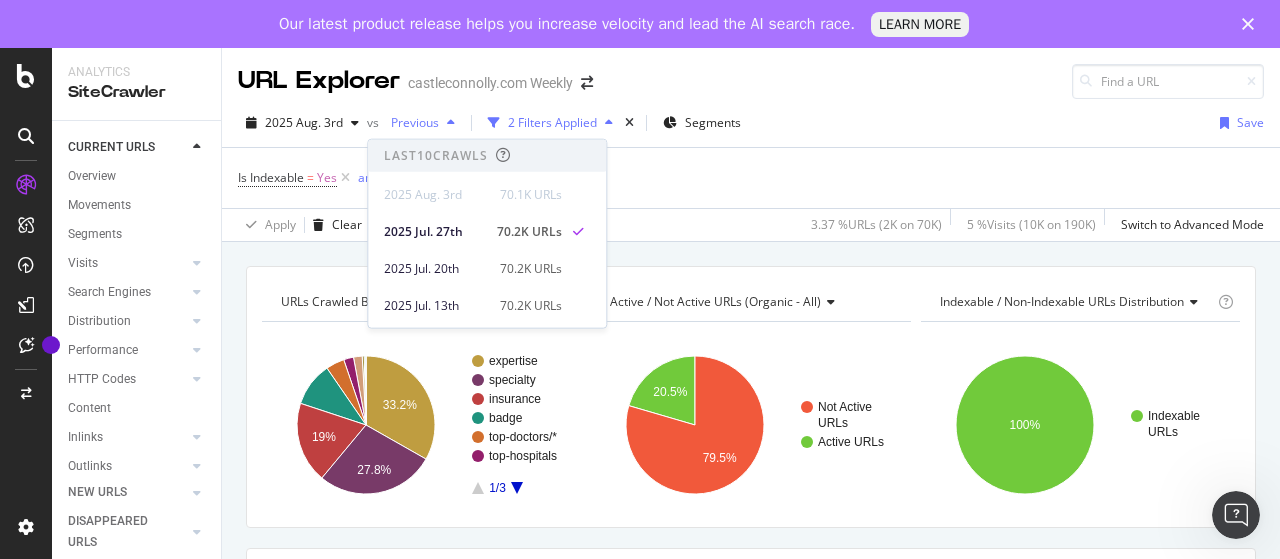 click on "Previous" at bounding box center [411, 122] 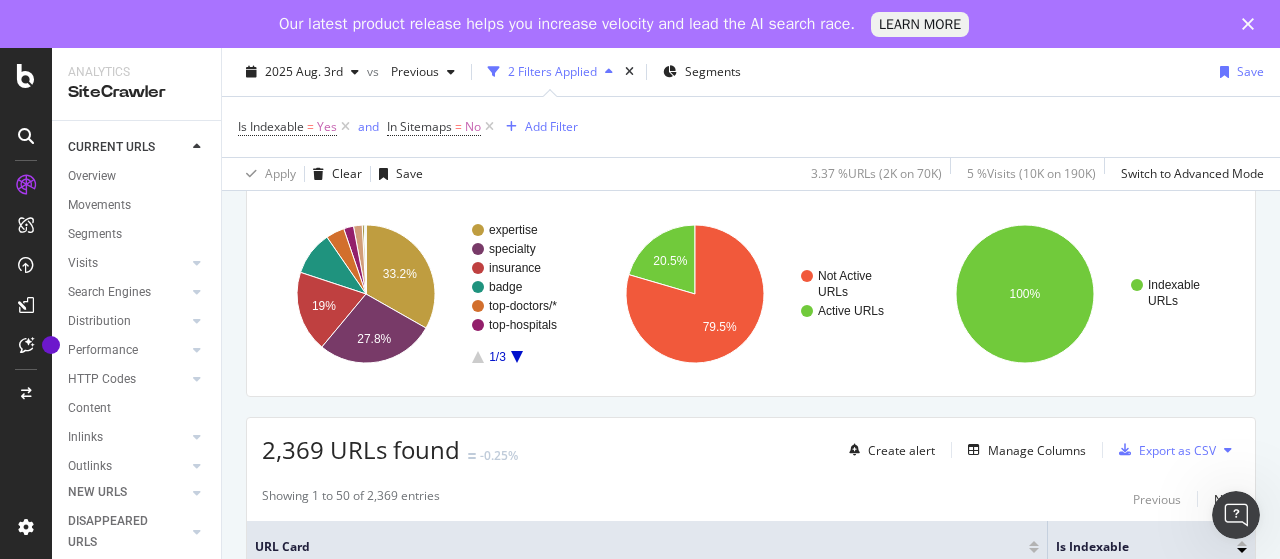 scroll, scrollTop: 200, scrollLeft: 0, axis: vertical 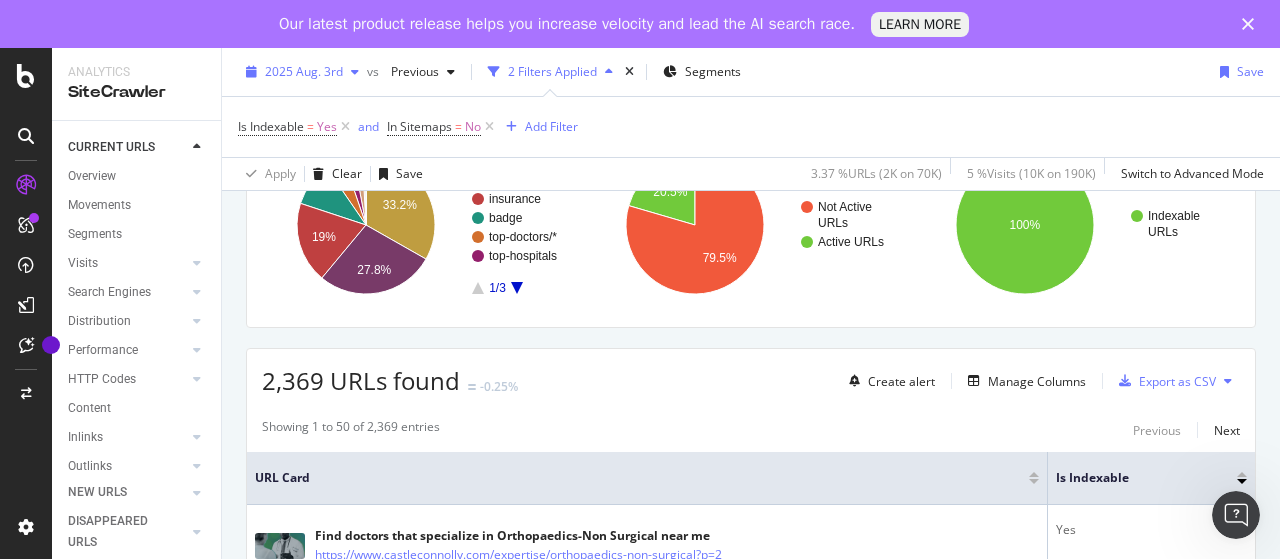 click on "2025 Aug. 3rd" at bounding box center [304, 71] 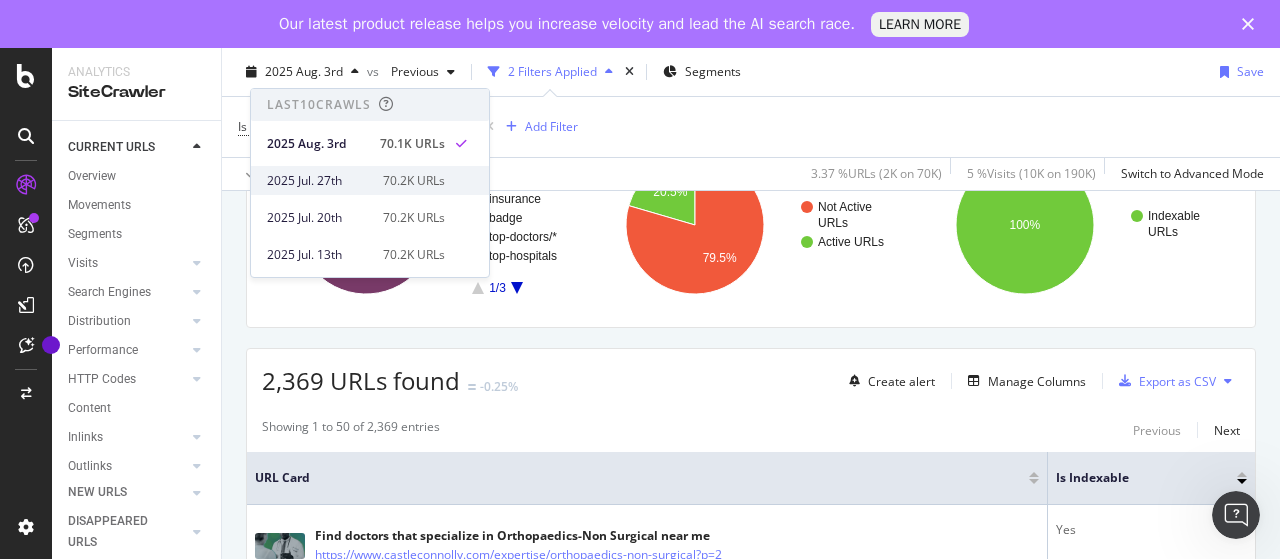 click on "2025 Jul. 27th" at bounding box center (319, 181) 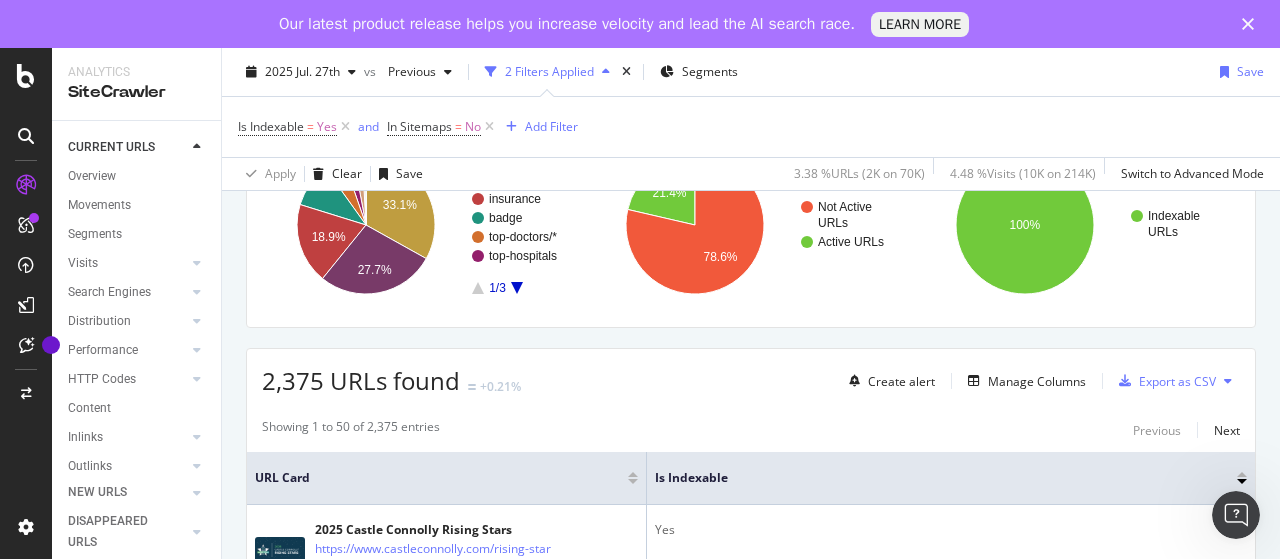 scroll, scrollTop: 100, scrollLeft: 0, axis: vertical 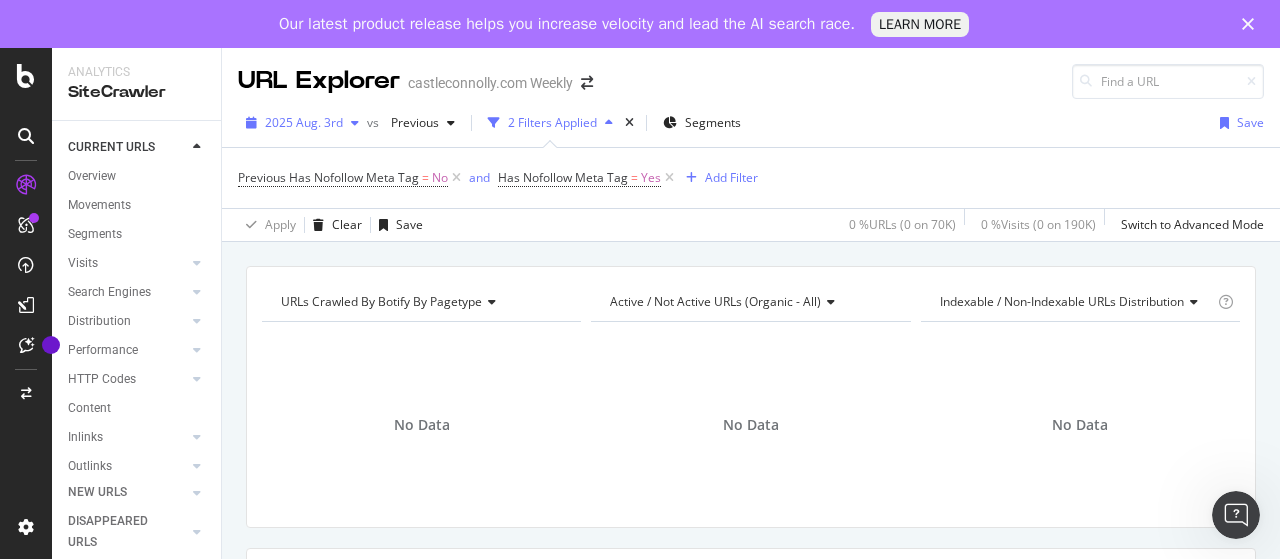 click on "2025 Aug. 3rd" at bounding box center (304, 122) 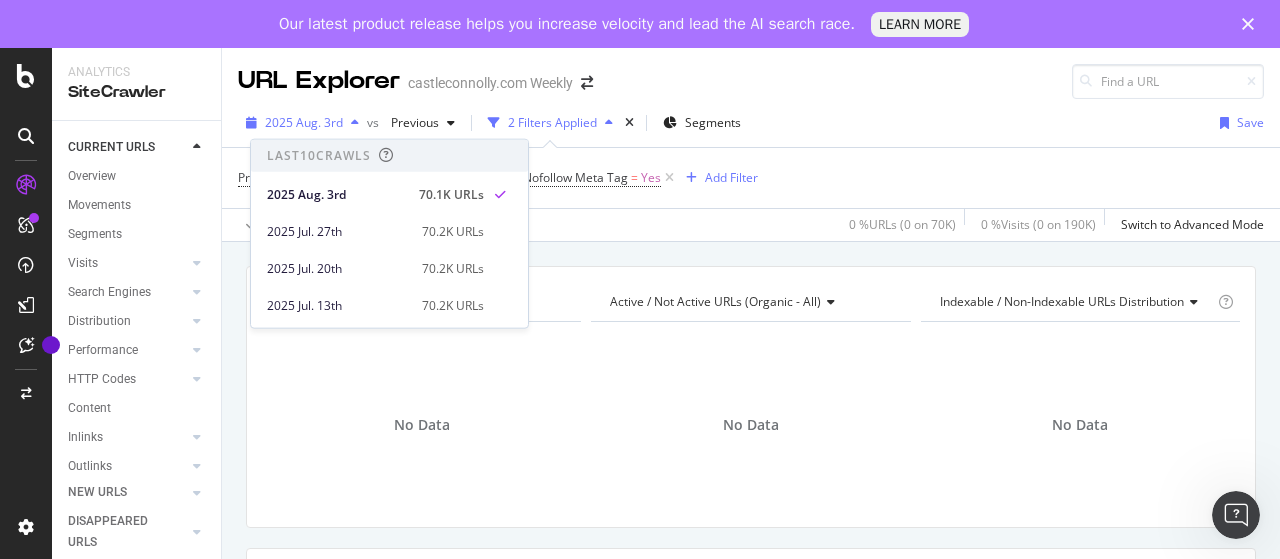 click on "2025 Aug. 3rd" at bounding box center [304, 122] 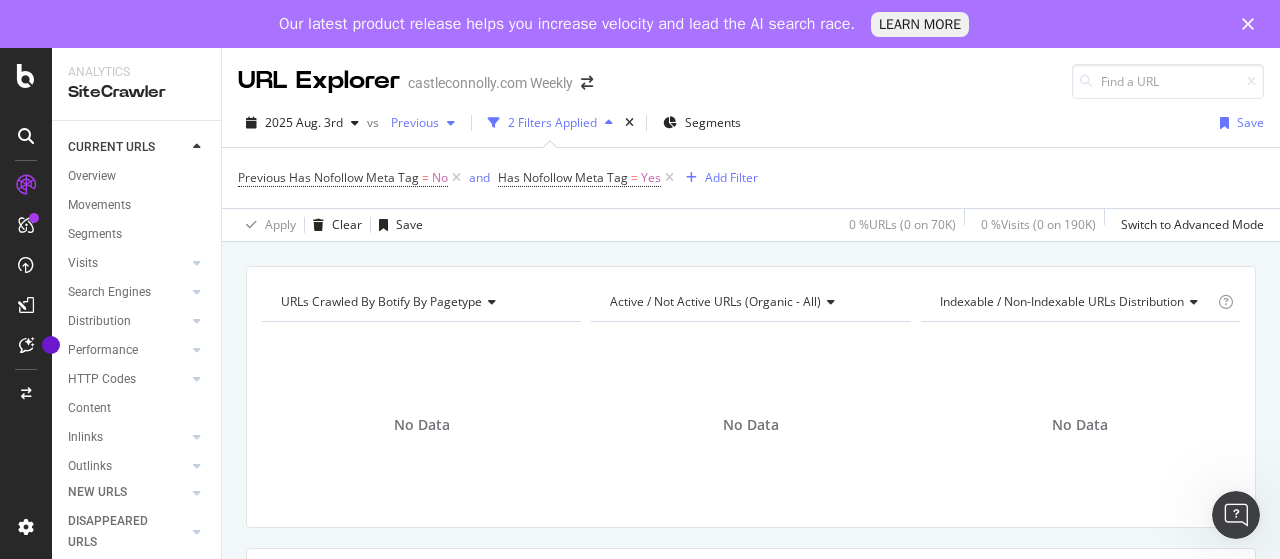 click on "Previous" at bounding box center (411, 122) 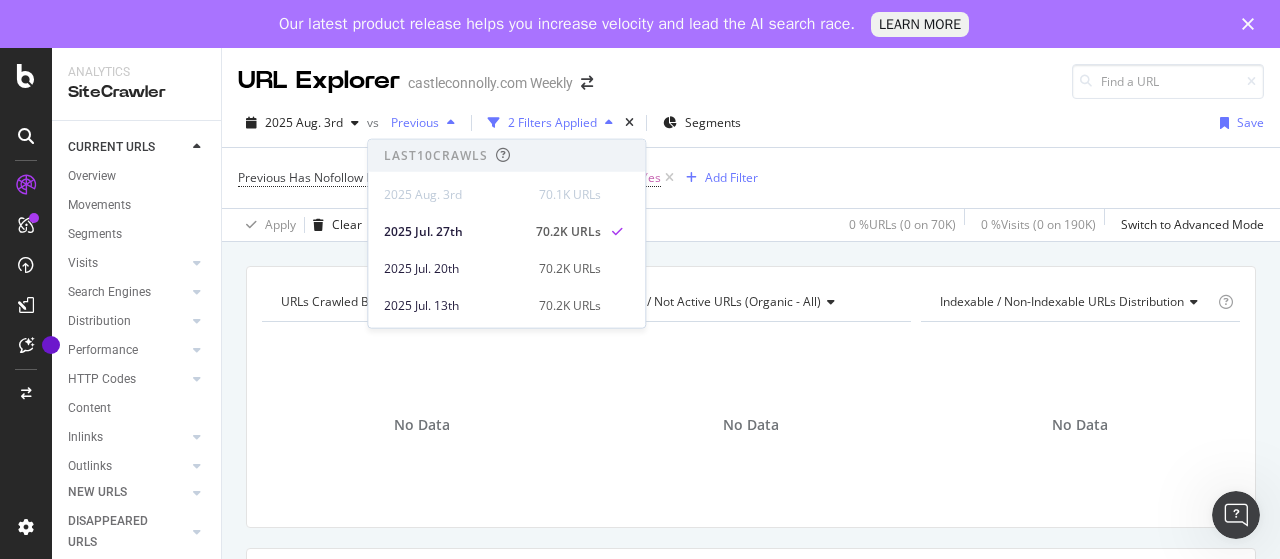 click on "Previous" at bounding box center (411, 122) 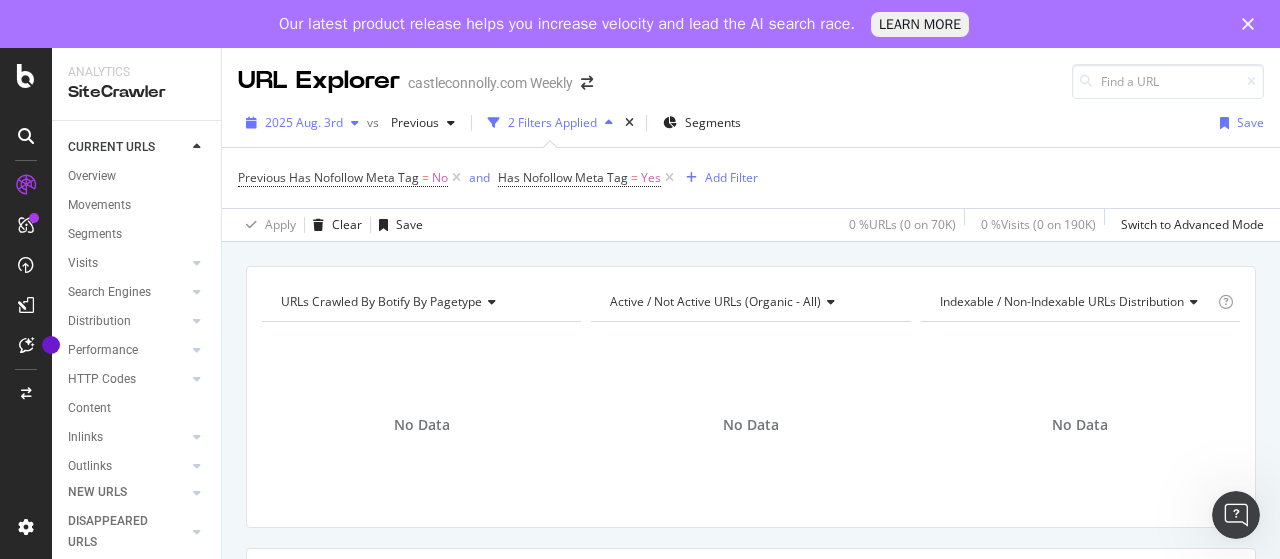click at bounding box center [355, 123] 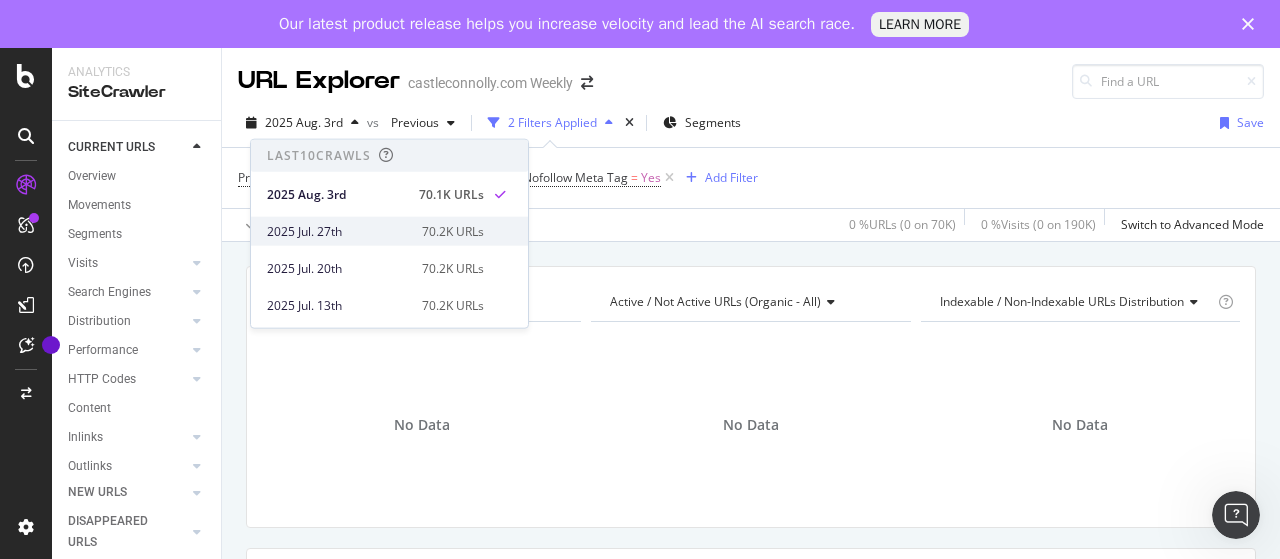 click on "2025 Jul. 27th 70.2K URLs" at bounding box center [375, 231] 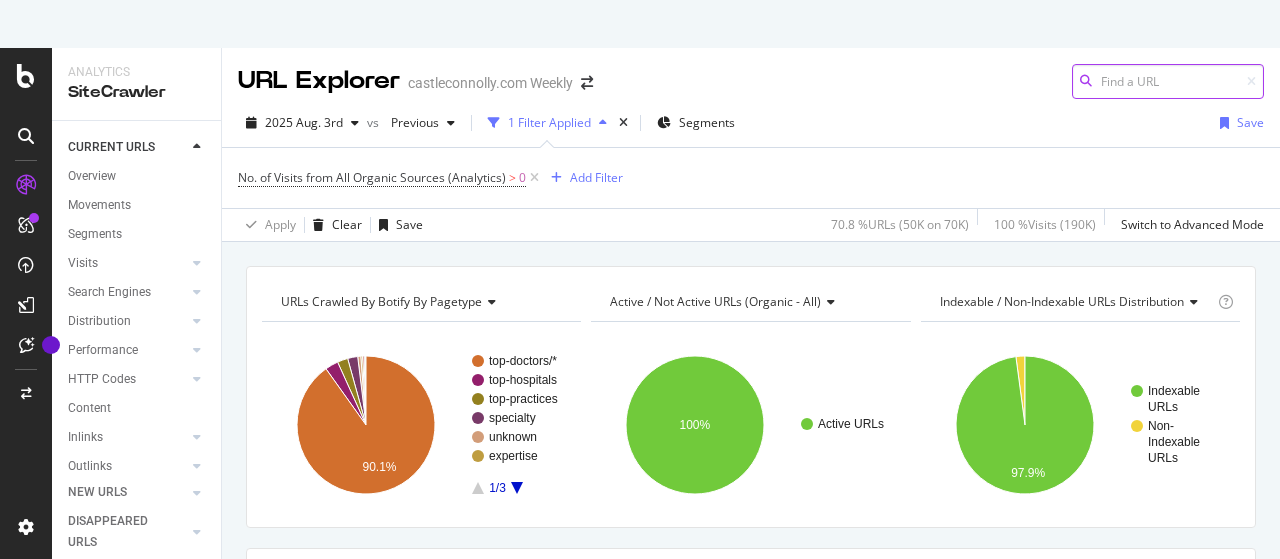 scroll, scrollTop: 0, scrollLeft: 0, axis: both 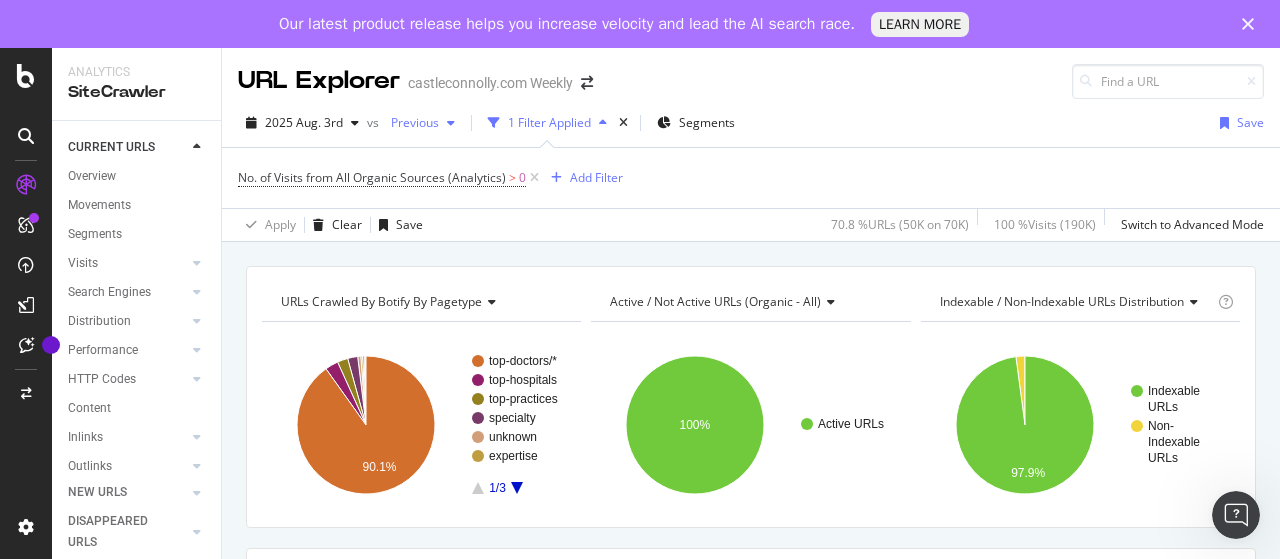 click on "Previous" at bounding box center (411, 122) 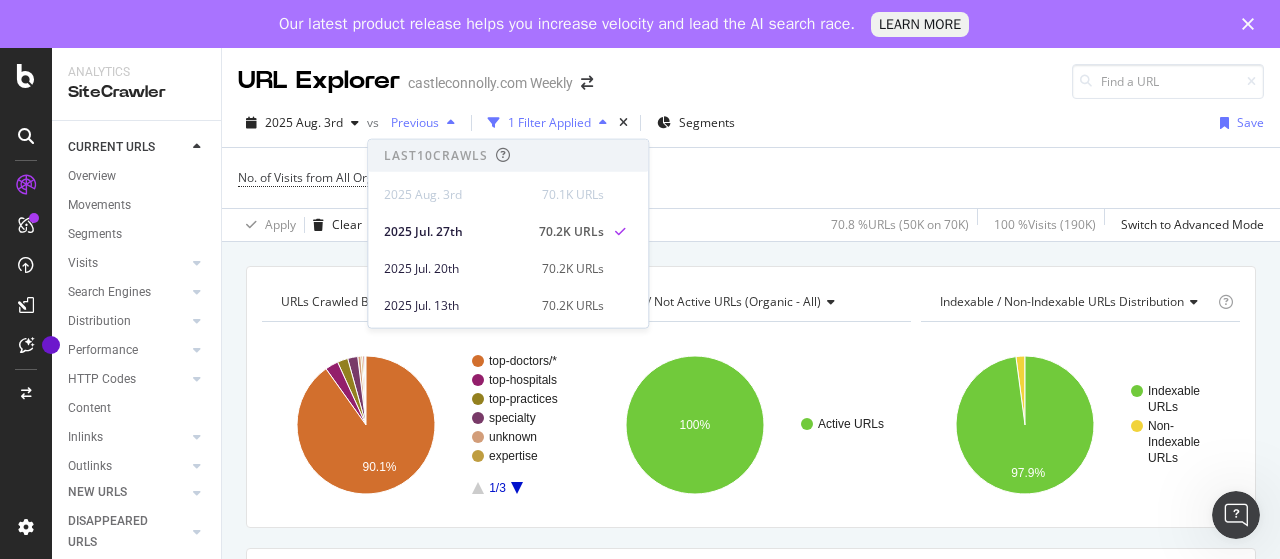 click on "Previous" at bounding box center (411, 122) 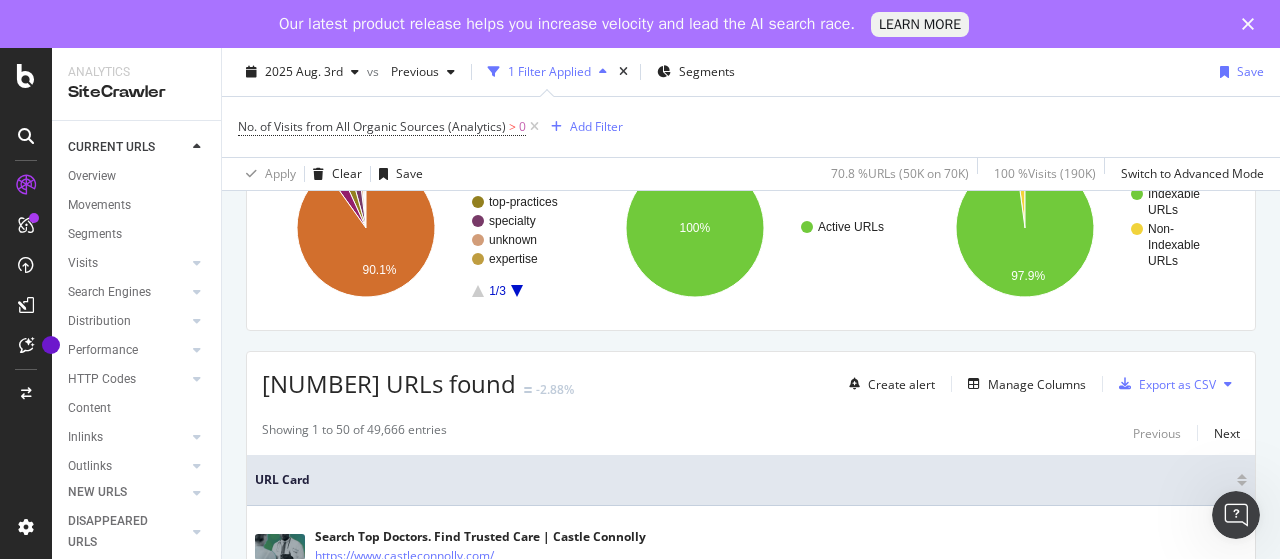 scroll, scrollTop: 200, scrollLeft: 0, axis: vertical 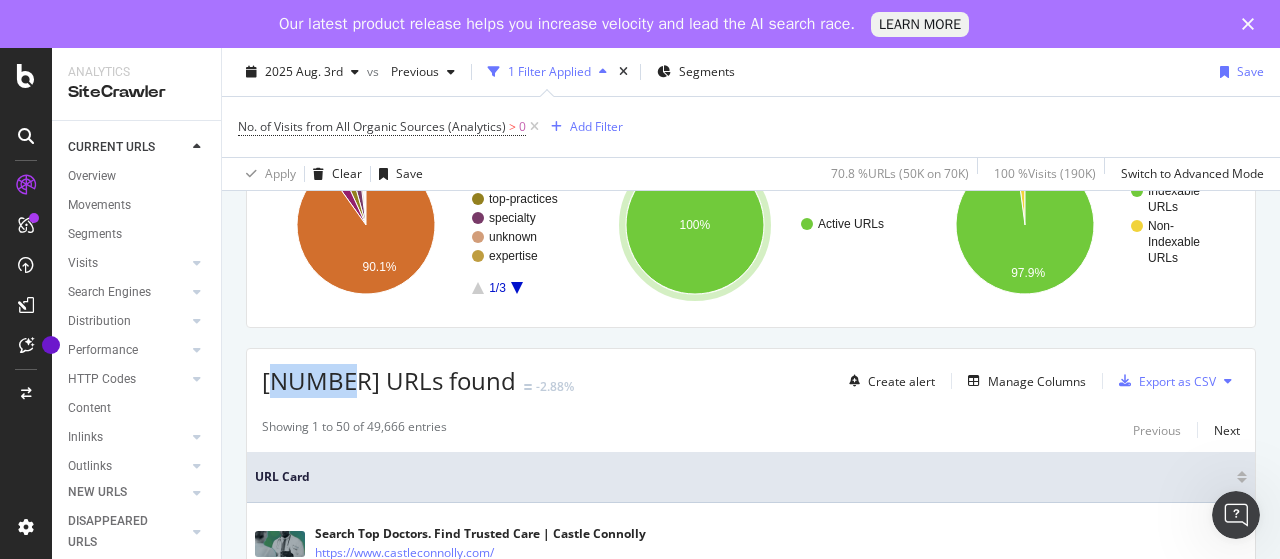 drag, startPoint x: 268, startPoint y: 376, endPoint x: 335, endPoint y: 375, distance: 67.00746 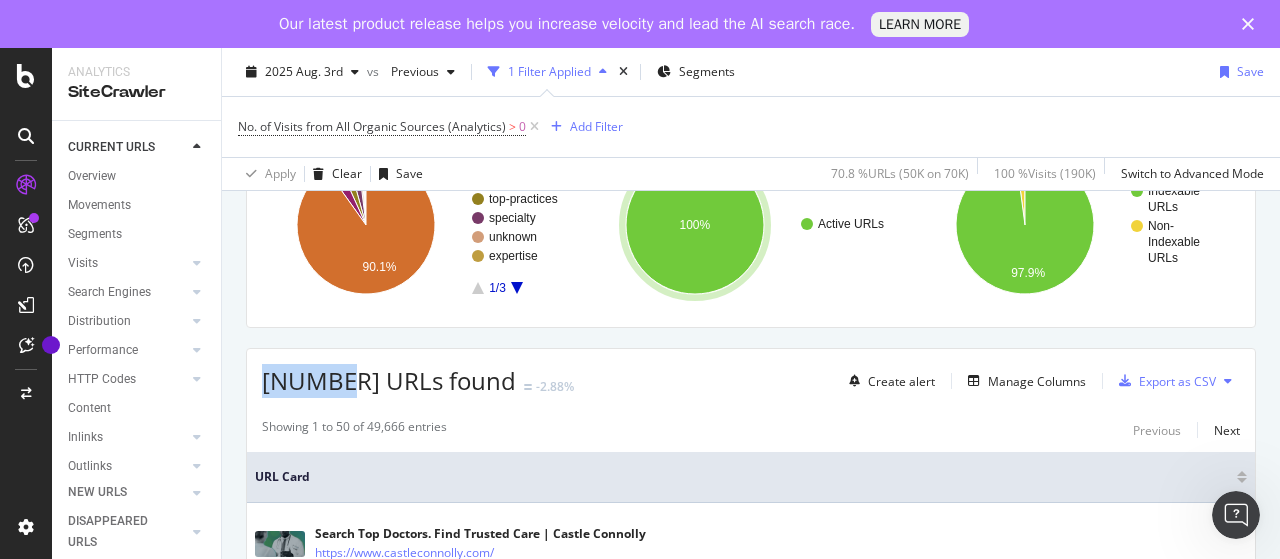 drag, startPoint x: 260, startPoint y: 375, endPoint x: 336, endPoint y: 395, distance: 78.58753 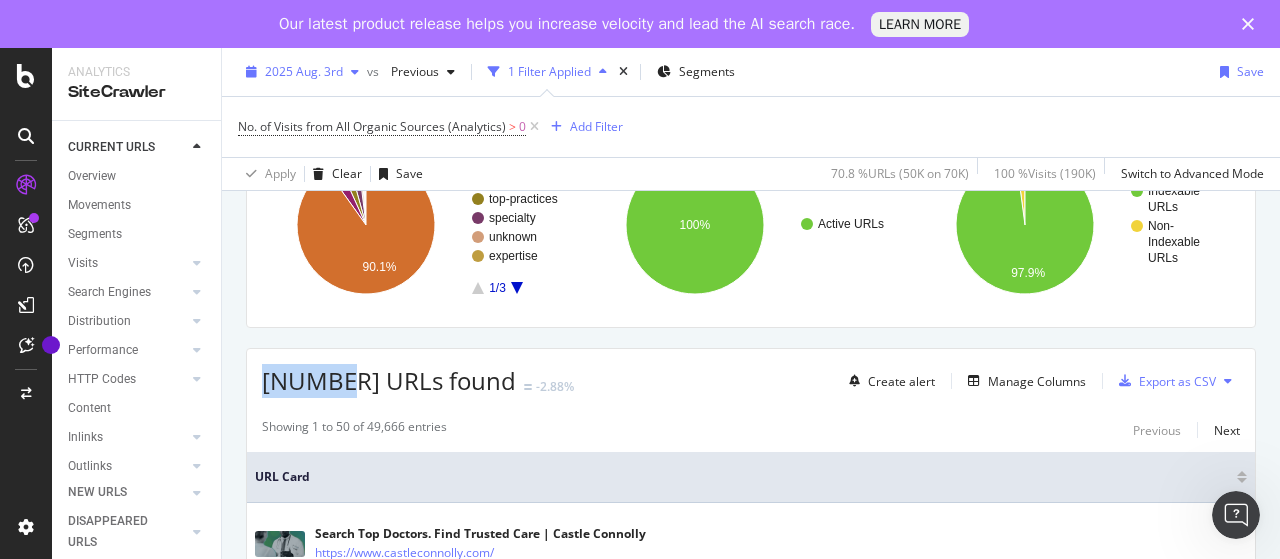 click on "2025 Aug. 3rd" at bounding box center (304, 71) 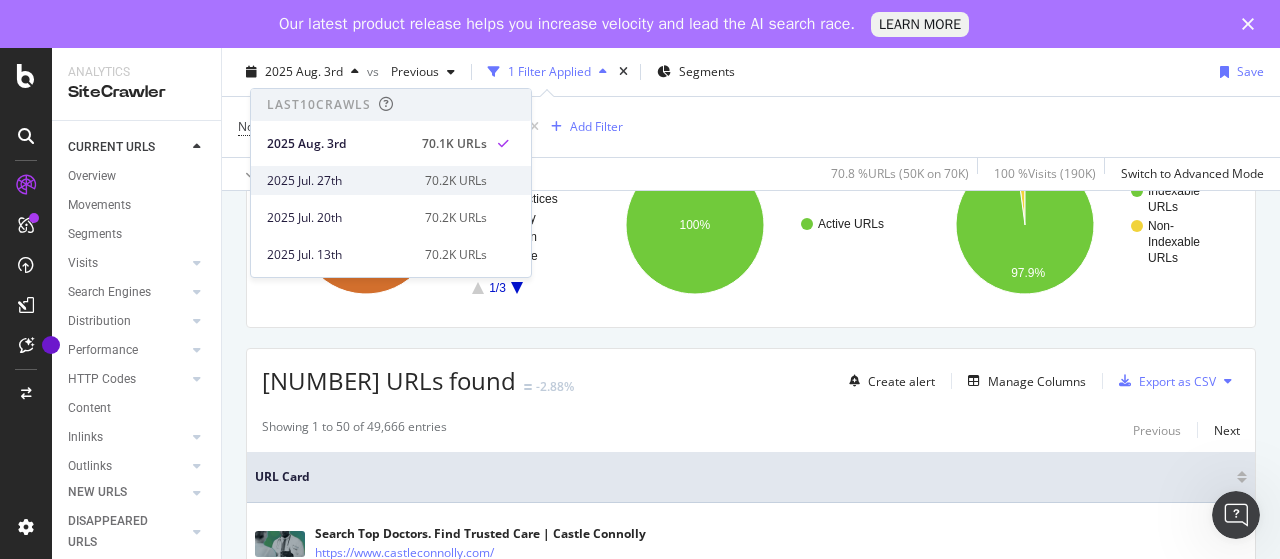 click on "2025 Jul. 27th" at bounding box center [340, 181] 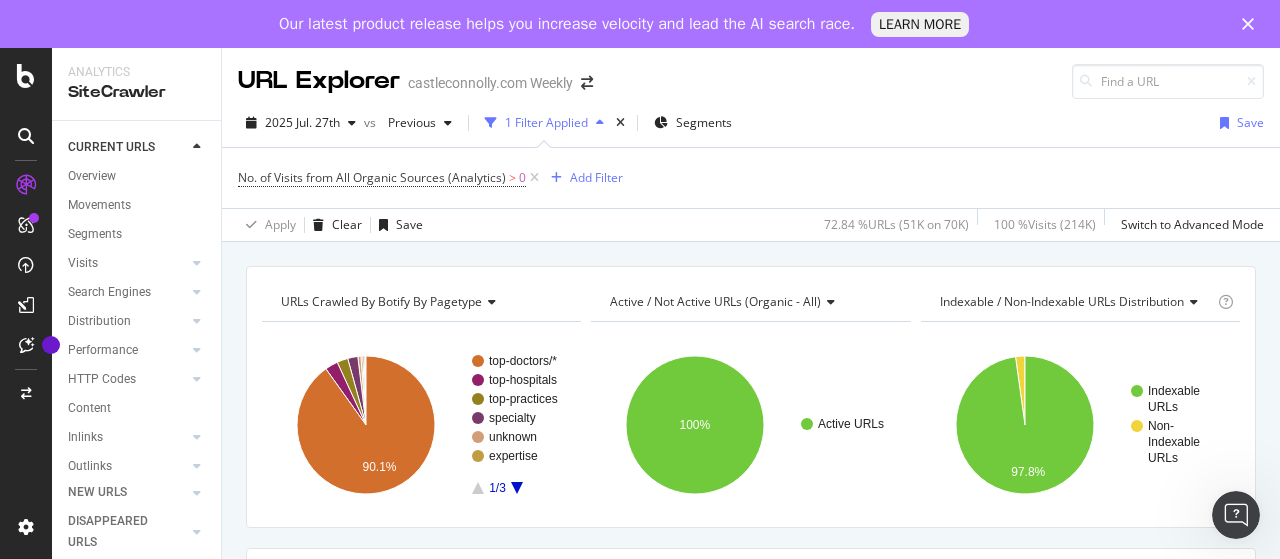 scroll, scrollTop: 100, scrollLeft: 0, axis: vertical 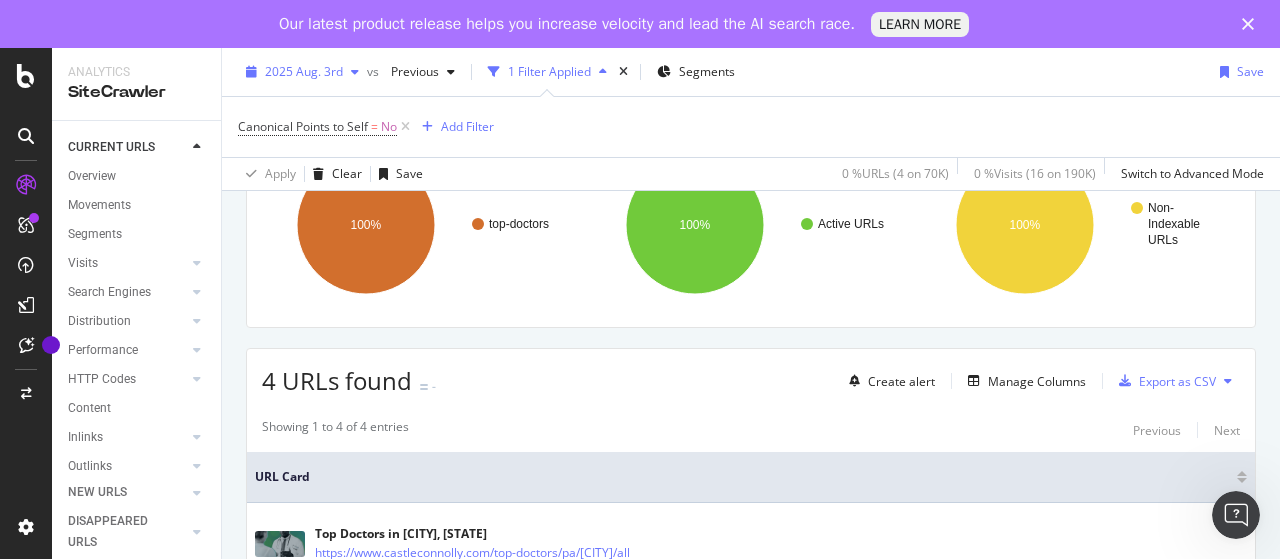 click on "2025 Aug. 3rd" at bounding box center (304, 71) 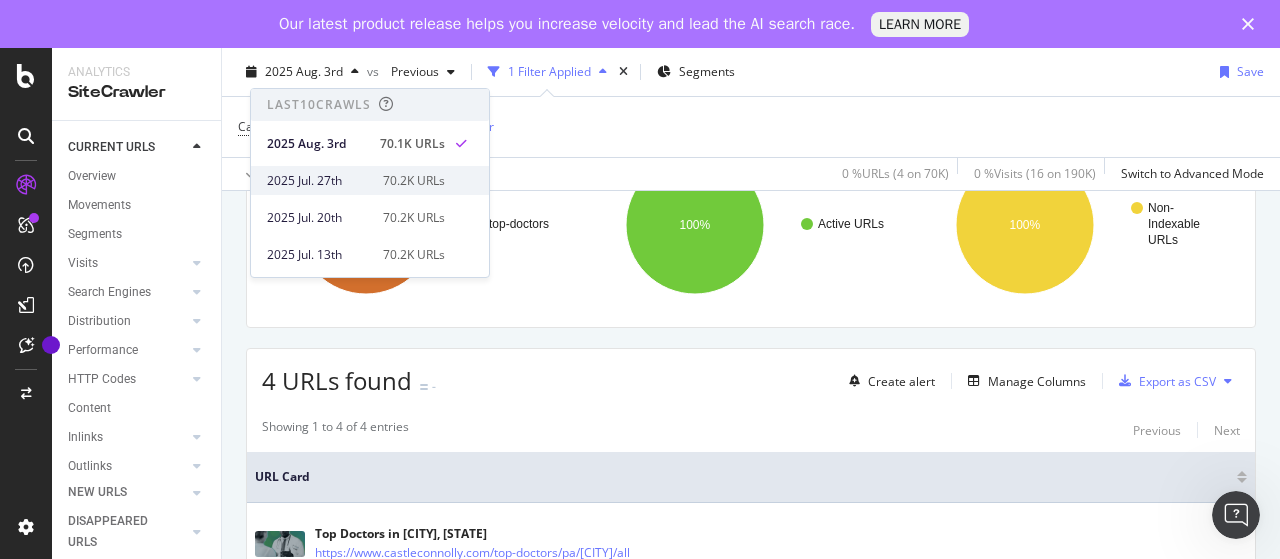 click on "2025 Jul. 27th" at bounding box center [319, 181] 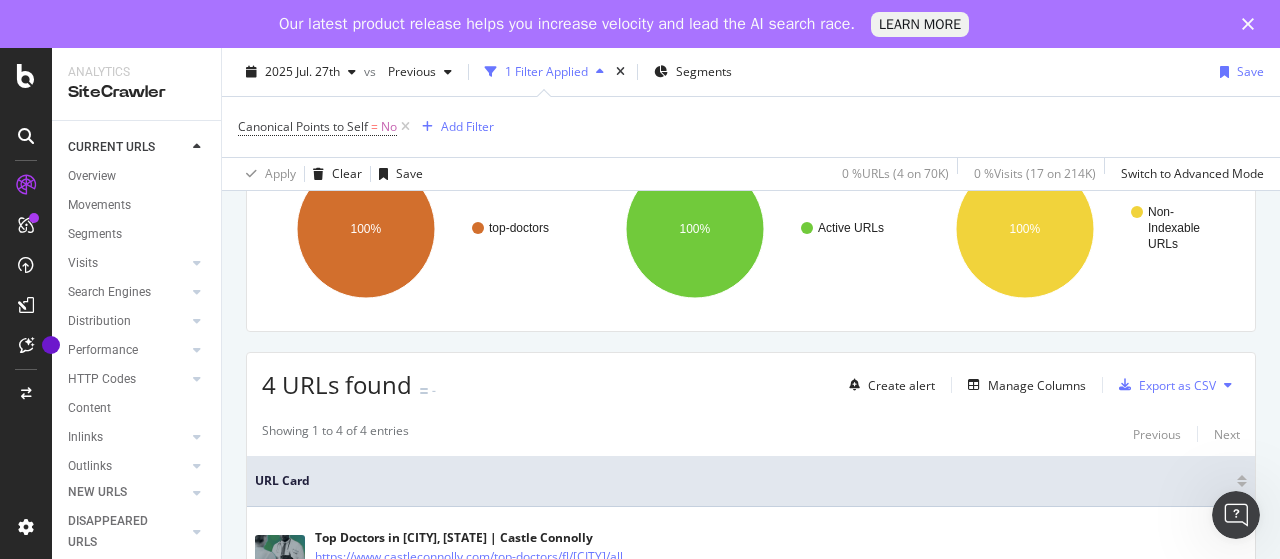 scroll, scrollTop: 200, scrollLeft: 0, axis: vertical 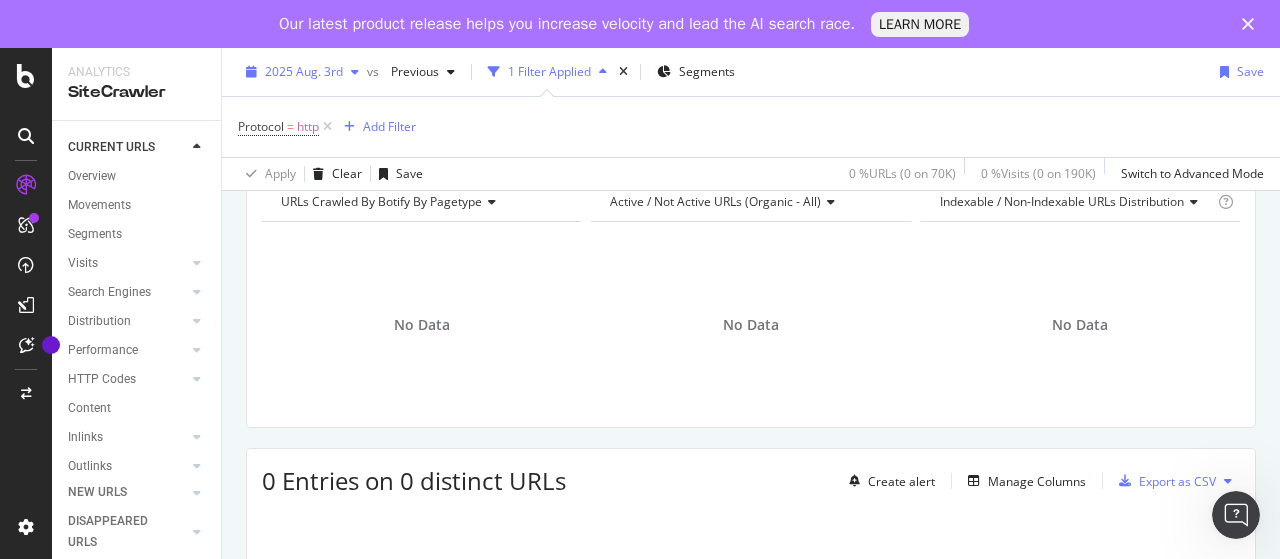 click on "2025 Aug. 3rd" at bounding box center (304, 71) 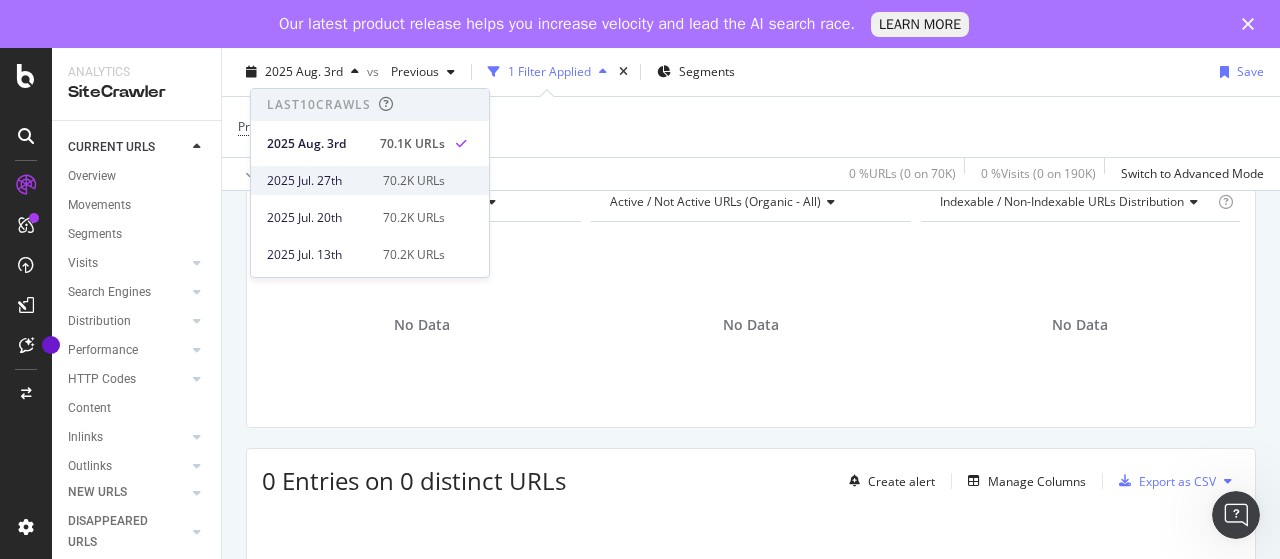 click on "2025 Jul. 27th" at bounding box center (319, 181) 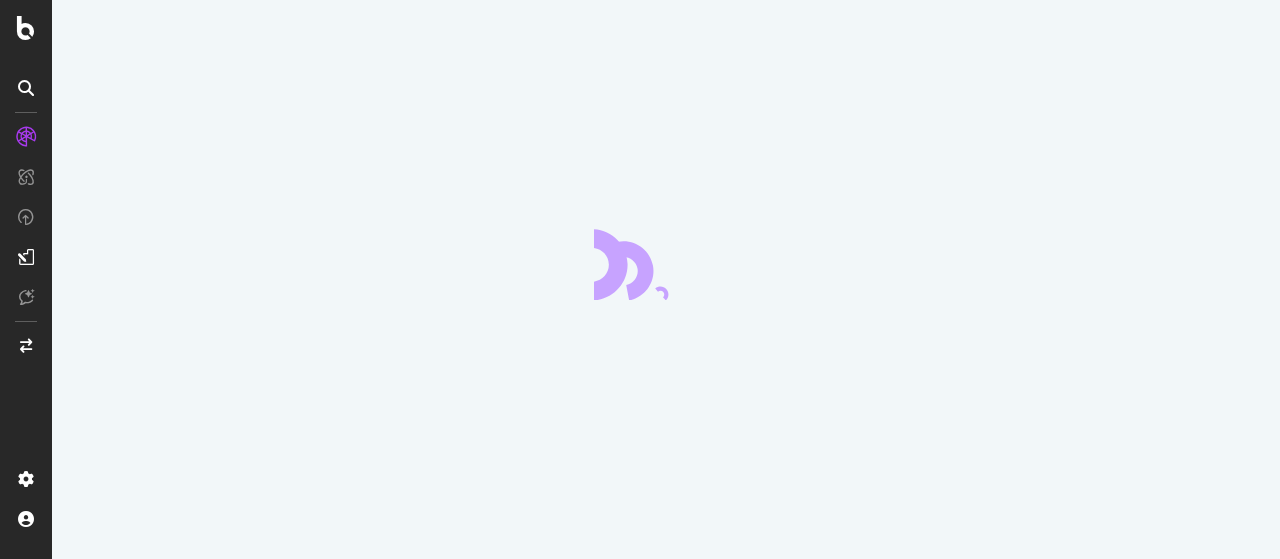 scroll, scrollTop: 0, scrollLeft: 0, axis: both 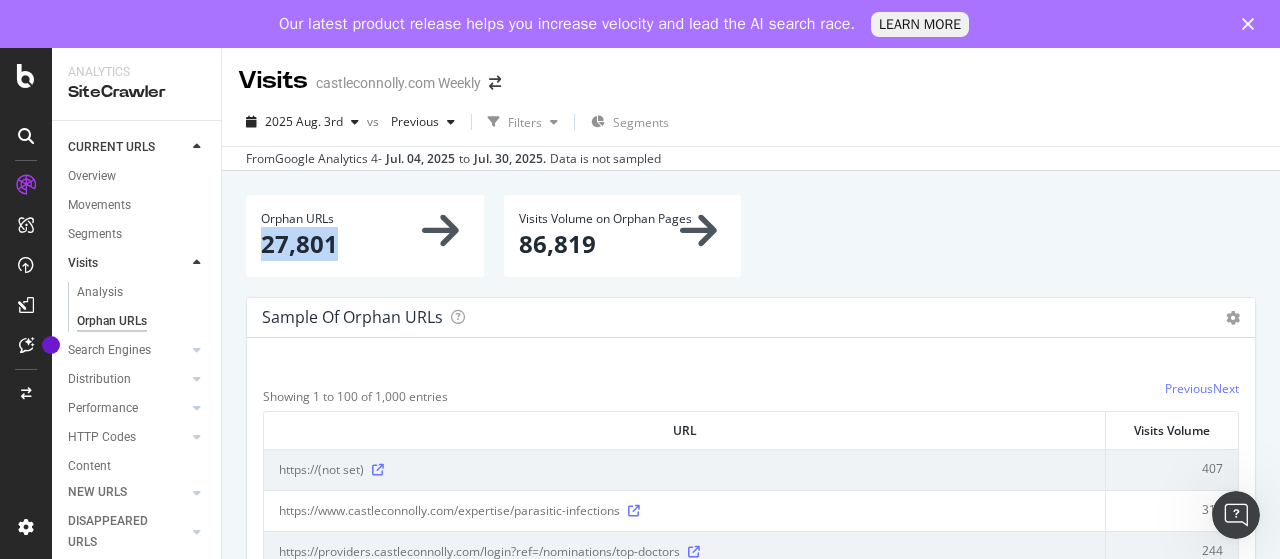 drag, startPoint x: 261, startPoint y: 242, endPoint x: 363, endPoint y: 245, distance: 102.044106 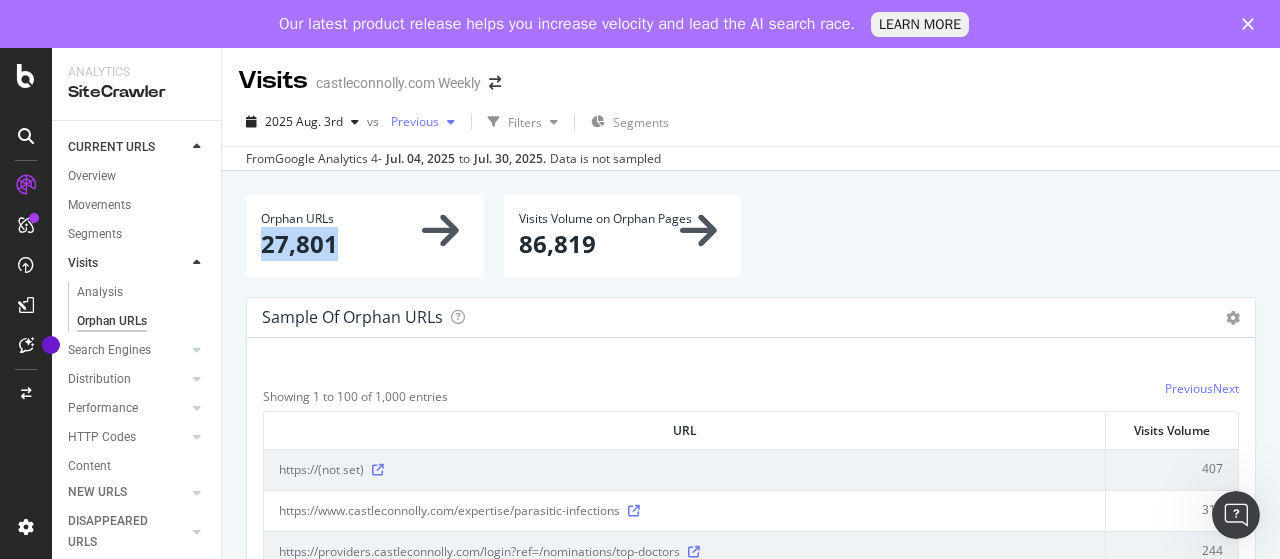 click on "Previous" at bounding box center [411, 121] 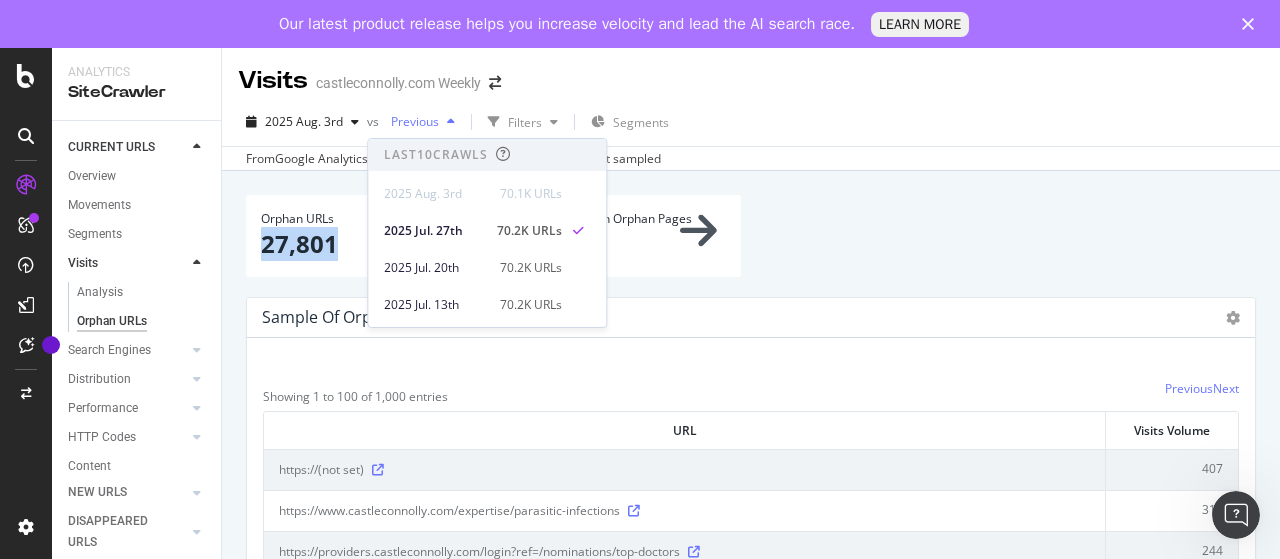 click on "Previous" at bounding box center (411, 121) 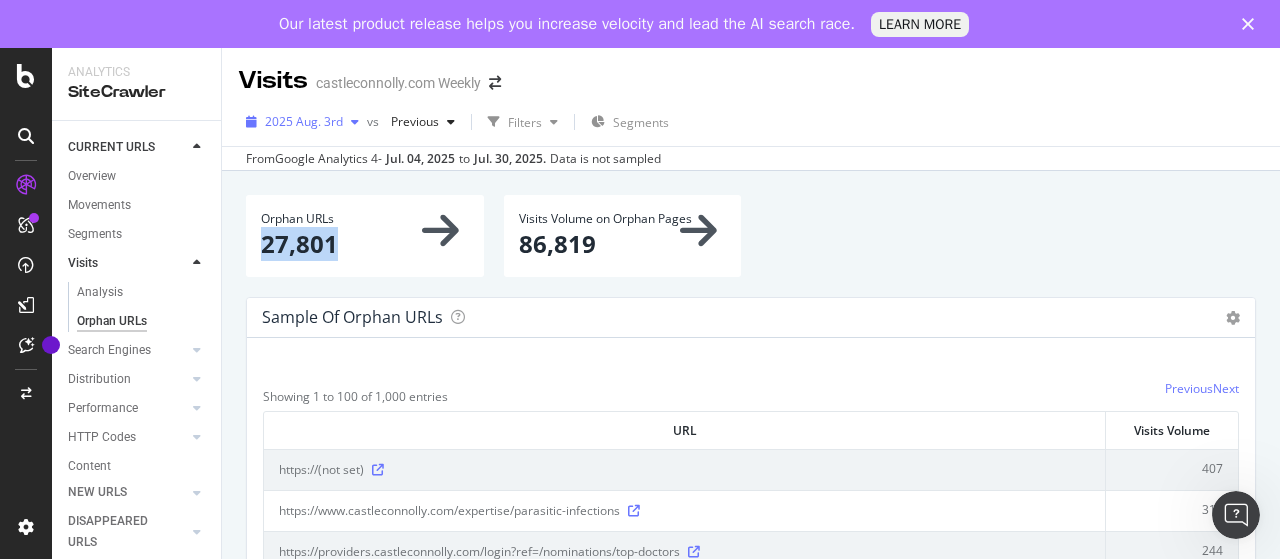 click on "2025 Aug. 3rd" at bounding box center [304, 121] 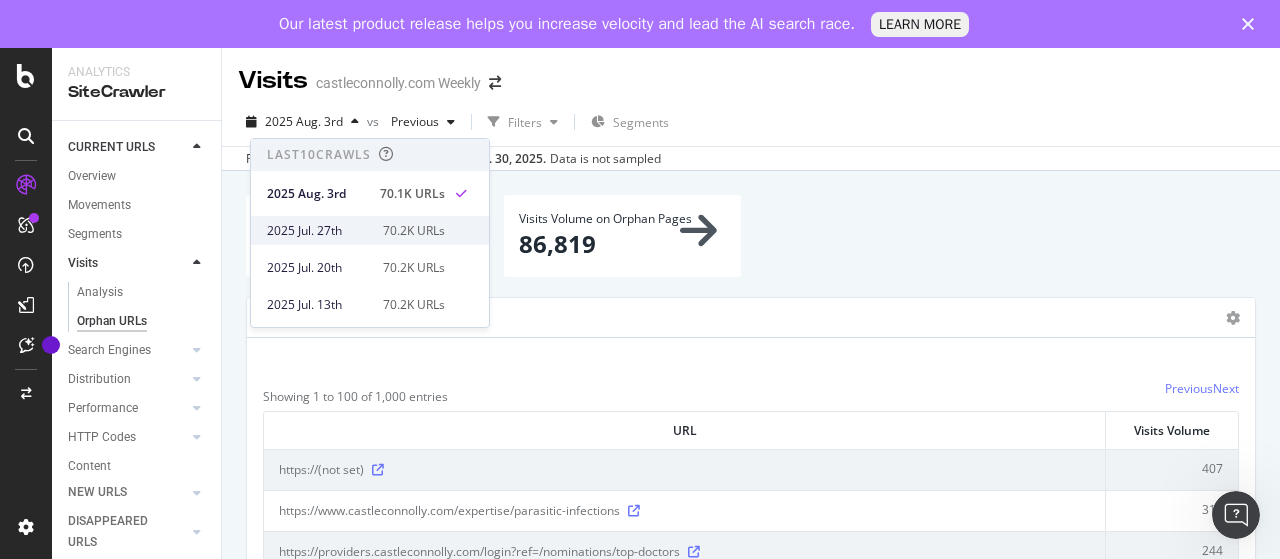 click on "2025 Jul. 27th" at bounding box center [319, 231] 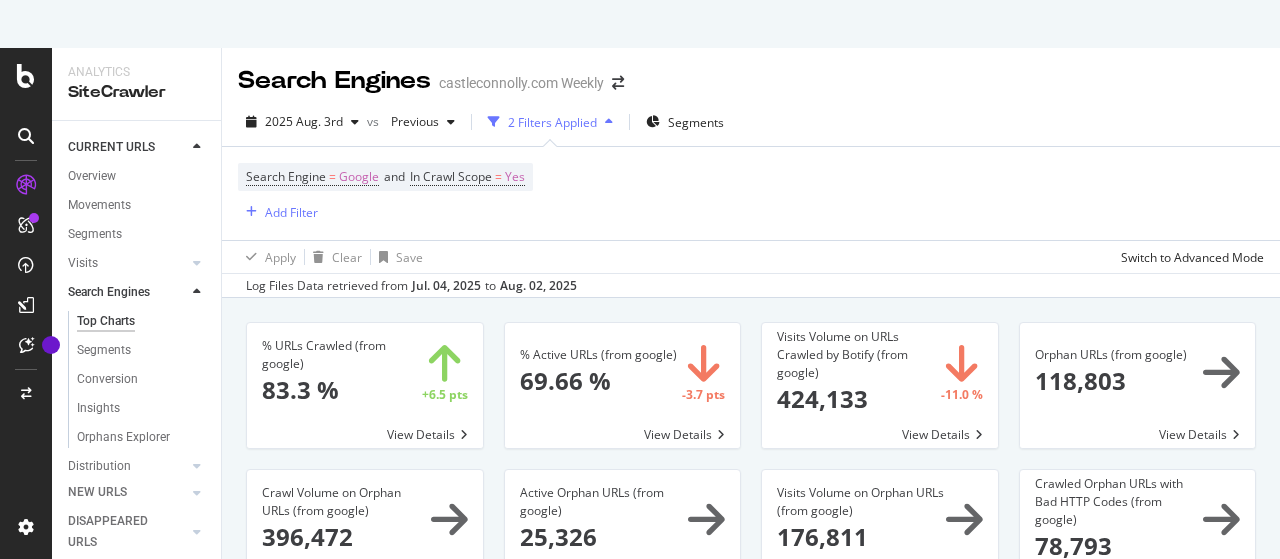 scroll, scrollTop: 0, scrollLeft: 0, axis: both 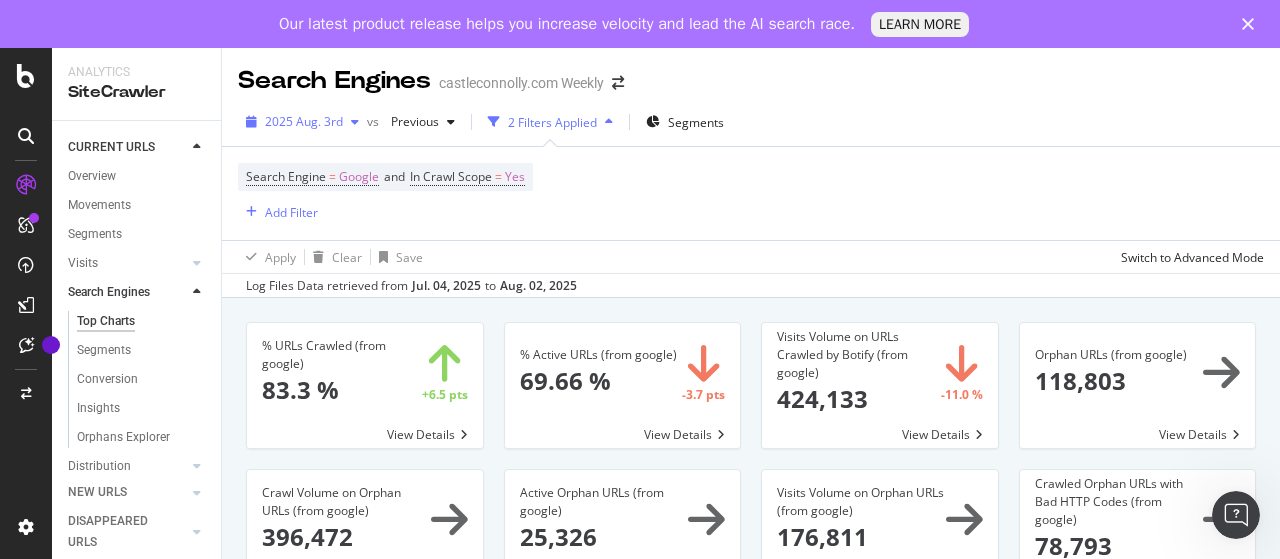 click on "2025 Aug. 3rd" at bounding box center [304, 121] 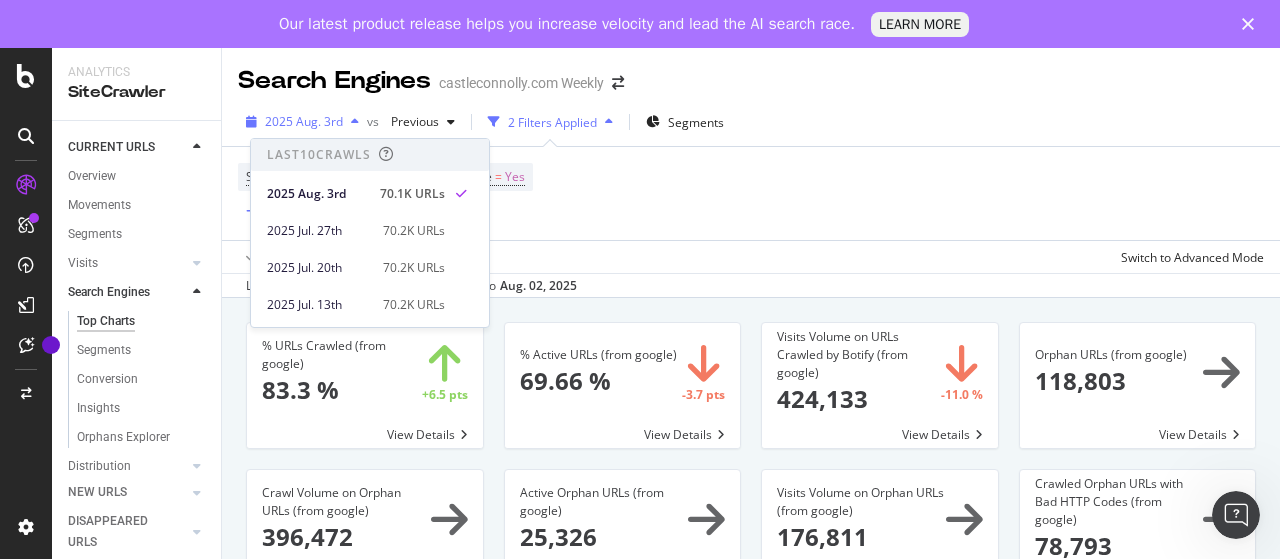 click on "2025 Aug. 3rd" at bounding box center [304, 121] 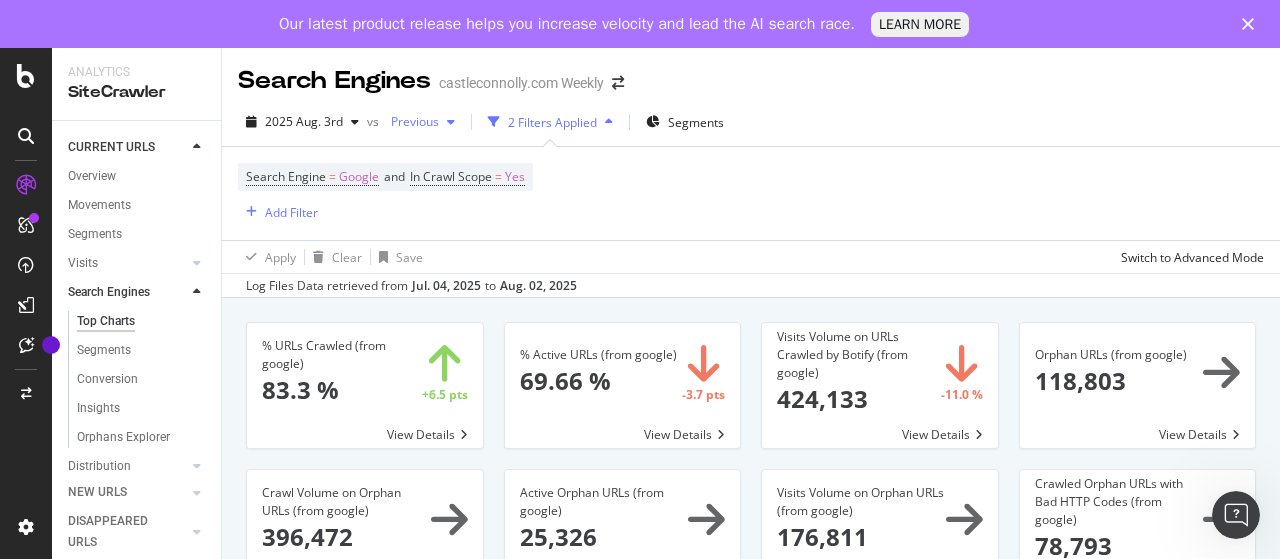 click on "Previous" at bounding box center [411, 121] 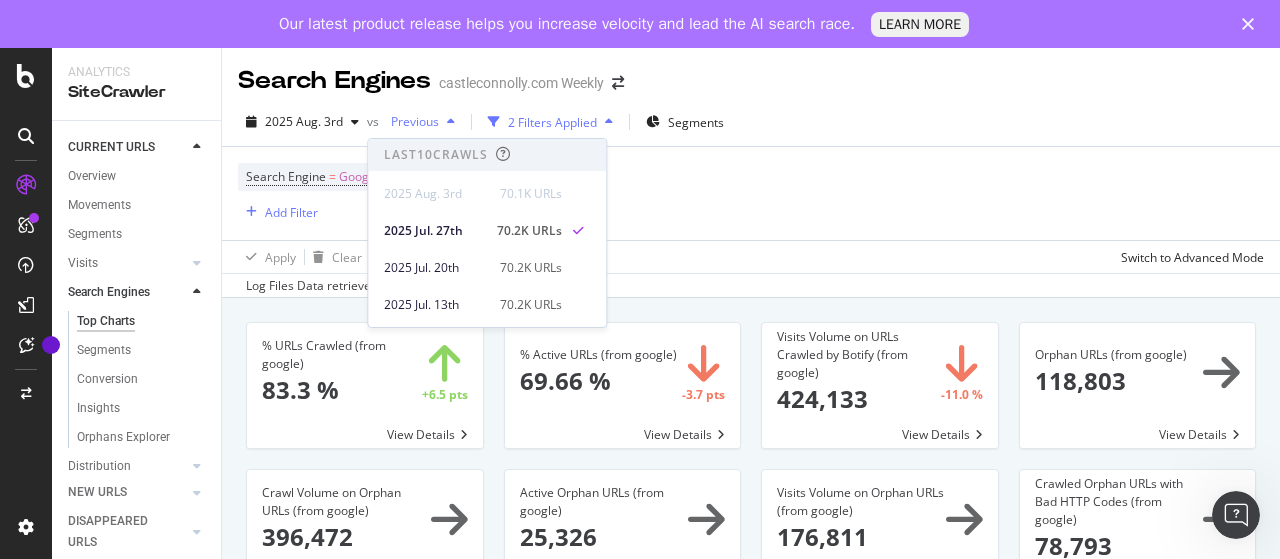 click on "Previous" at bounding box center (411, 121) 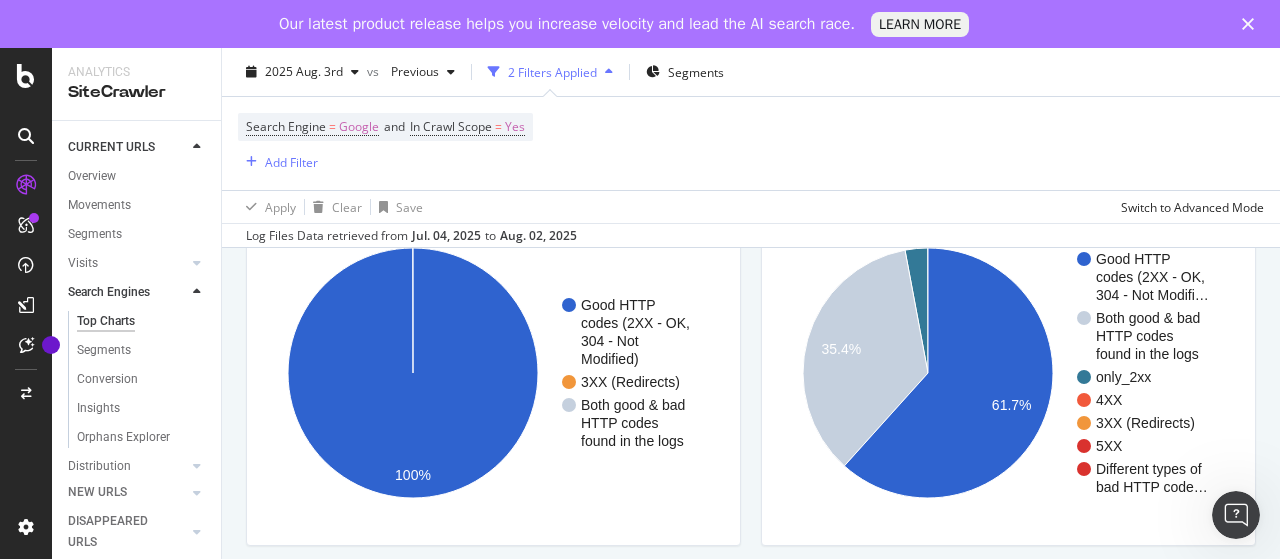 scroll, scrollTop: 1800, scrollLeft: 0, axis: vertical 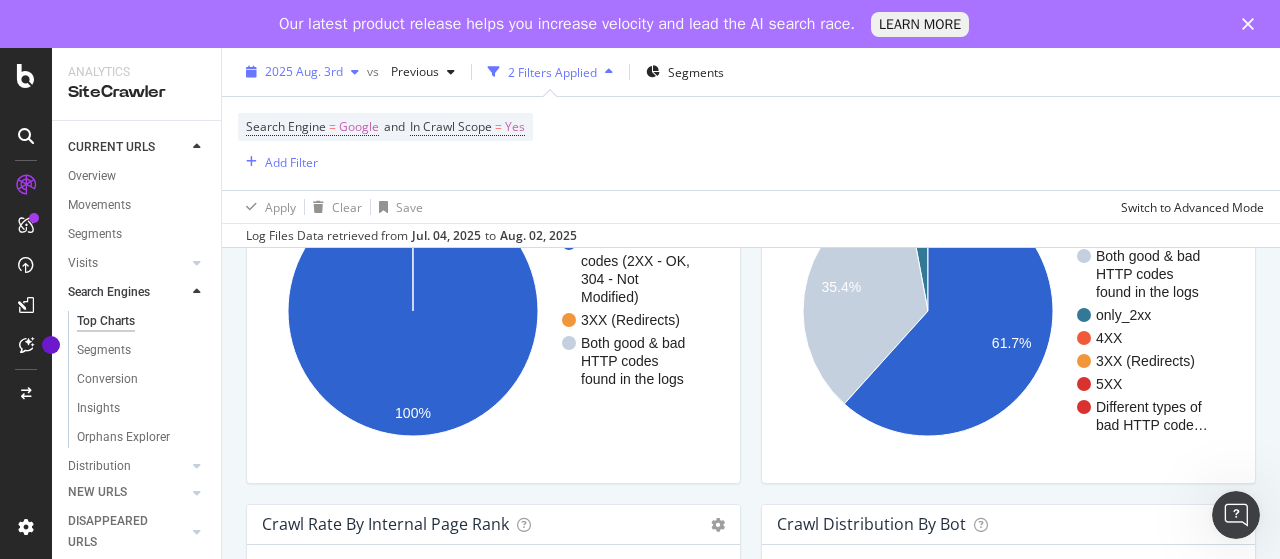 click on "2025 Aug. 3rd" at bounding box center (304, 71) 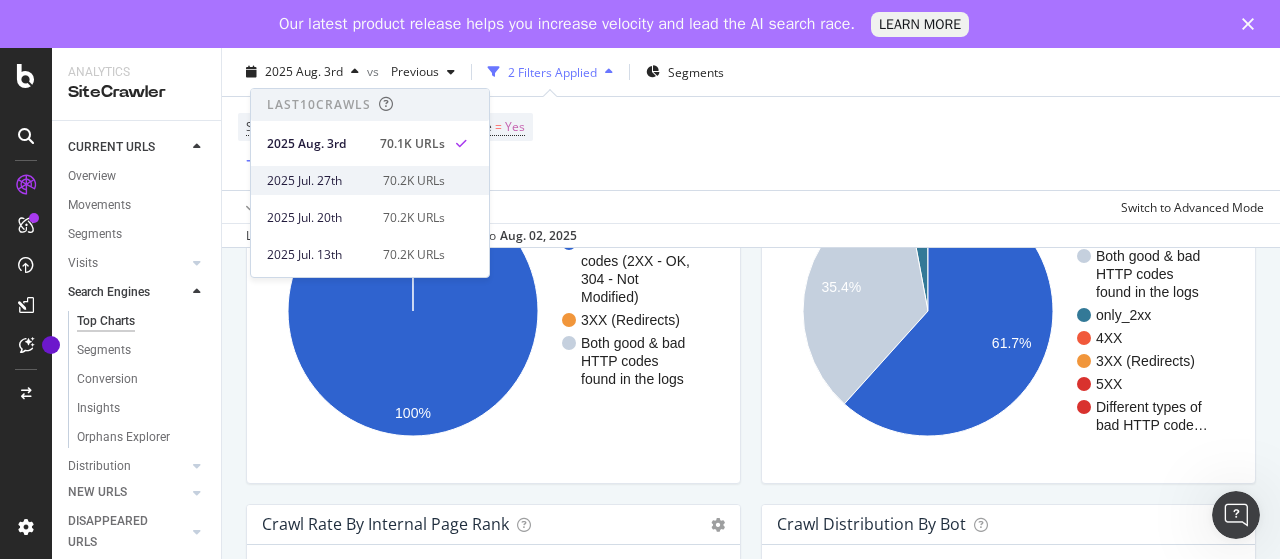 click on "2025 Jul. 27th" at bounding box center (319, 181) 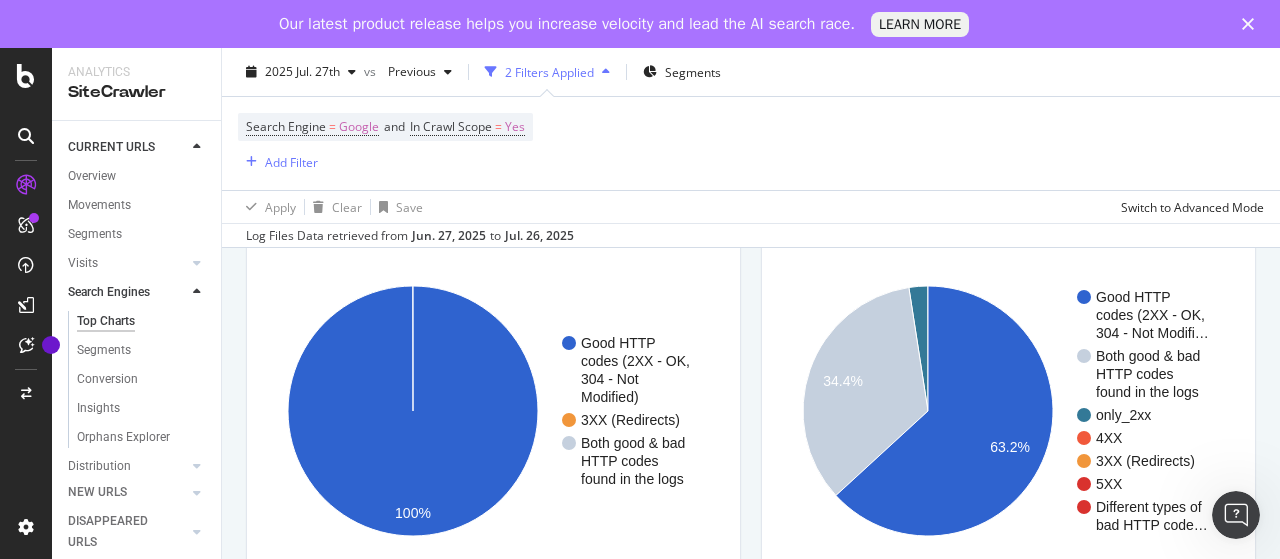 scroll, scrollTop: 1800, scrollLeft: 0, axis: vertical 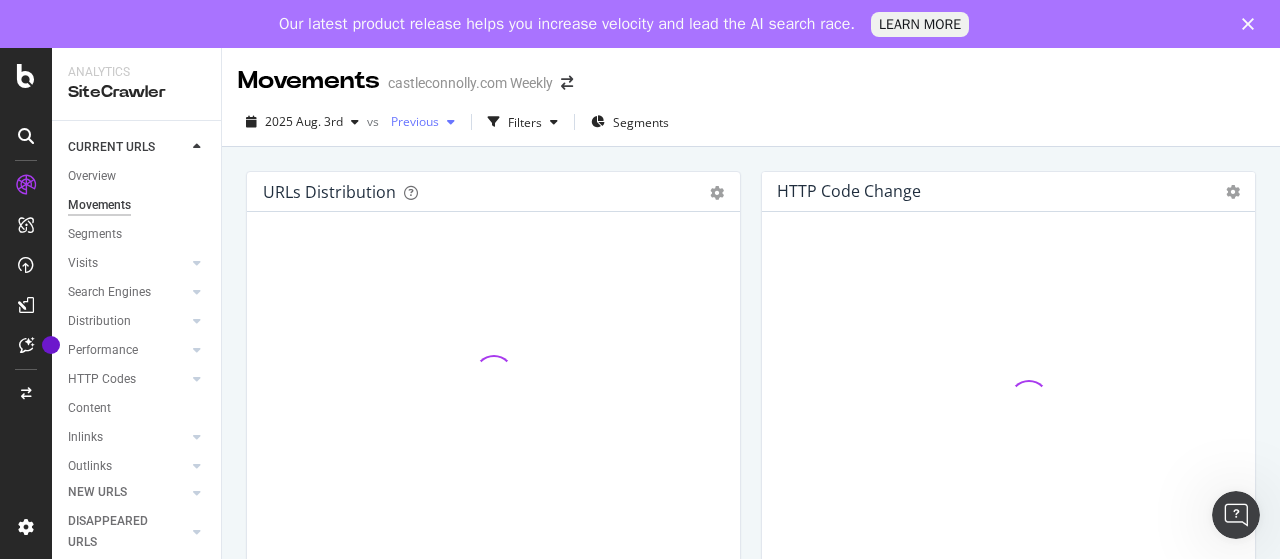 click on "Previous" at bounding box center (411, 121) 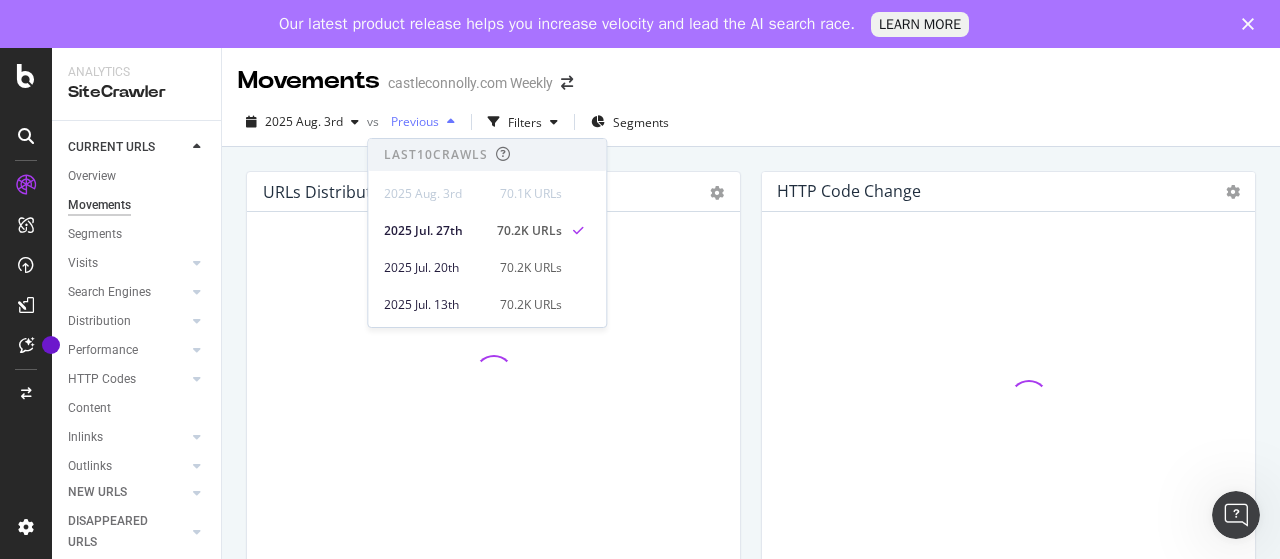 click on "Previous" at bounding box center [411, 121] 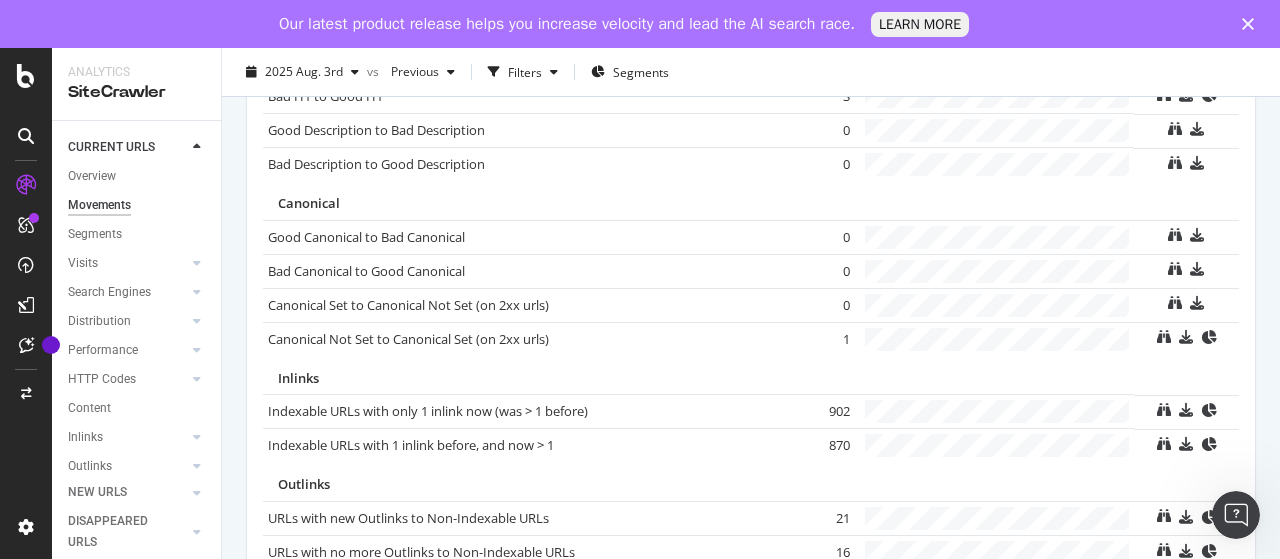 scroll, scrollTop: 1559, scrollLeft: 0, axis: vertical 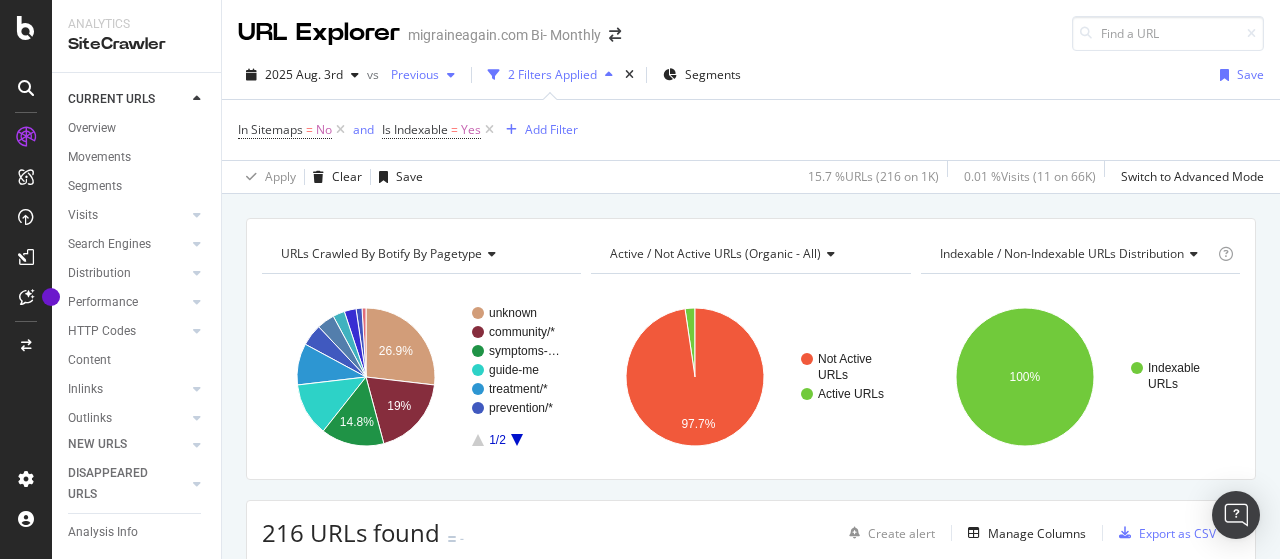 click on "Previous" at bounding box center [411, 74] 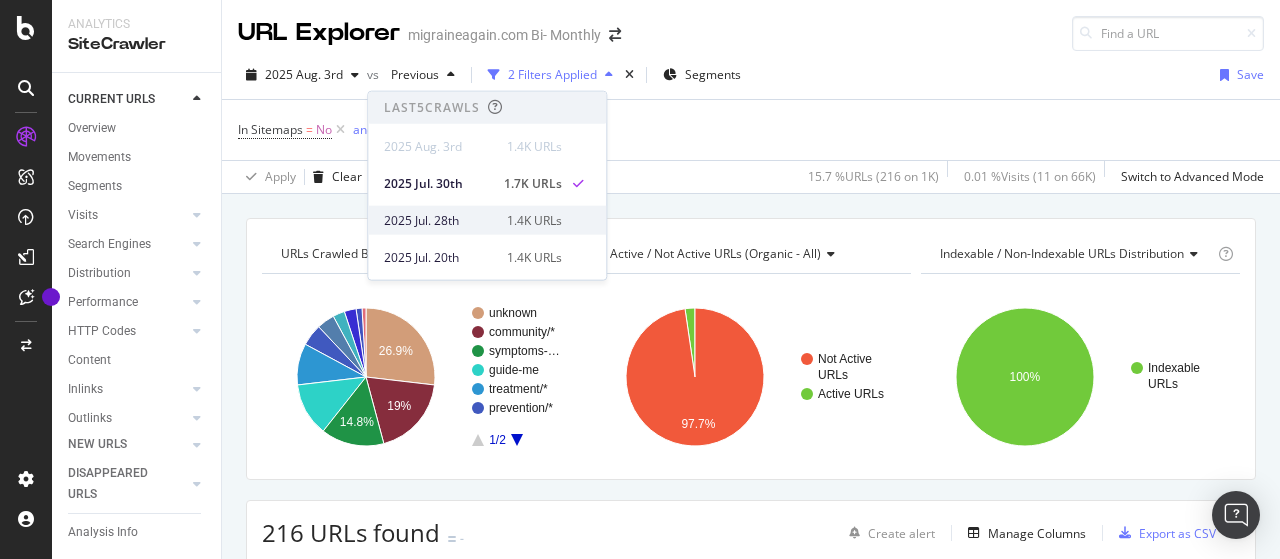 click on "2025 Jul. 28th" at bounding box center [439, 220] 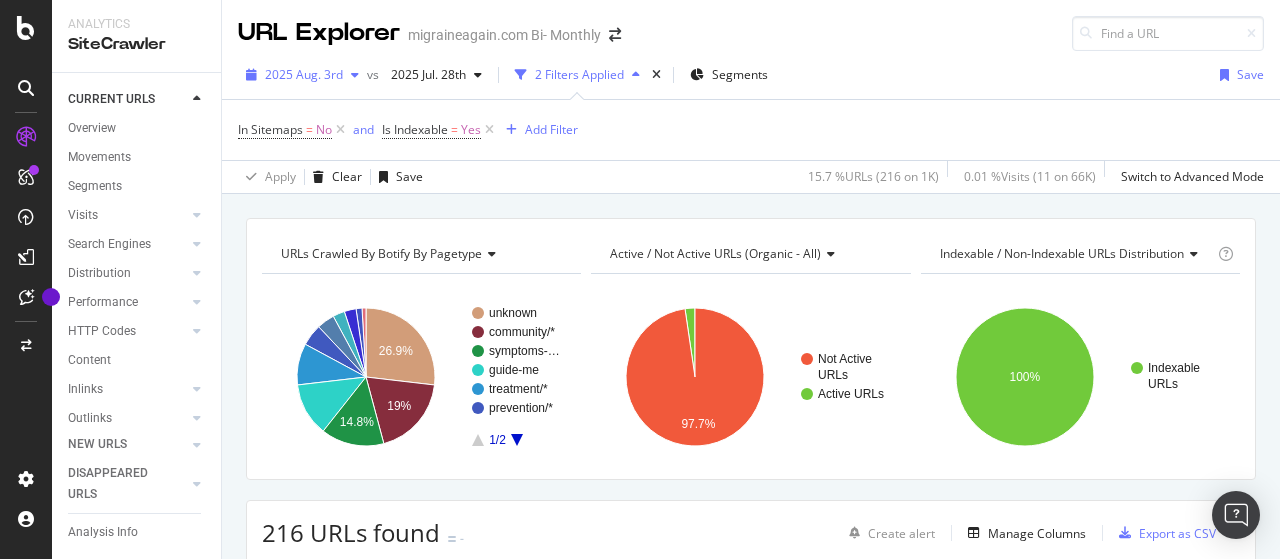 click on "2025 Aug. 3rd" at bounding box center [304, 74] 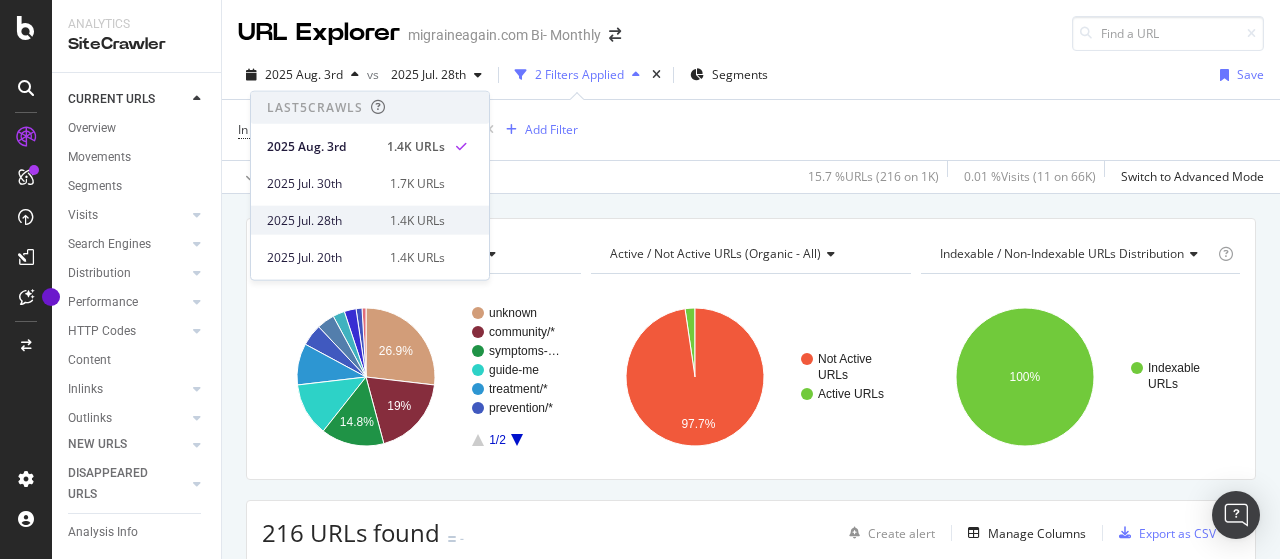 click on "2025 Jul. 28th" at bounding box center (322, 220) 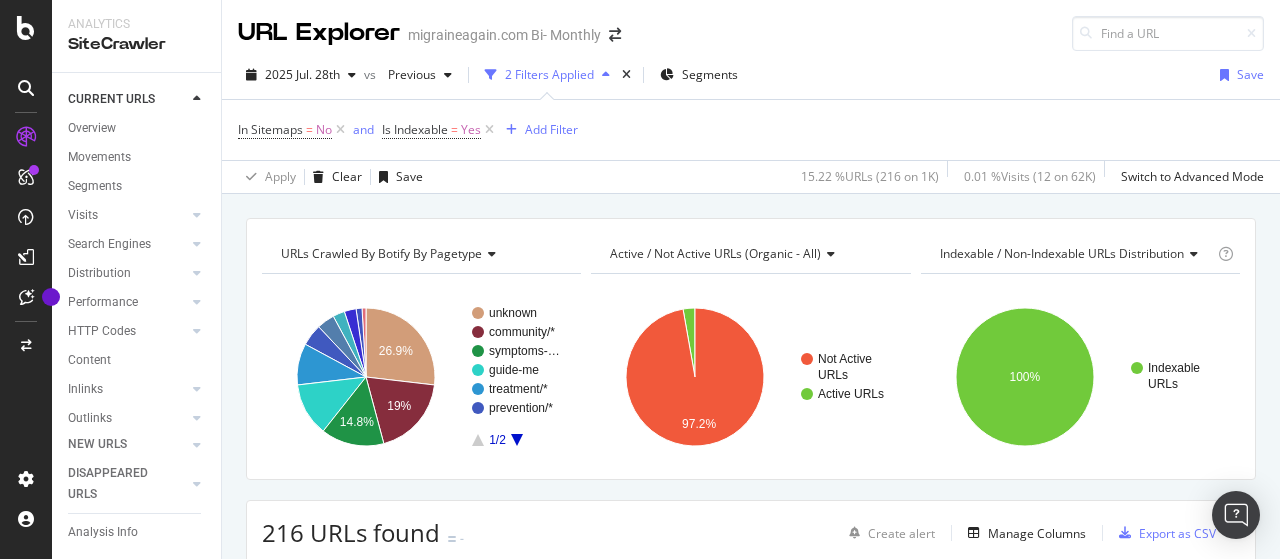 scroll, scrollTop: 100, scrollLeft: 0, axis: vertical 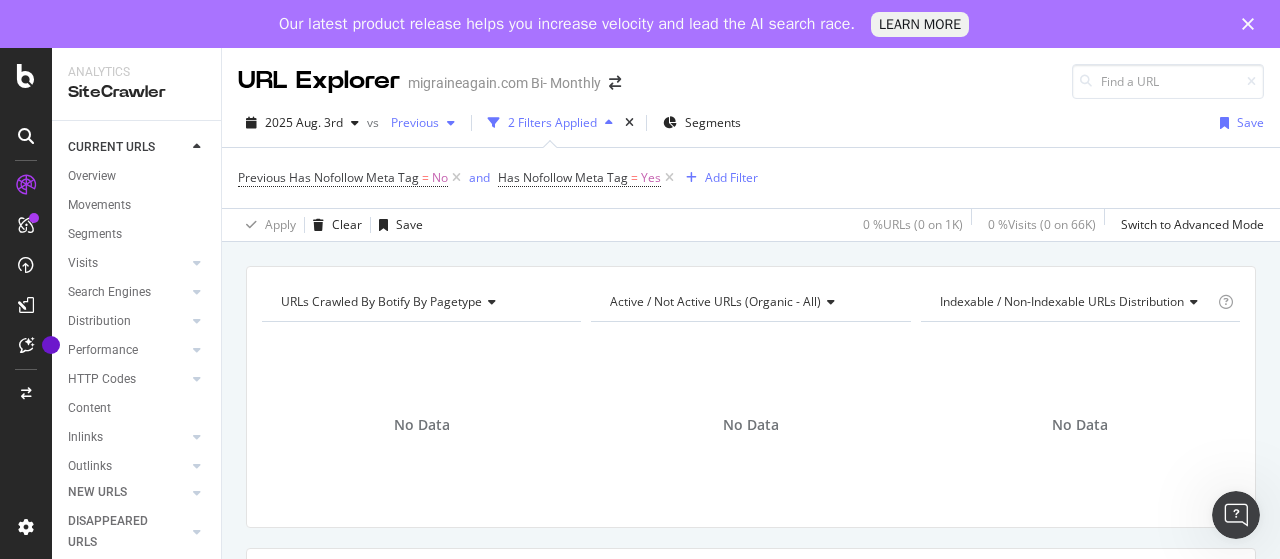 click on "Previous" at bounding box center [411, 122] 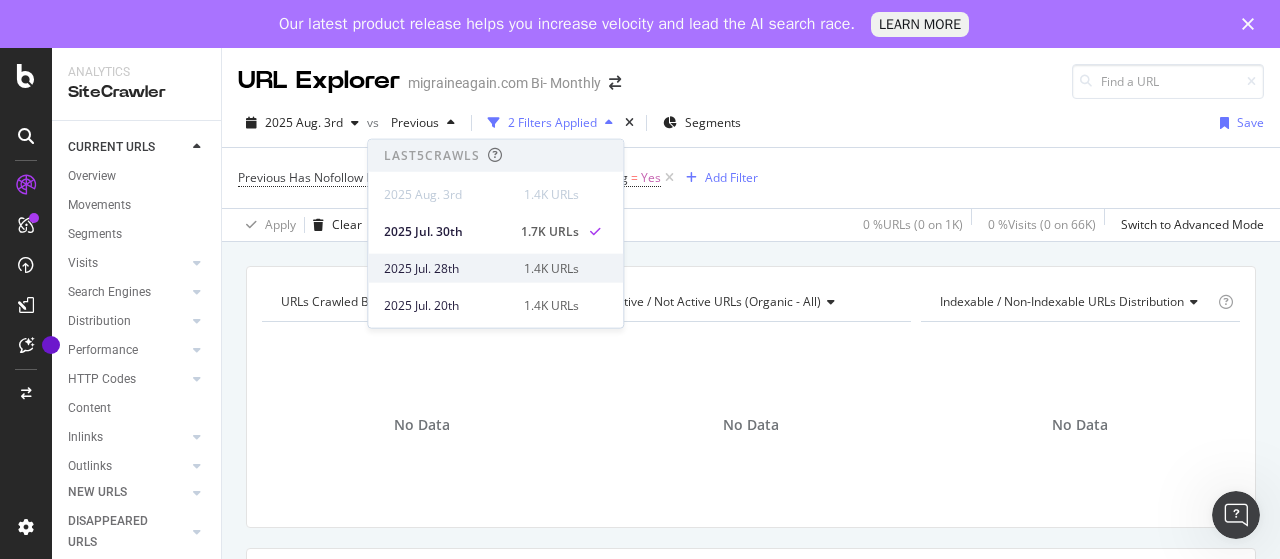 click on "2025 Jul. 28th" at bounding box center (448, 268) 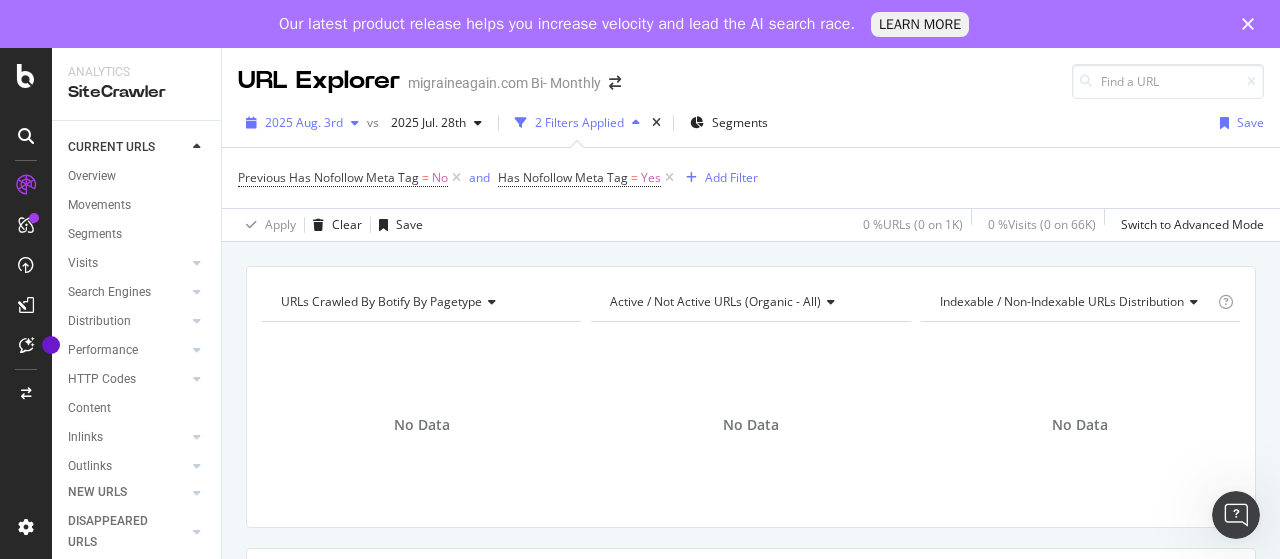 click on "2025 Aug. 3rd" at bounding box center (304, 122) 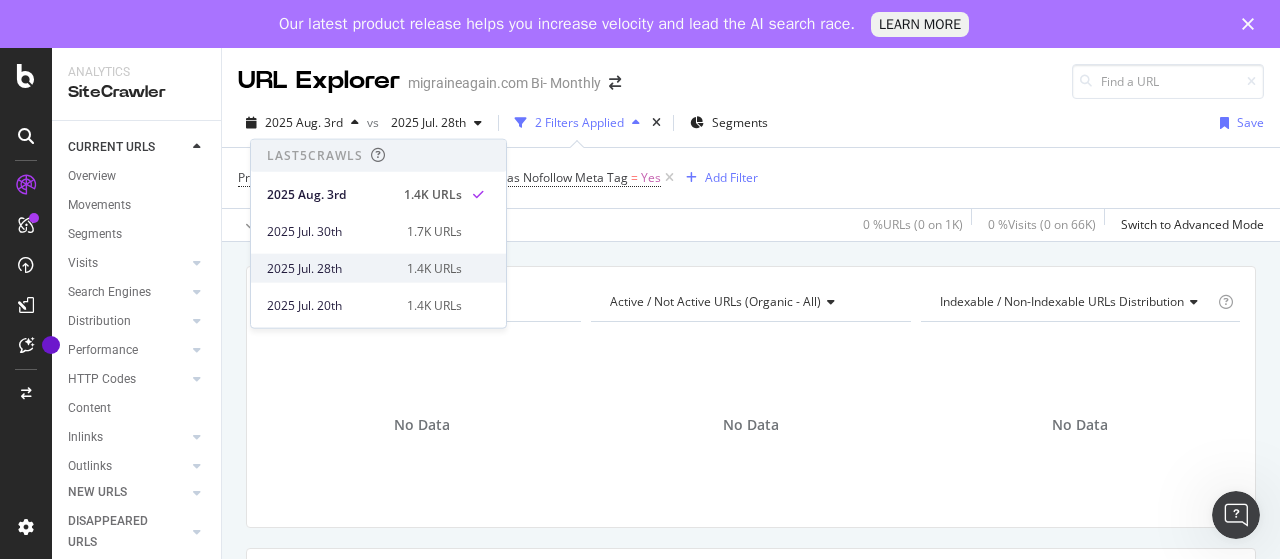 click on "2025 Jul. 28th" at bounding box center [331, 268] 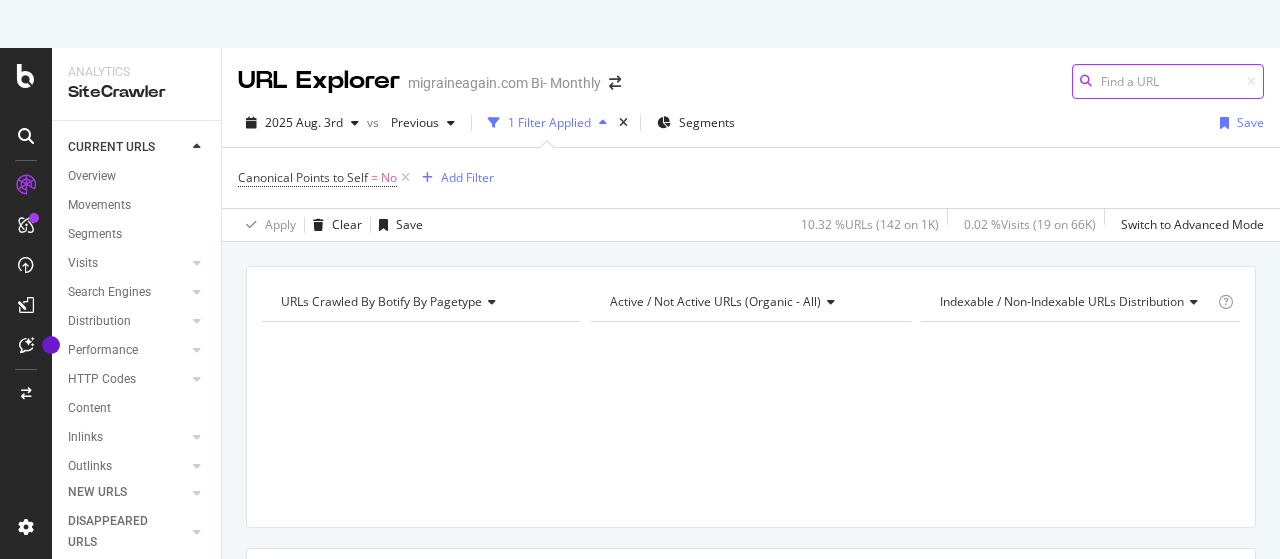 scroll, scrollTop: 0, scrollLeft: 0, axis: both 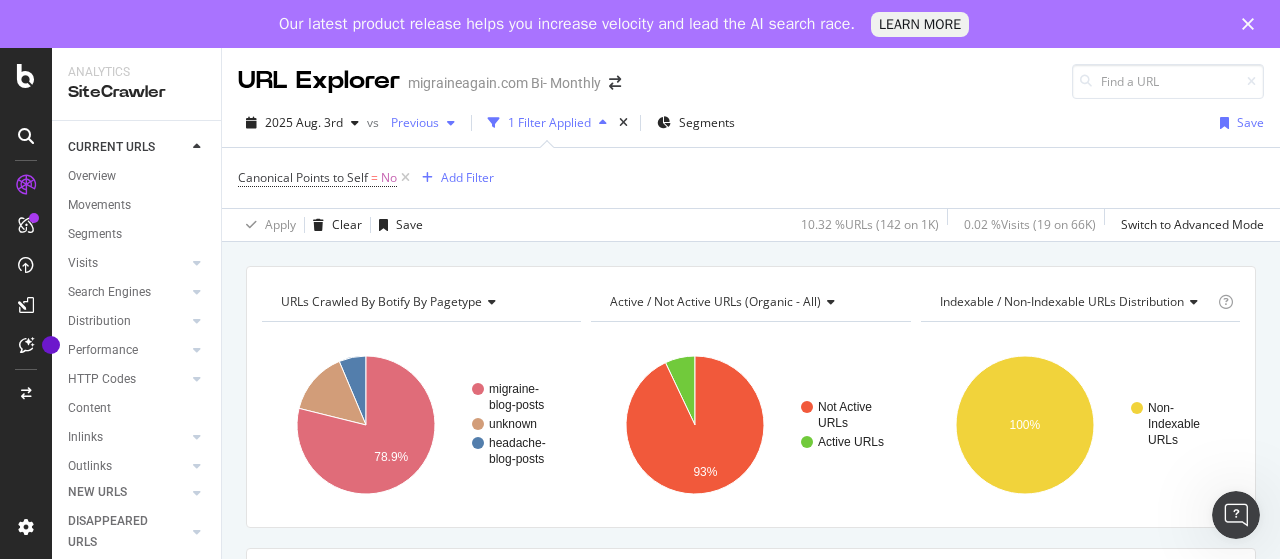 click on "Previous" at bounding box center [411, 122] 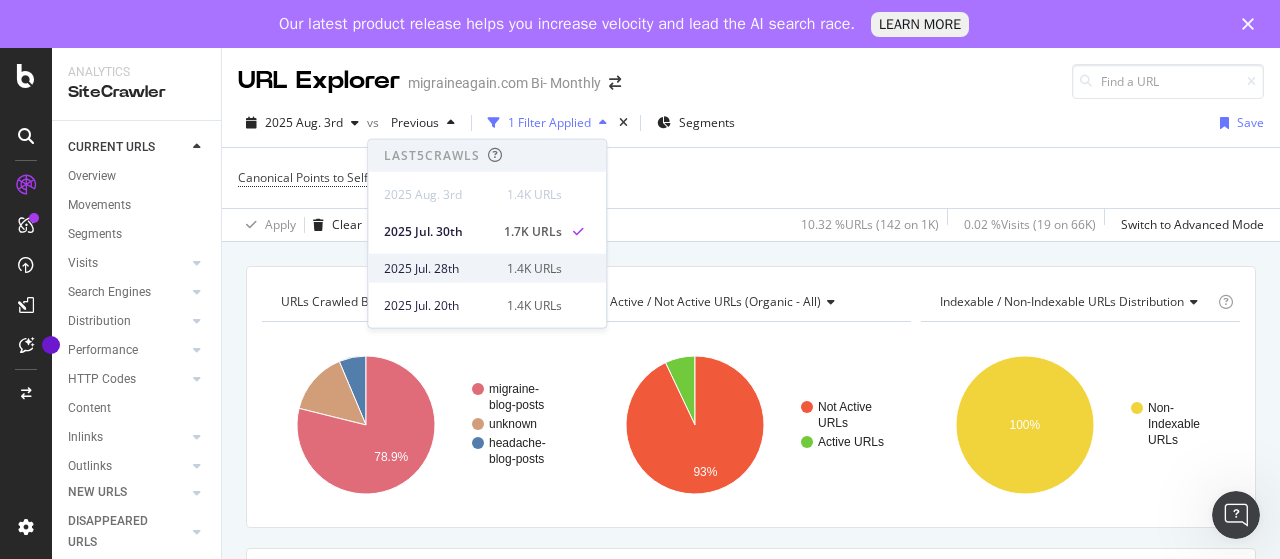 click on "2025 Jul. 28th" at bounding box center [439, 268] 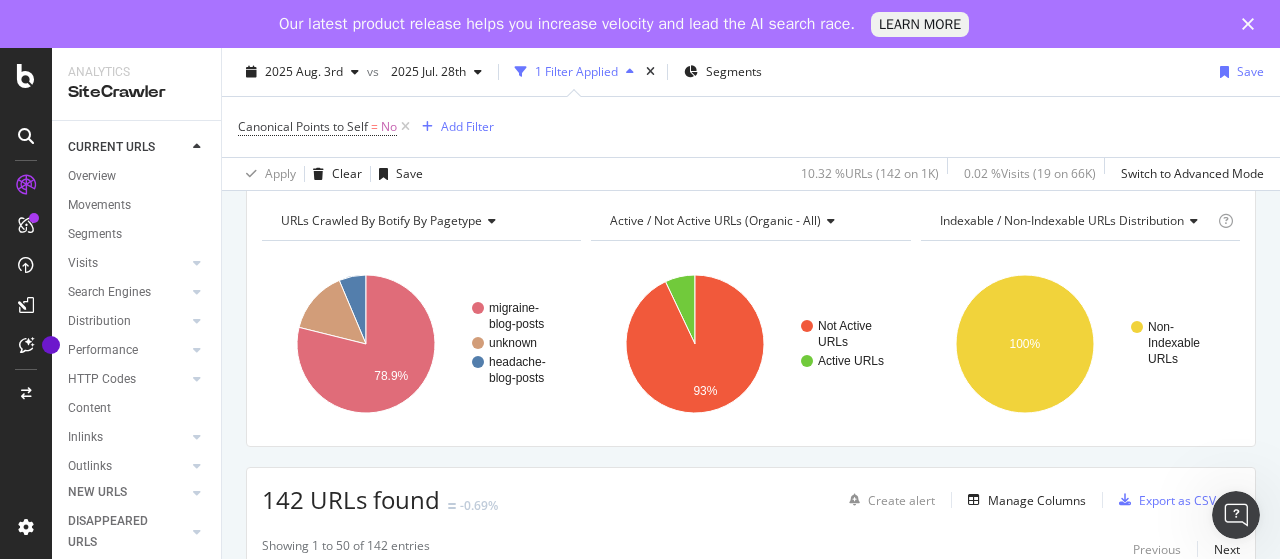 scroll, scrollTop: 200, scrollLeft: 0, axis: vertical 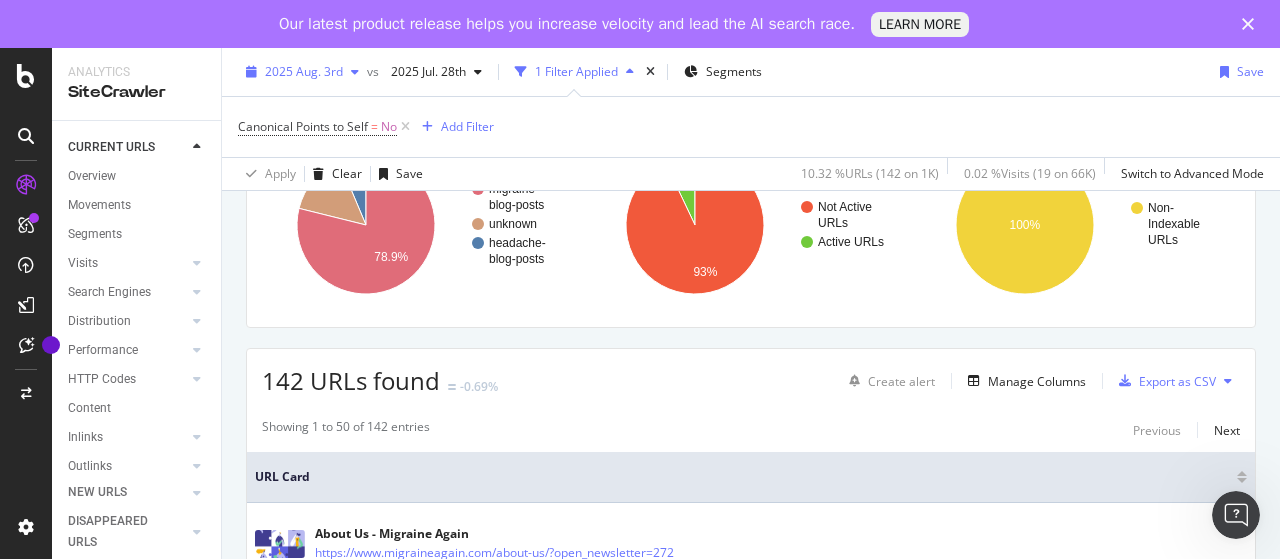 click on "2025 Aug. 3rd" at bounding box center [304, 71] 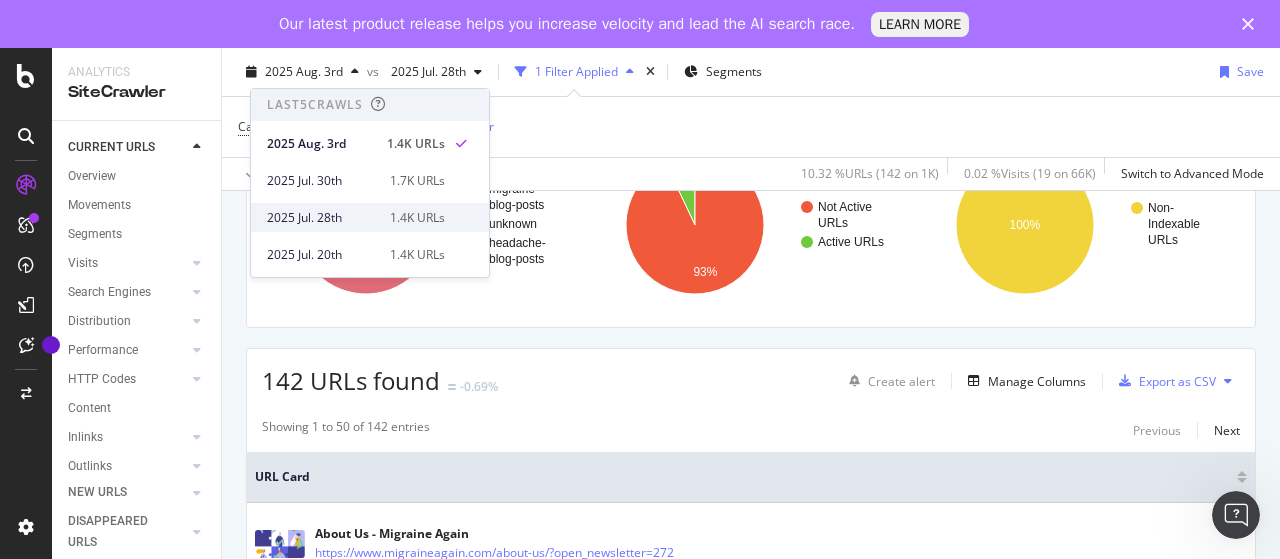 click on "2025 Jul. 28th" at bounding box center [322, 218] 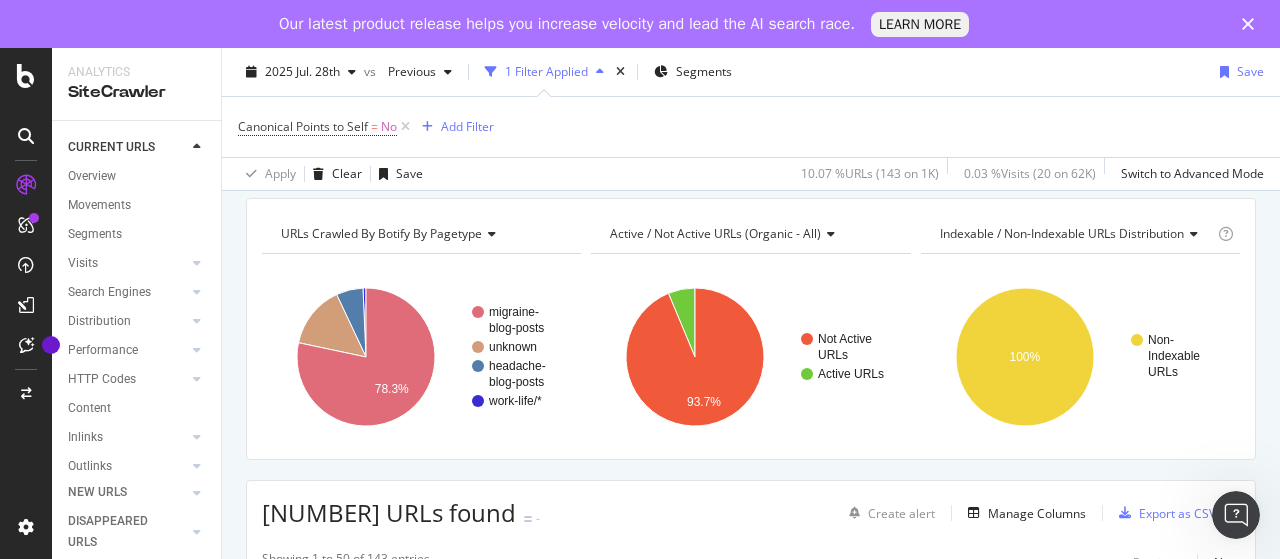 scroll, scrollTop: 100, scrollLeft: 0, axis: vertical 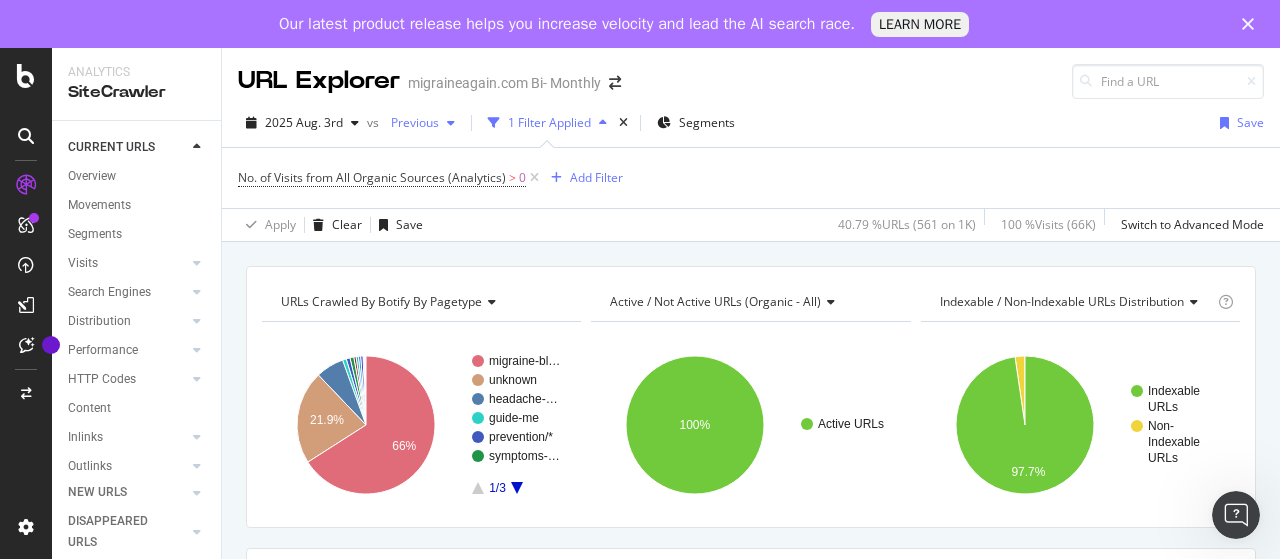 click on "Previous" at bounding box center (411, 122) 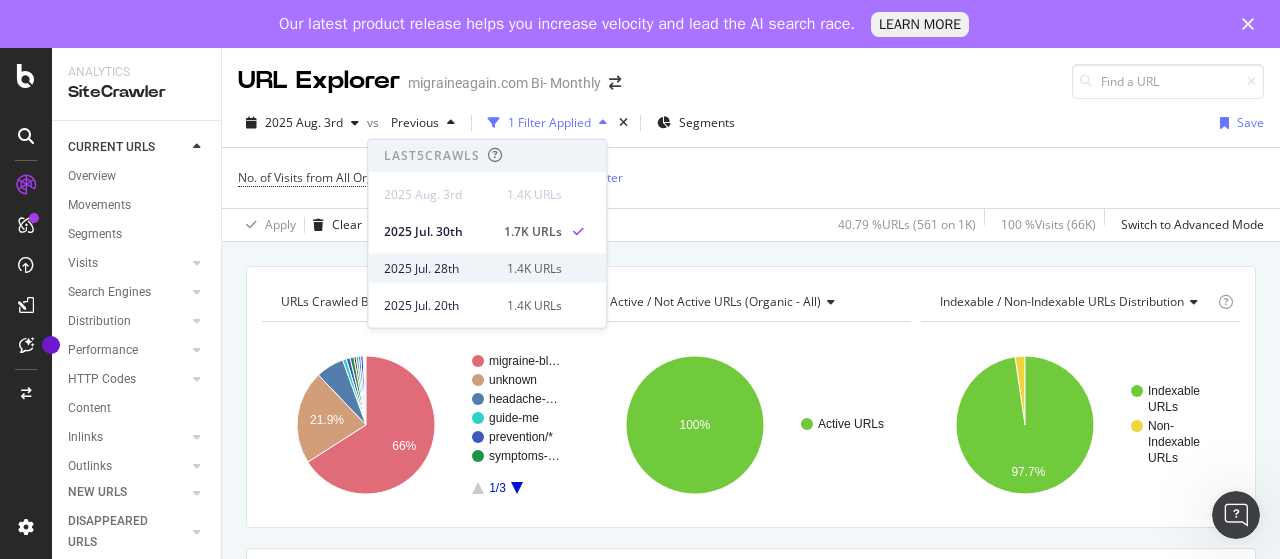 click on "2025 Jul. 28th" at bounding box center [439, 268] 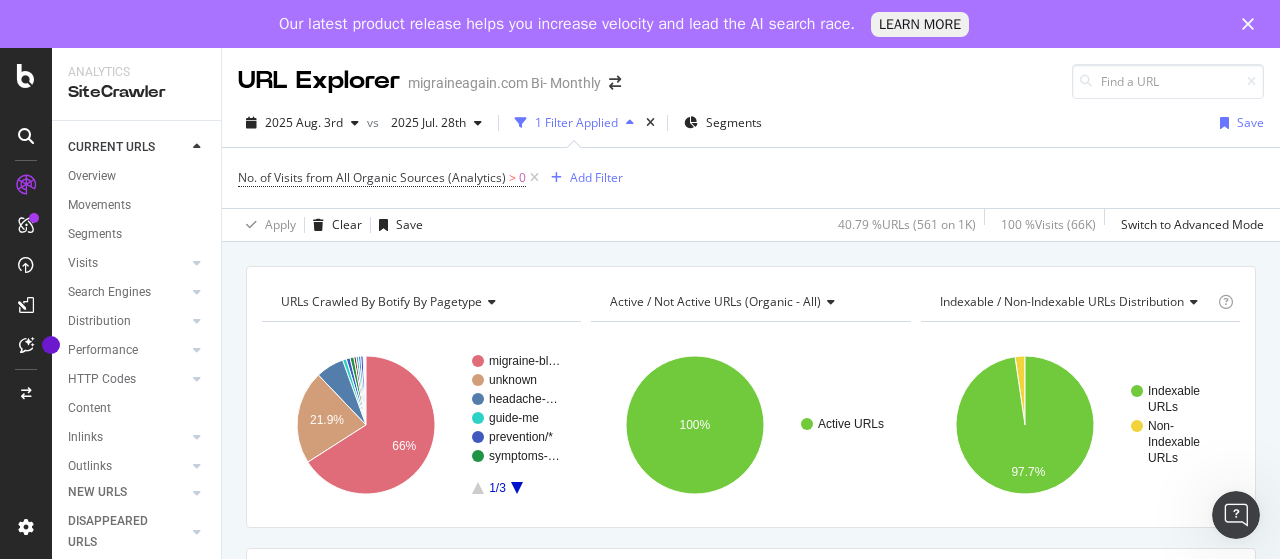 scroll, scrollTop: 200, scrollLeft: 0, axis: vertical 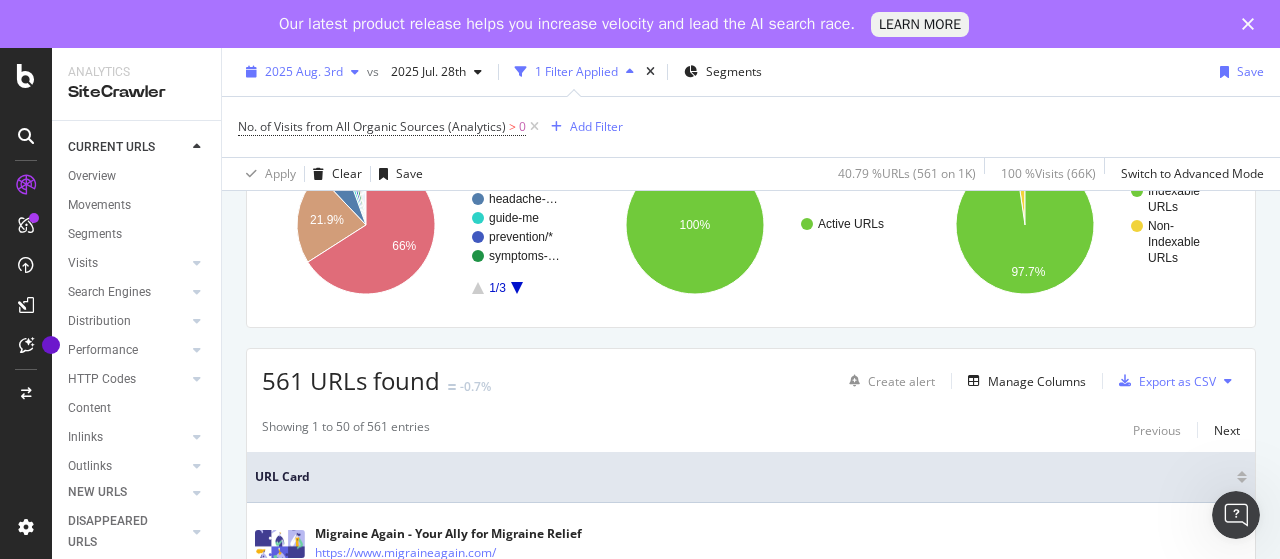 click on "2025 Aug. 3rd" at bounding box center [304, 71] 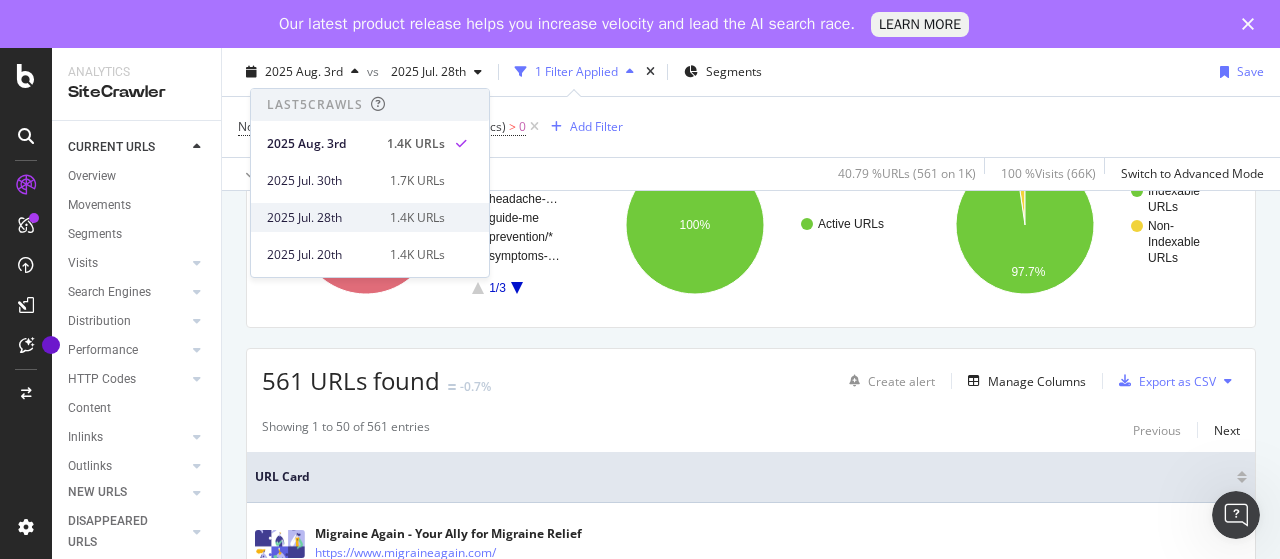 click on "2025 Jul. 28th 1.4K URLs" at bounding box center [370, 217] 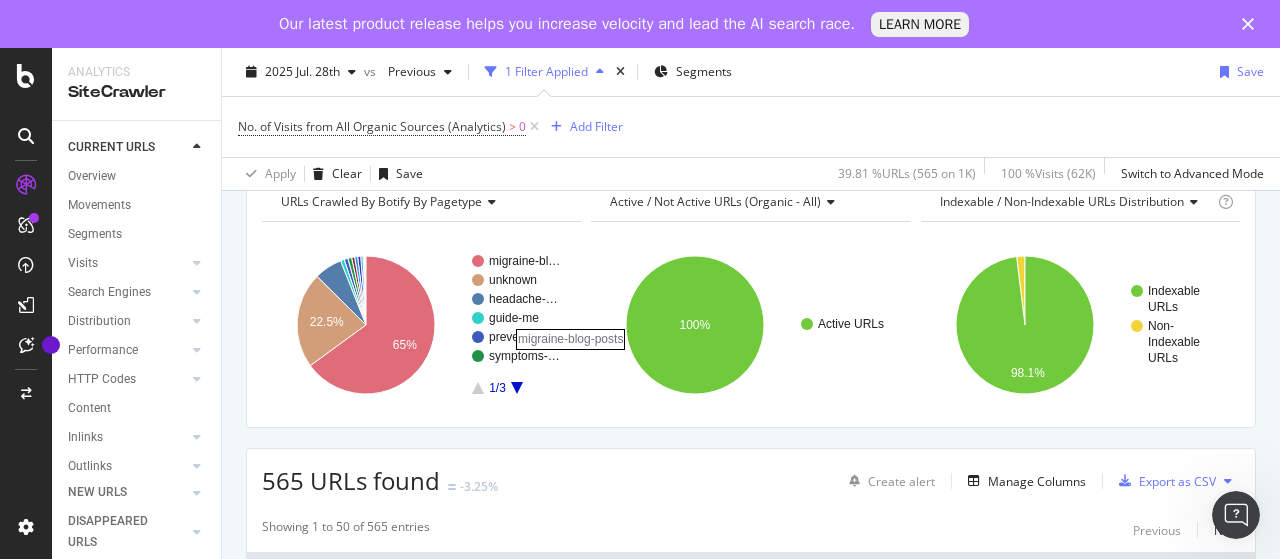 scroll, scrollTop: 300, scrollLeft: 0, axis: vertical 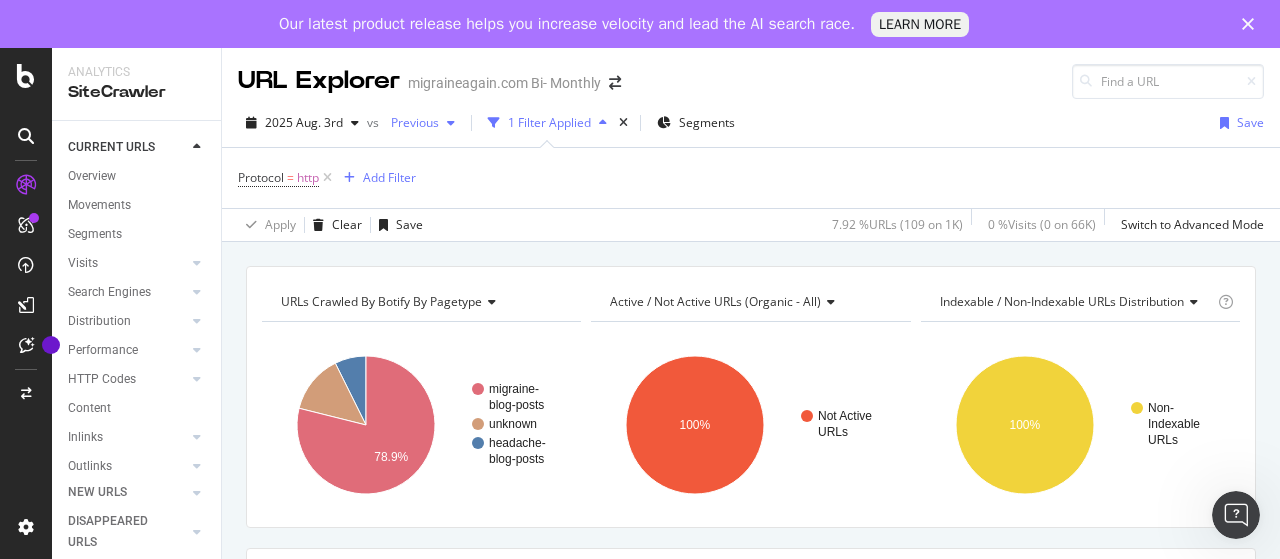 click on "Previous" at bounding box center [411, 122] 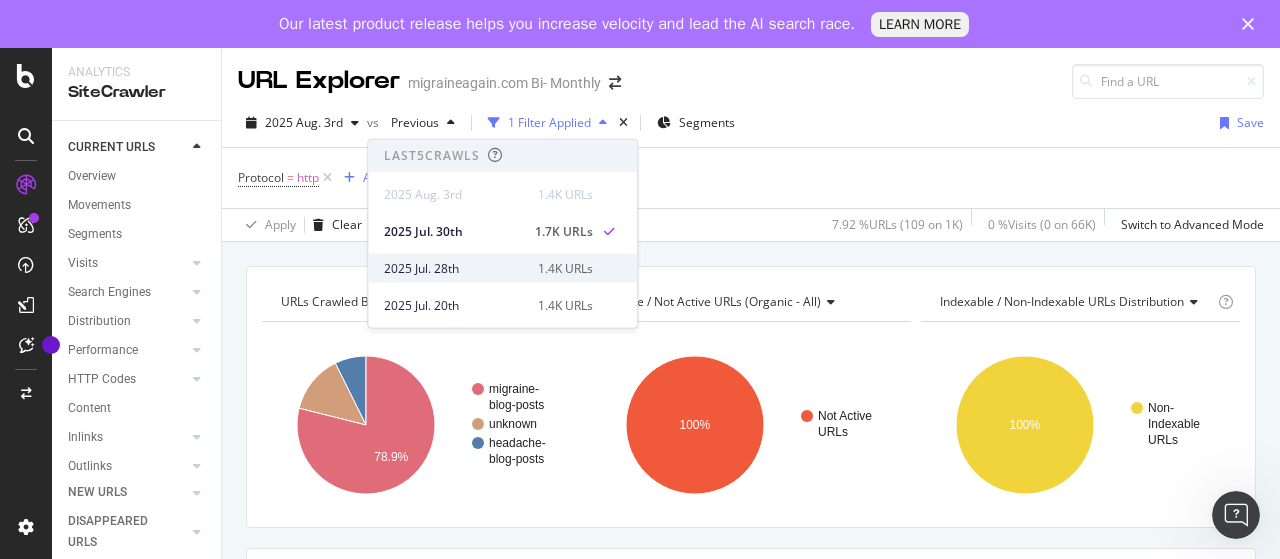 click on "2025 Jul. 28th" at bounding box center (455, 268) 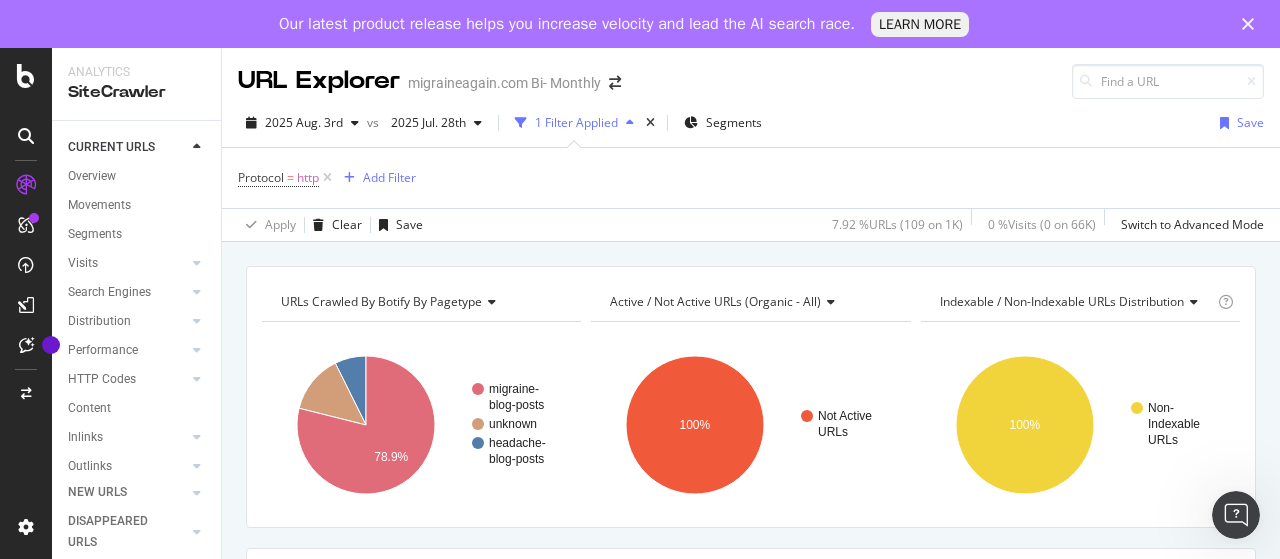 scroll, scrollTop: 200, scrollLeft: 0, axis: vertical 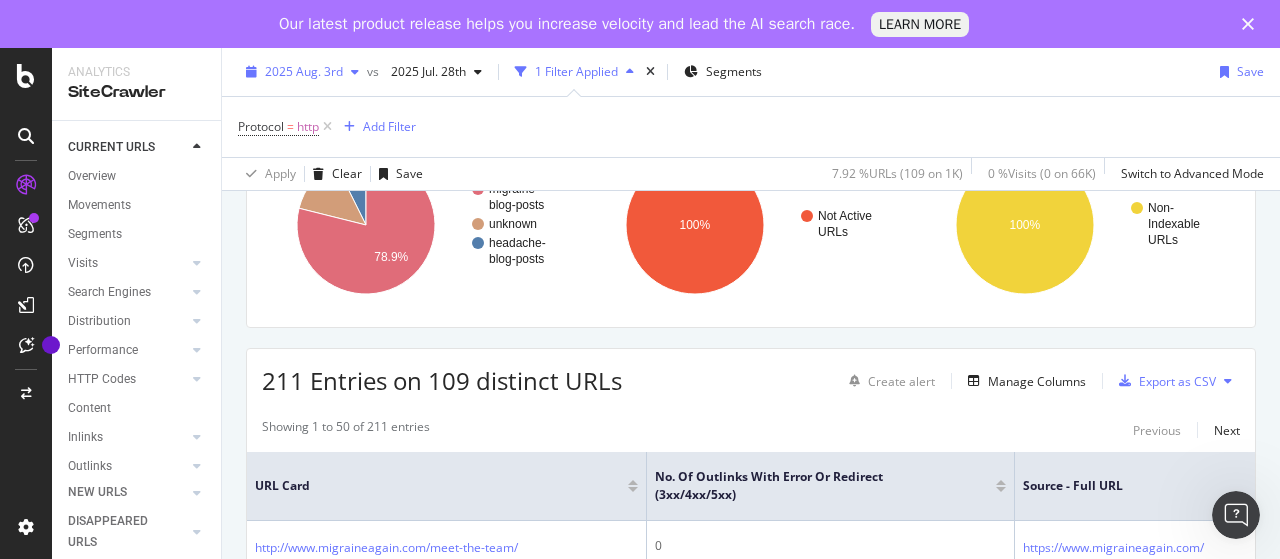 click on "2025 Aug. 3rd" at bounding box center (302, 72) 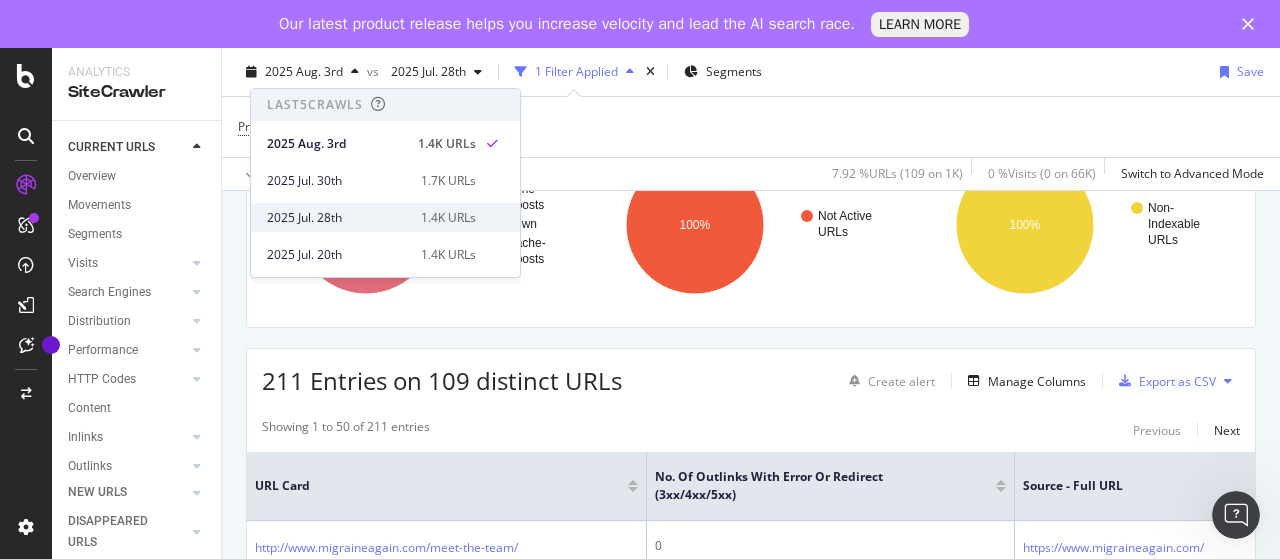 click on "2025 Jul. 28th" at bounding box center [338, 218] 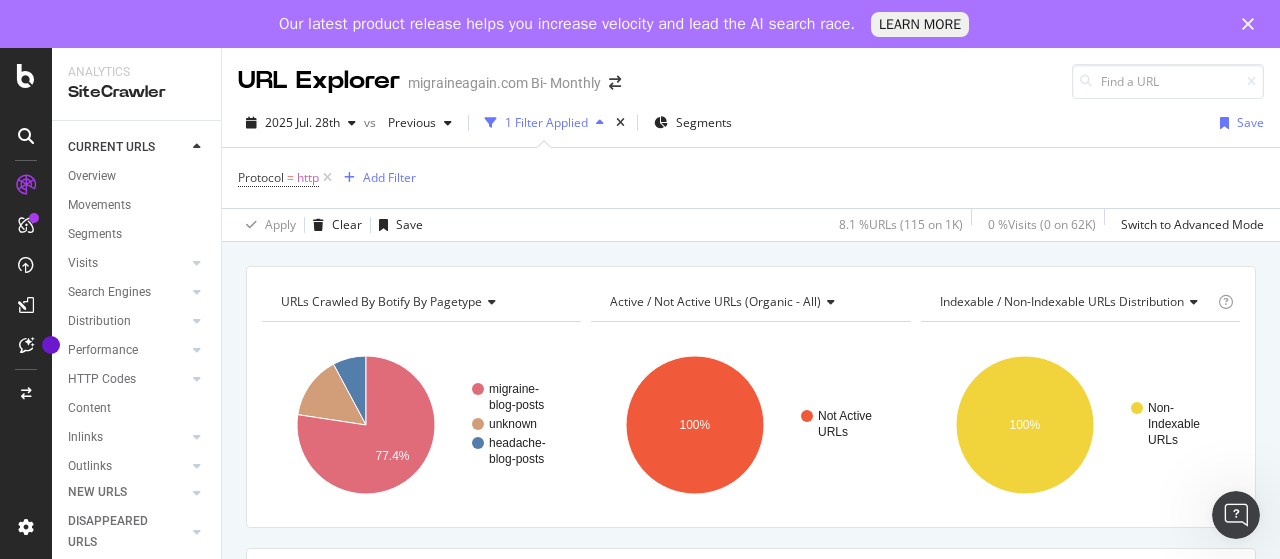 scroll, scrollTop: 100, scrollLeft: 0, axis: vertical 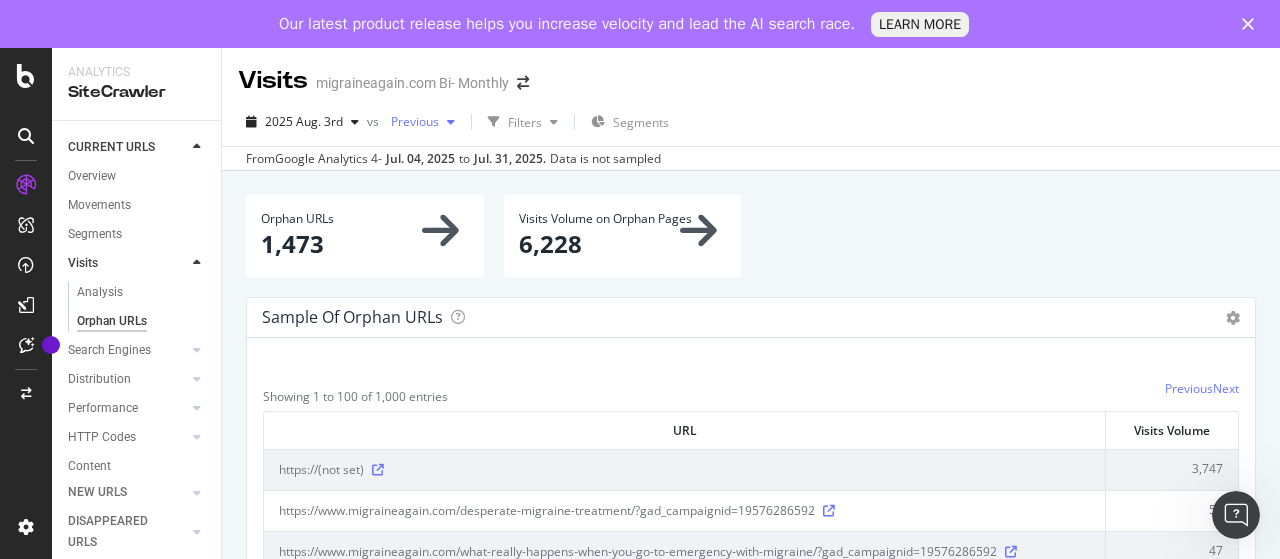 click on "Previous" at bounding box center [411, 121] 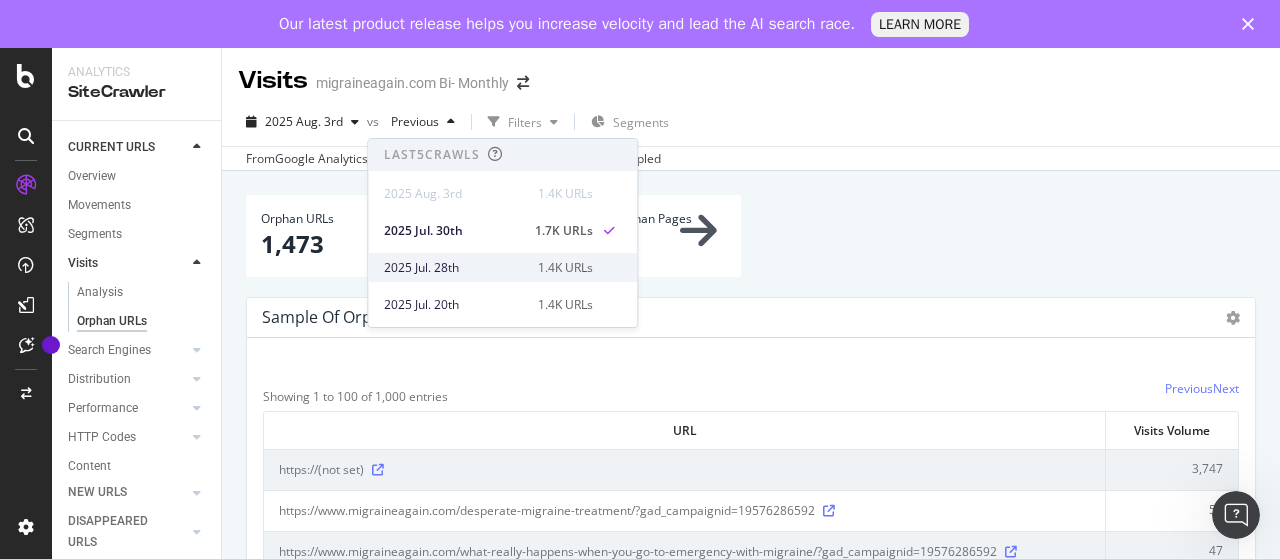 click on "2025 Jul. 28th" at bounding box center [455, 268] 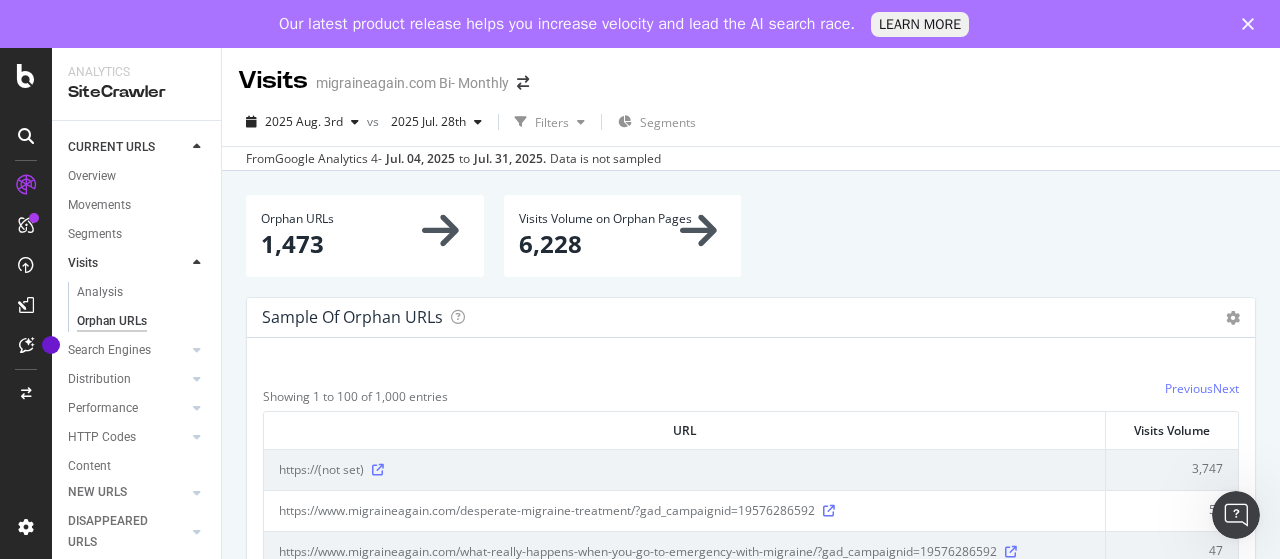 click on "1,473" at bounding box center [365, 244] 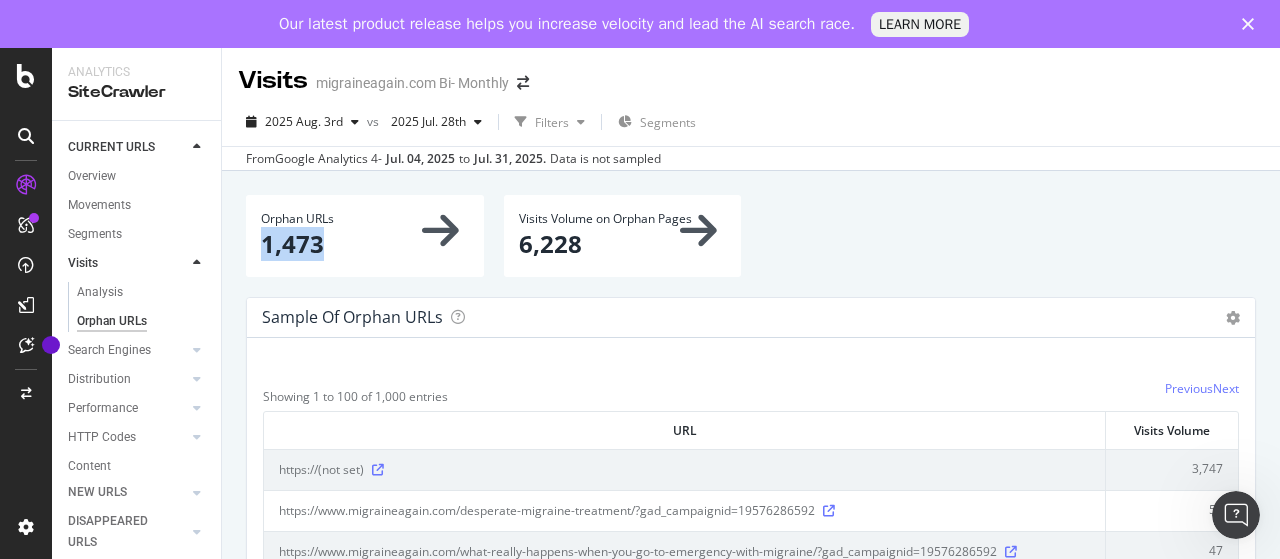 click on "1,473" at bounding box center (365, 244) 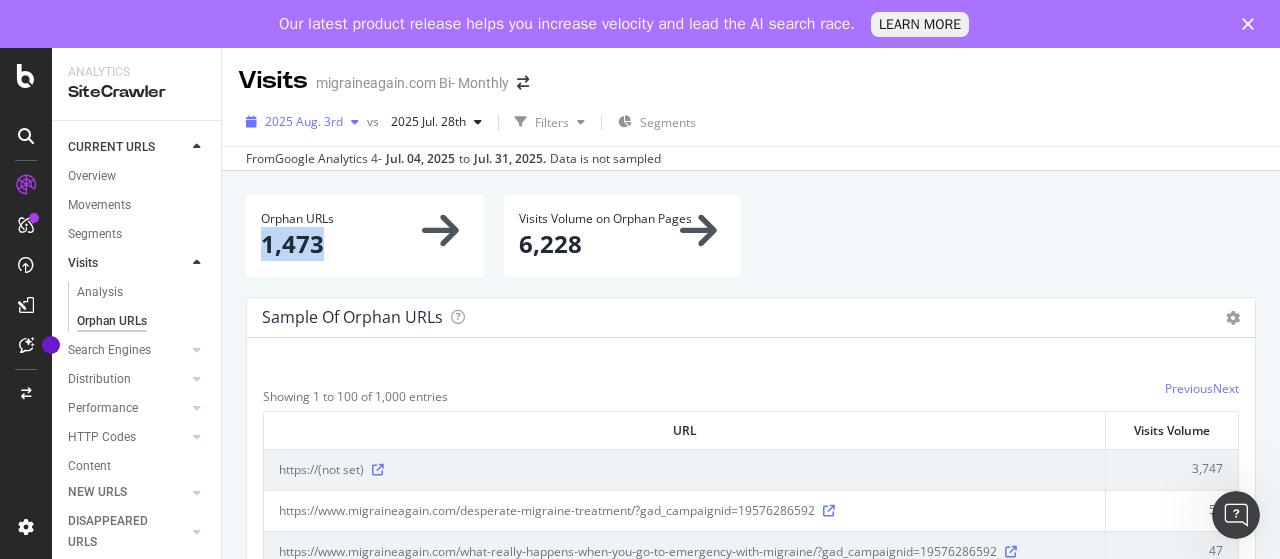 click on "2025 Aug. 3rd" at bounding box center (302, 122) 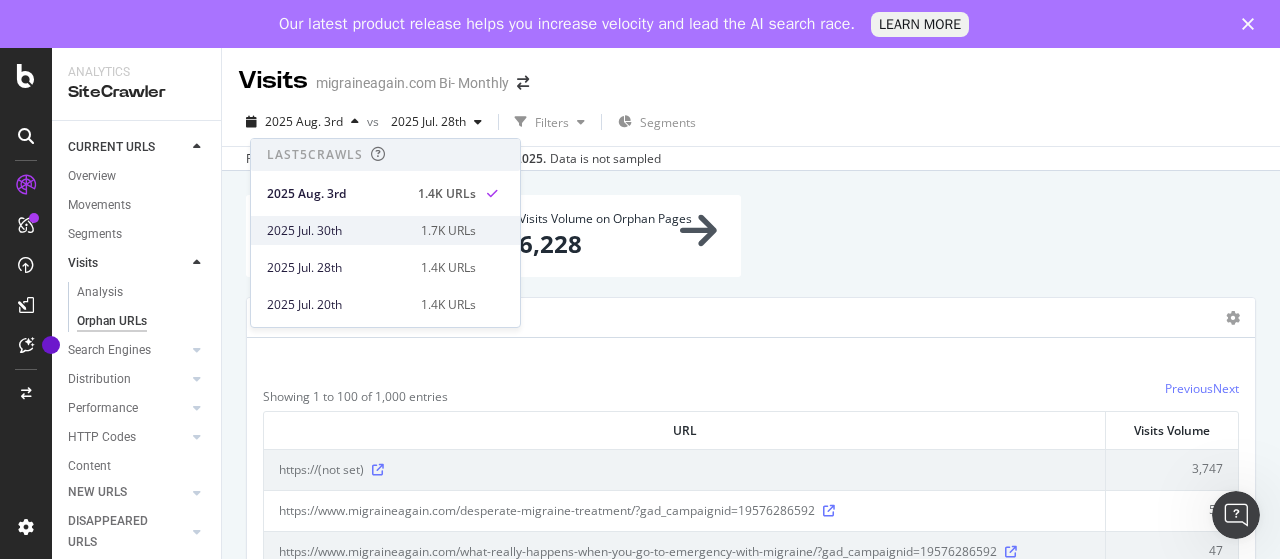 click on "2025 Jul. 30th 1.7K URLs" at bounding box center (371, 231) 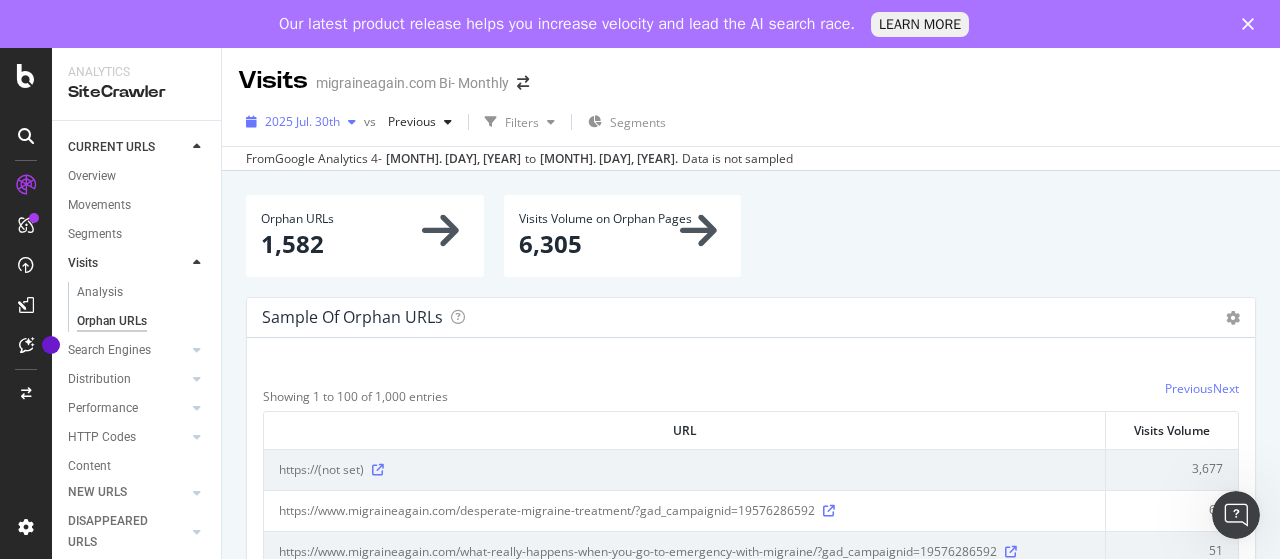 click on "2025 Jul. 30th" at bounding box center (302, 121) 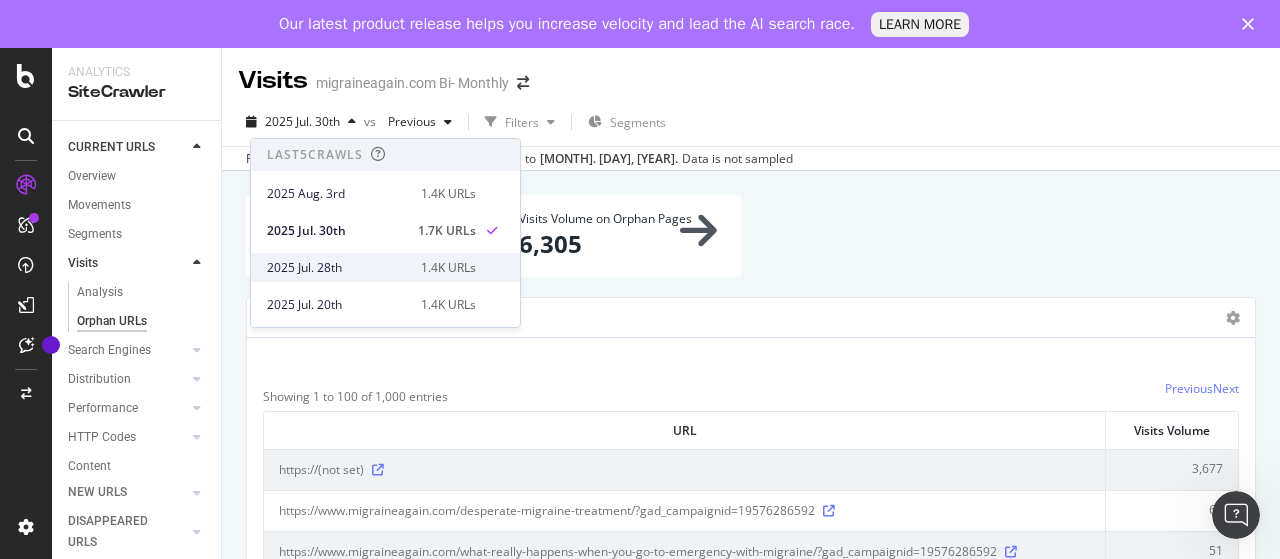 click on "2025 Jul. 28th 1.4K URLs" at bounding box center [385, 267] 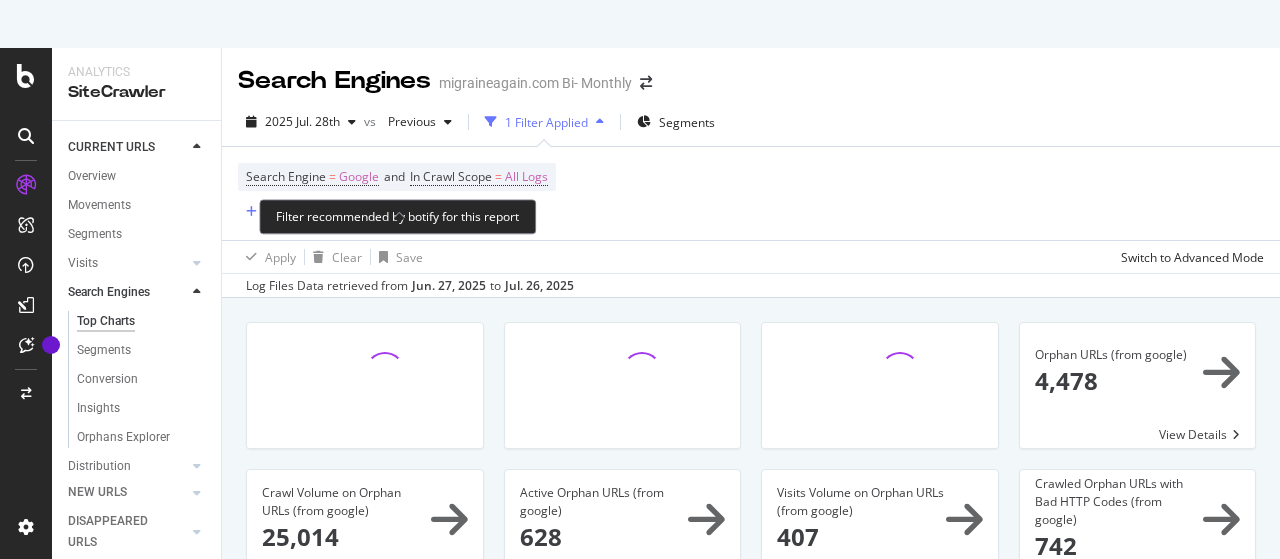 scroll, scrollTop: 0, scrollLeft: 0, axis: both 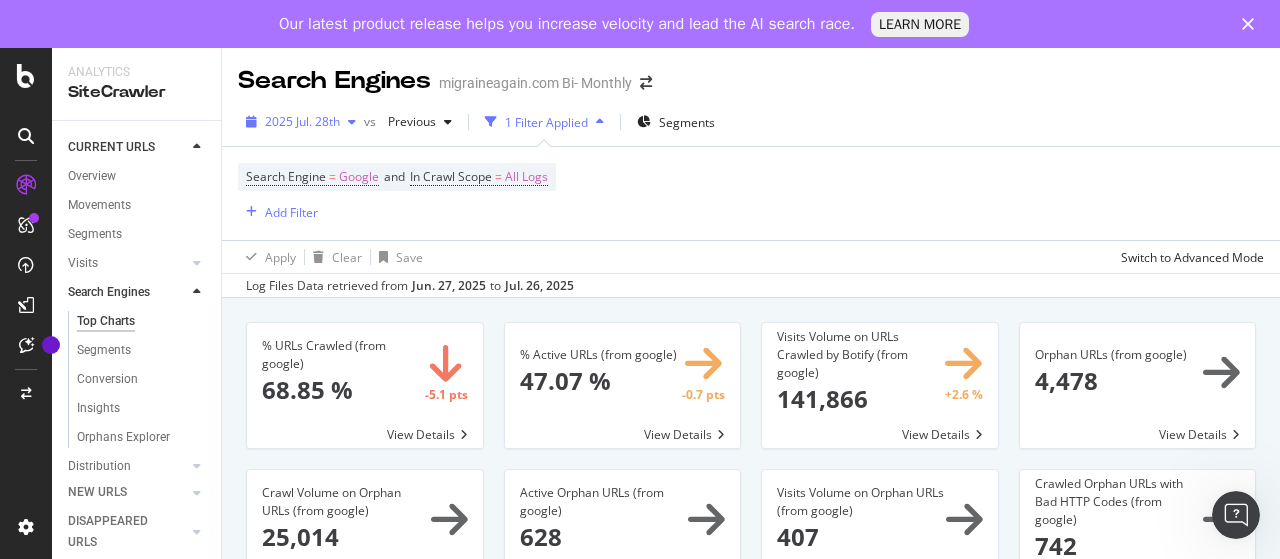 click on "2025 Jul. 28th" at bounding box center [302, 121] 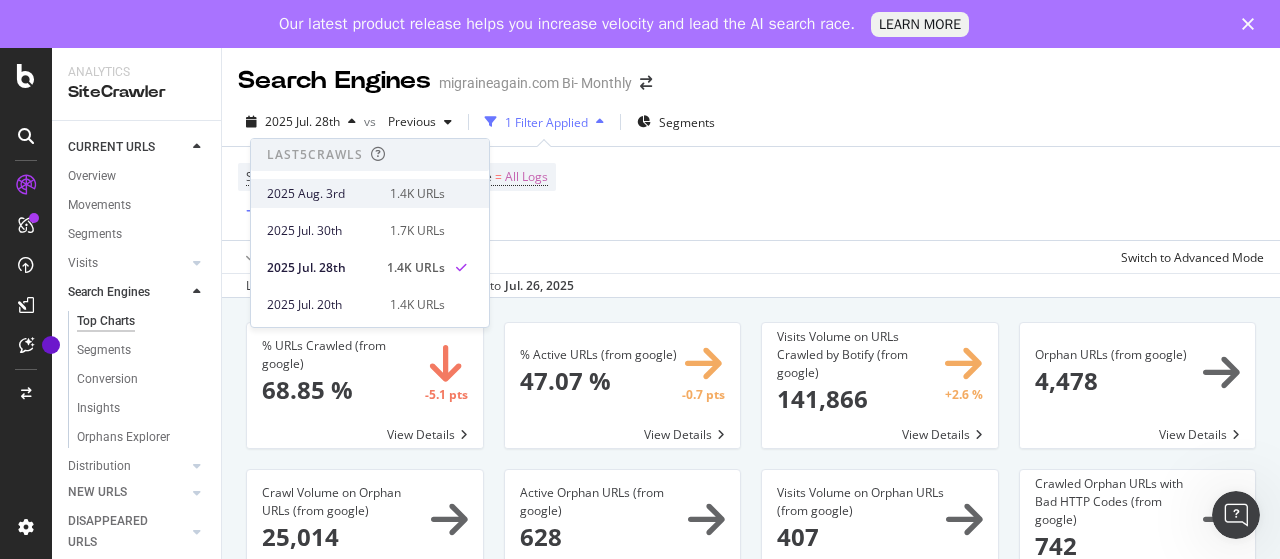 click on "2025 Aug. 3rd" at bounding box center (322, 194) 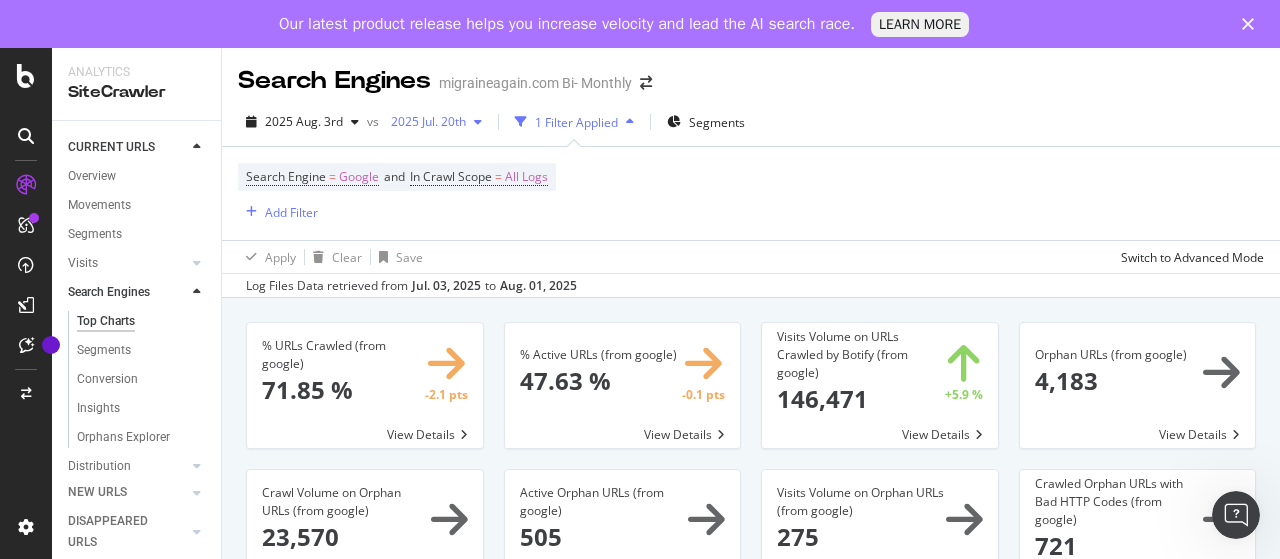 click on "2025 Jul. 20th" at bounding box center [424, 121] 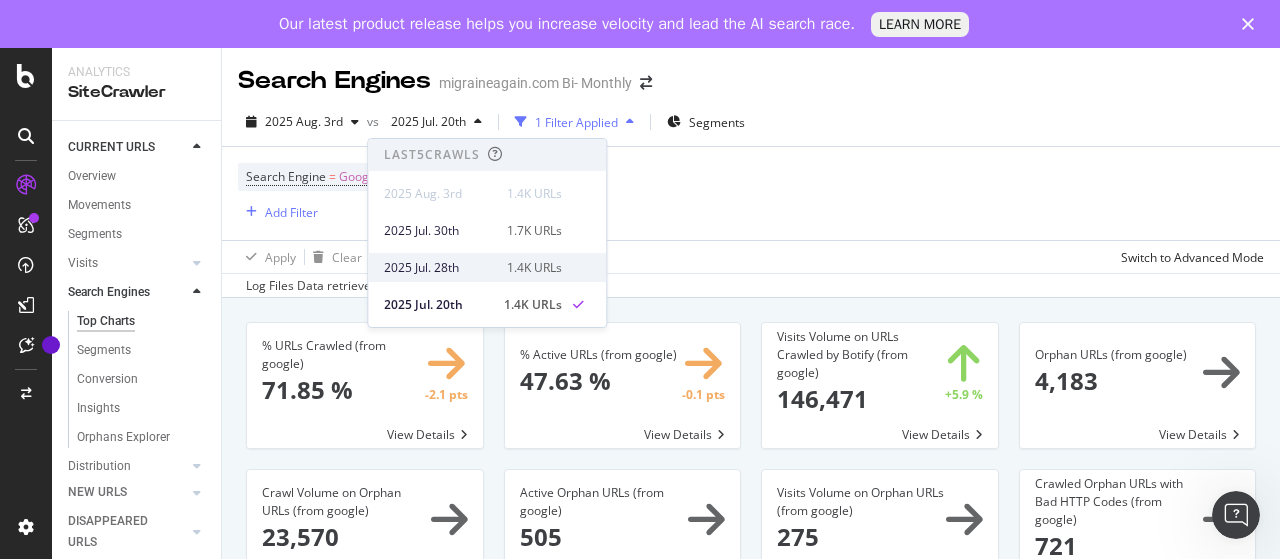 click on "2025 Jul. 28th" at bounding box center (439, 268) 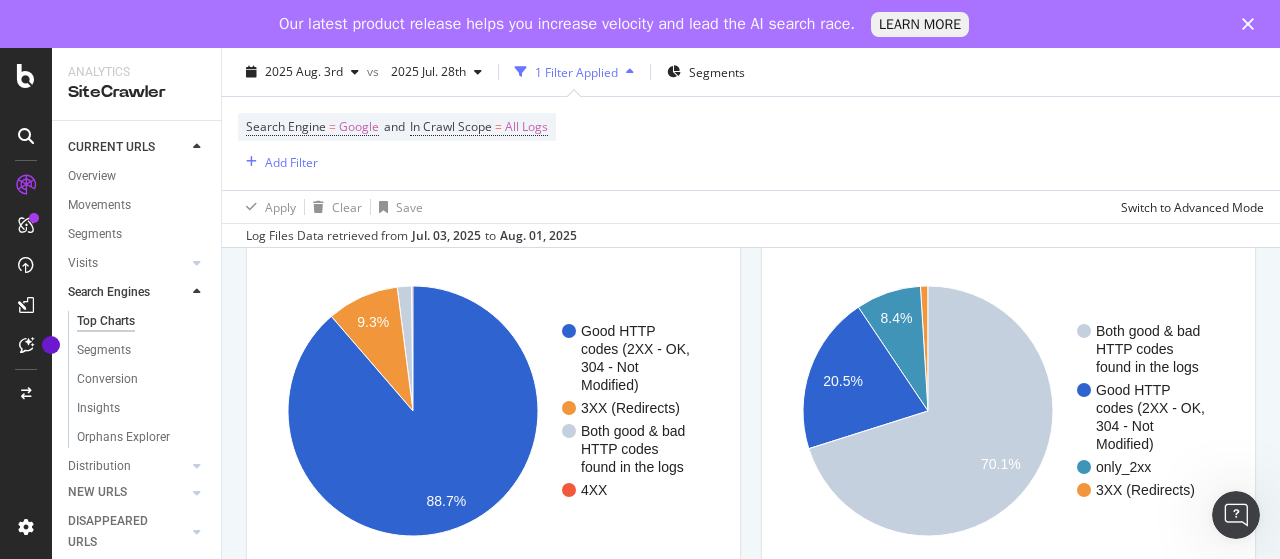 scroll, scrollTop: 1800, scrollLeft: 0, axis: vertical 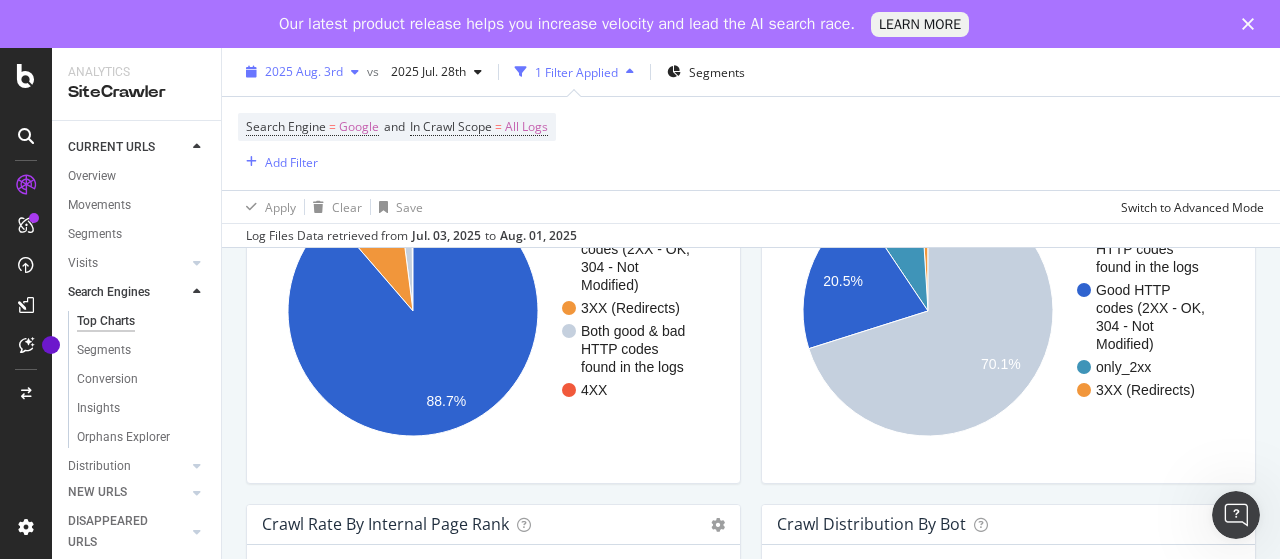 click on "2025 Aug. 3rd" at bounding box center [304, 71] 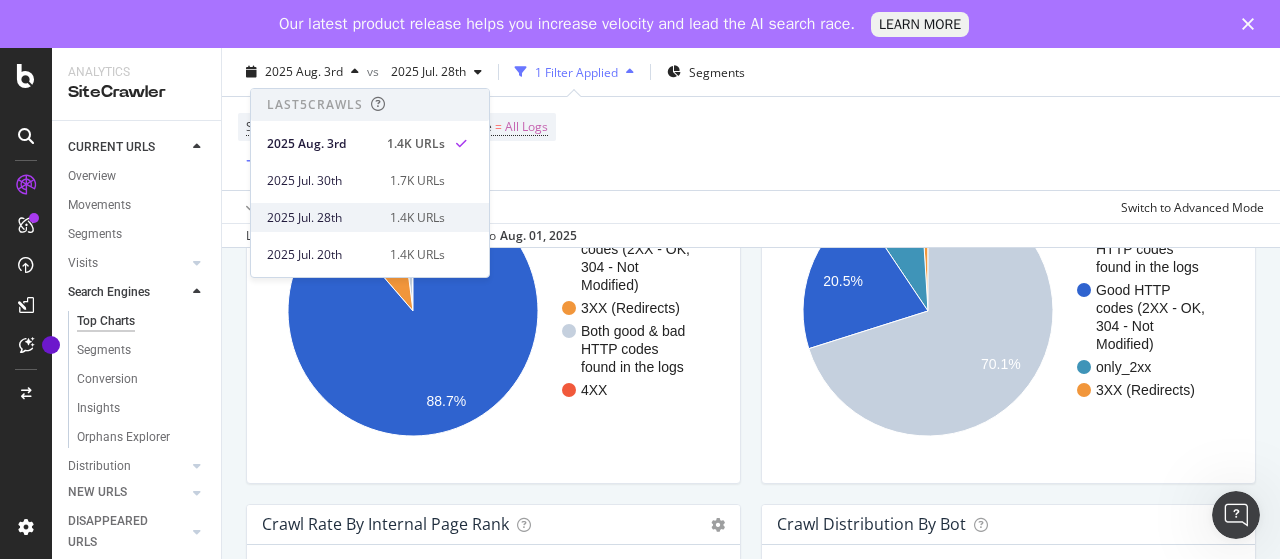 click on "2025 Jul. 28th" at bounding box center (322, 218) 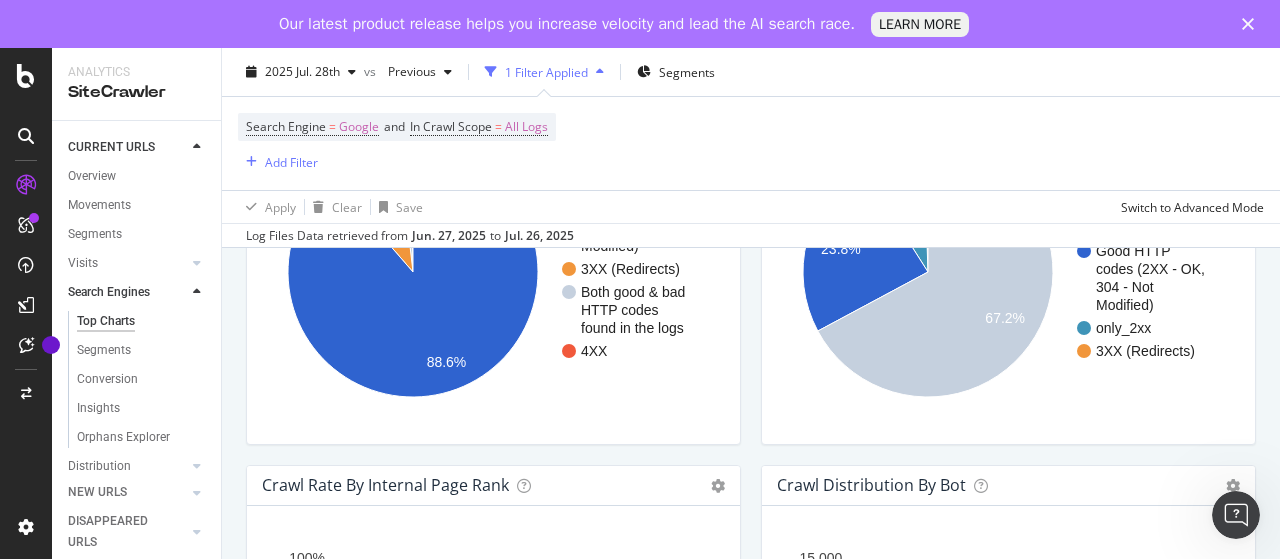scroll, scrollTop: 1900, scrollLeft: 0, axis: vertical 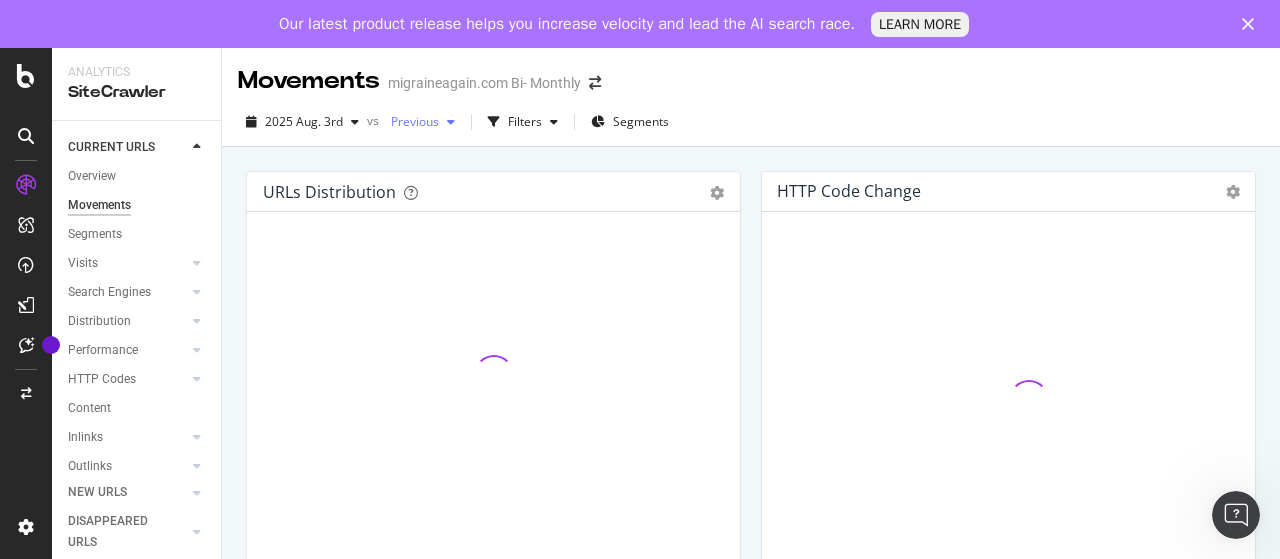 click on "Previous" at bounding box center (411, 121) 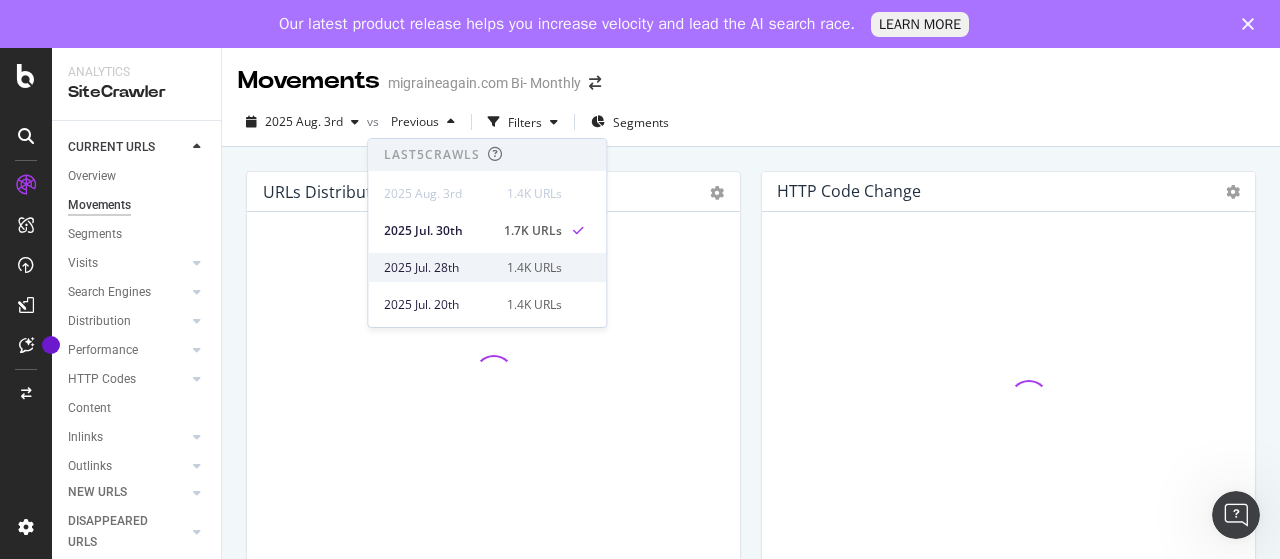 click on "2025 Jul. 28th" at bounding box center [439, 268] 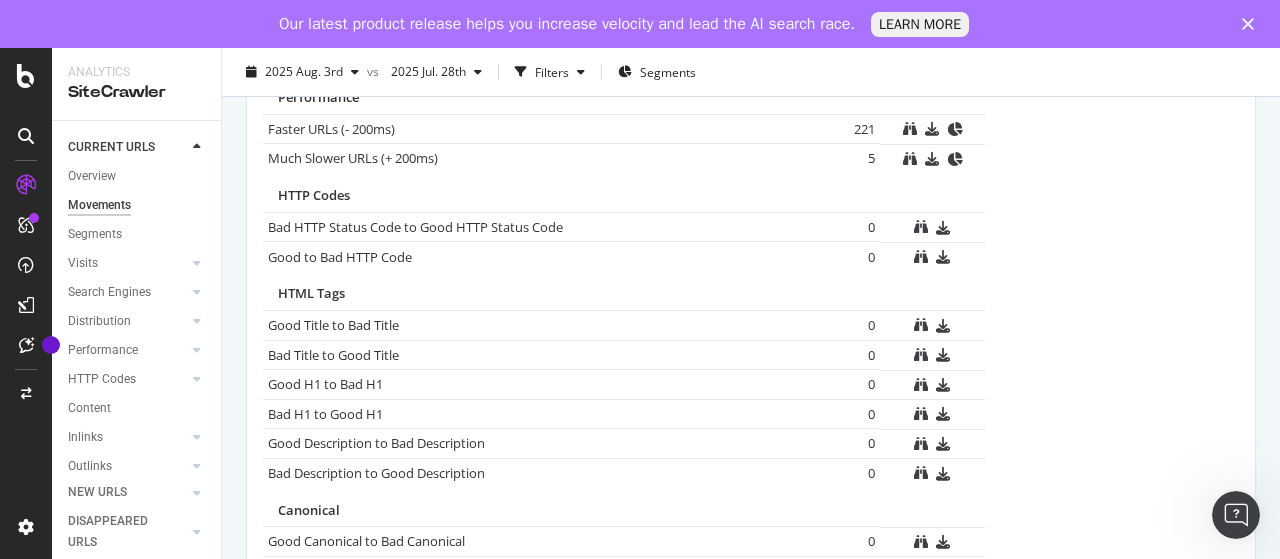 scroll, scrollTop: 1442, scrollLeft: 0, axis: vertical 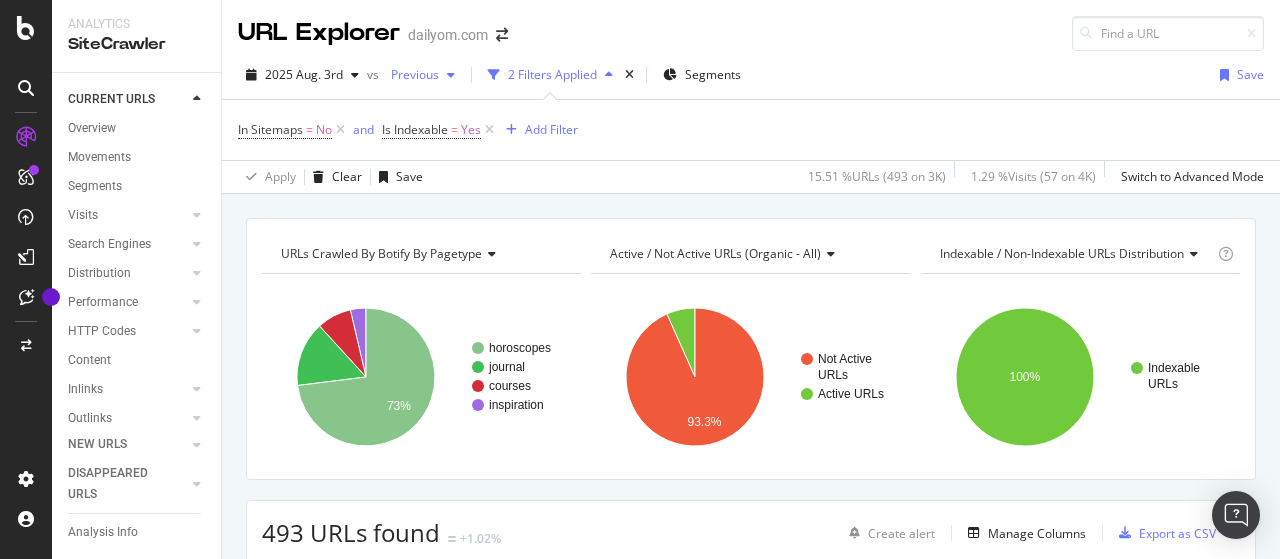 click on "Previous" at bounding box center [411, 74] 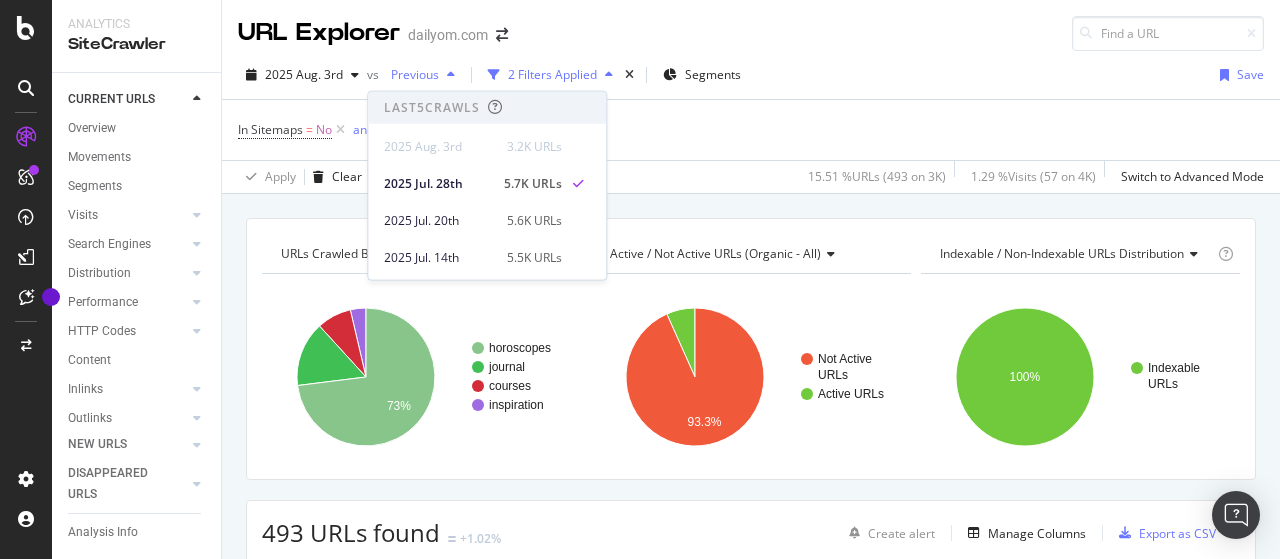 click on "Previous" at bounding box center (411, 74) 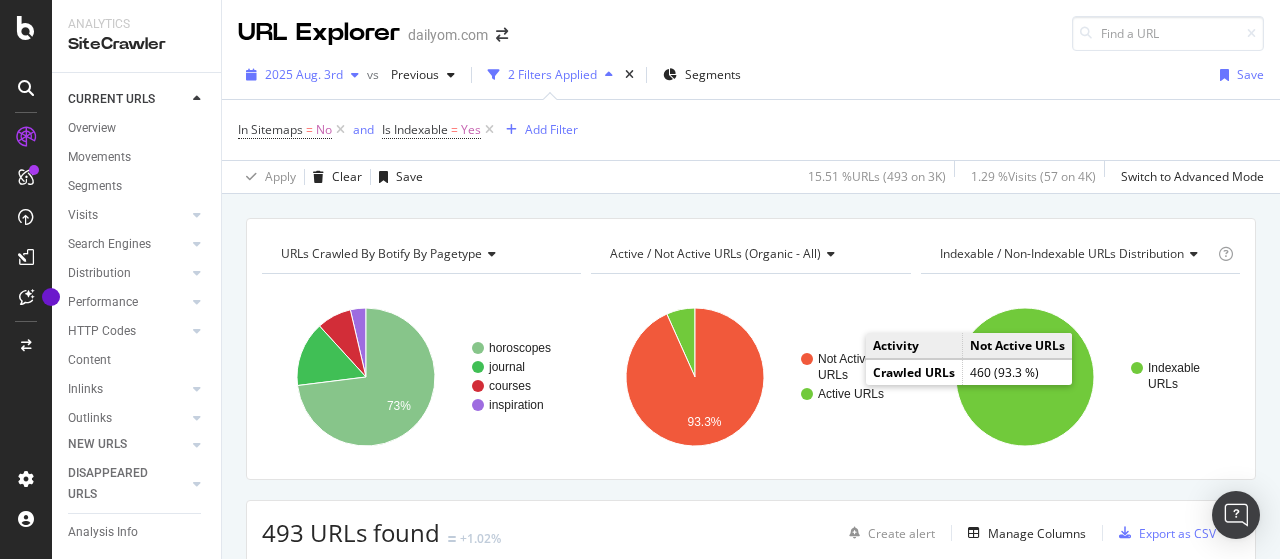 click on "2025 Aug. 3rd" at bounding box center (304, 74) 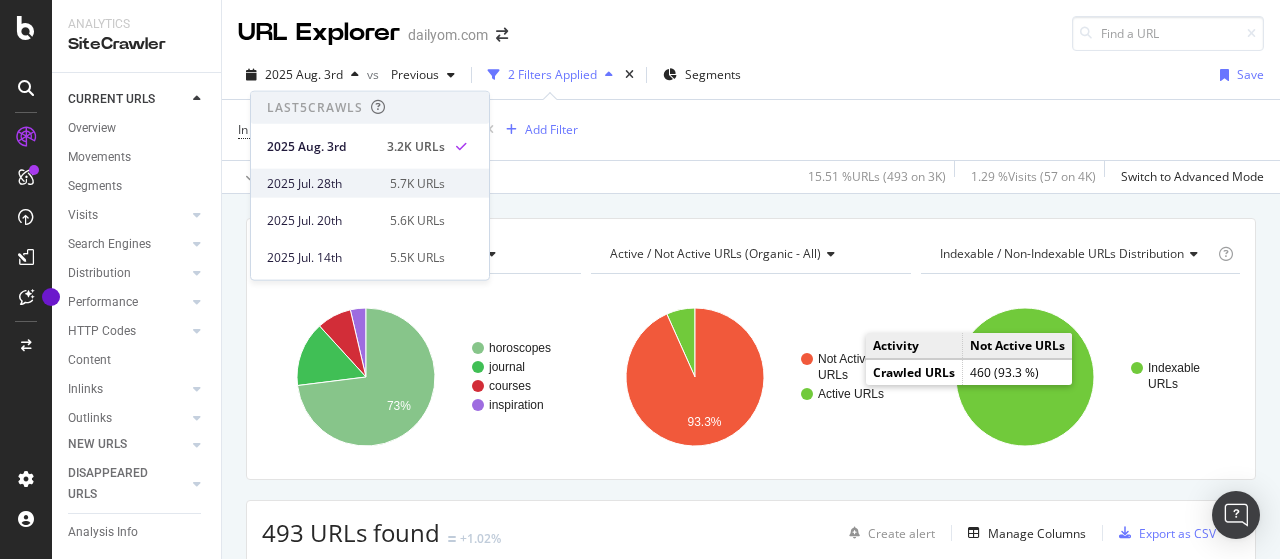 click on "2025 Jul. 28th" at bounding box center [322, 183] 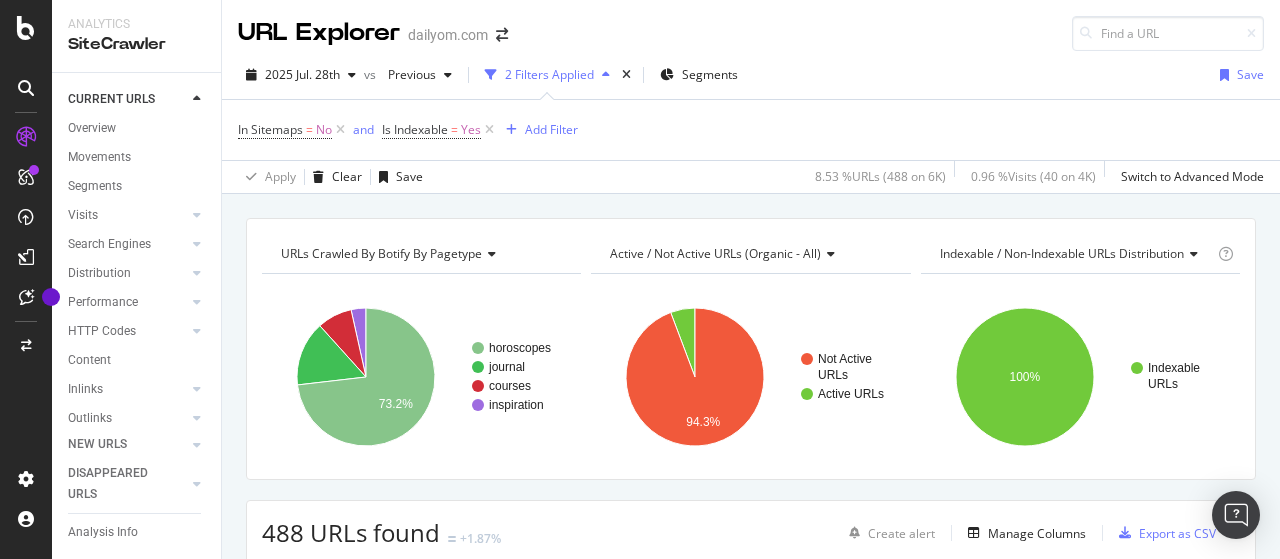 scroll, scrollTop: 100, scrollLeft: 0, axis: vertical 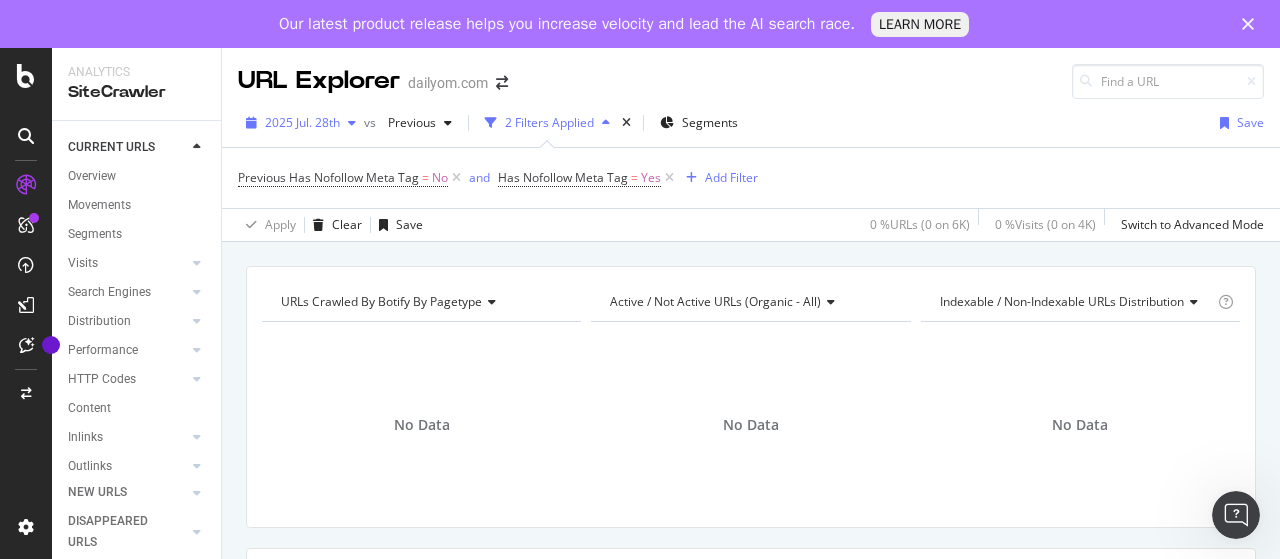 click on "2025 Jul. 28th" at bounding box center (302, 122) 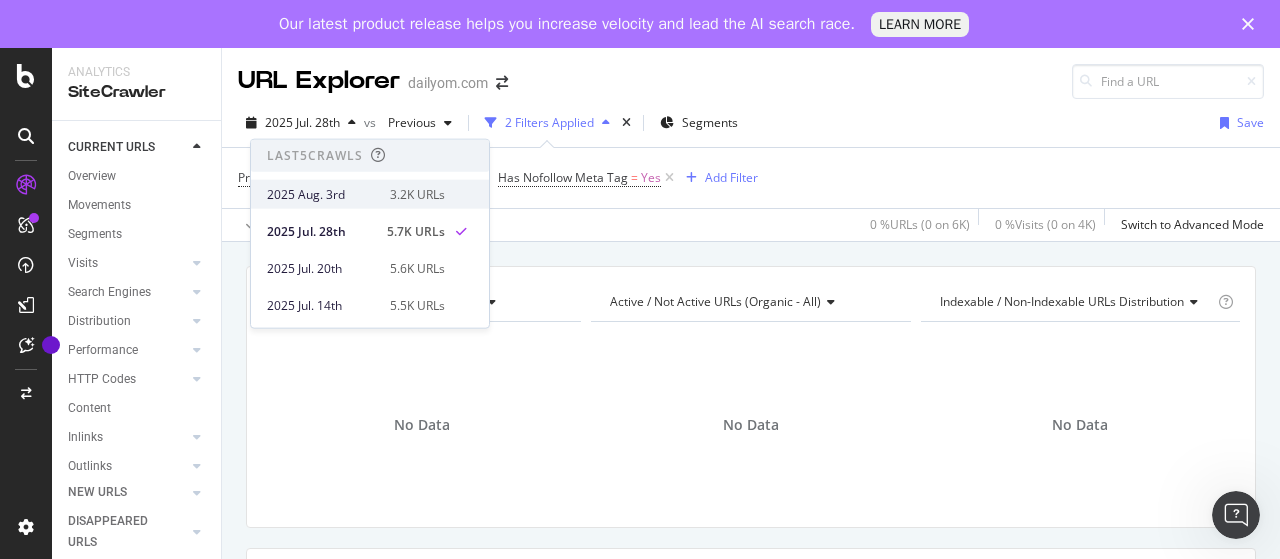 click on "2025 Aug. 3rd 3.2K URLs" at bounding box center (370, 194) 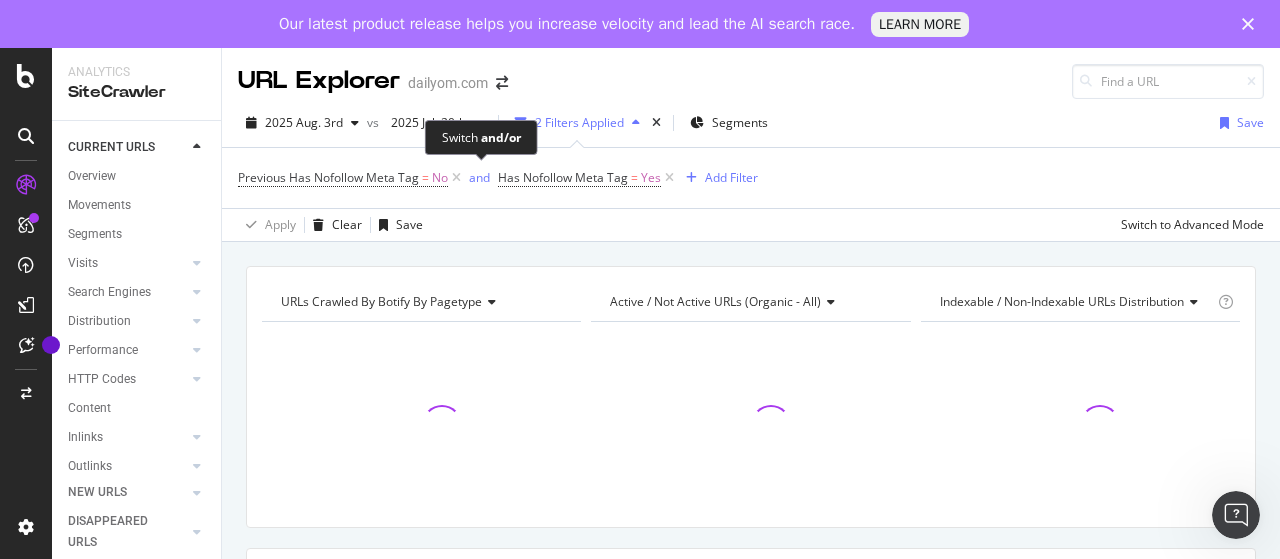 click on "Switch   and/or" at bounding box center [481, 137] 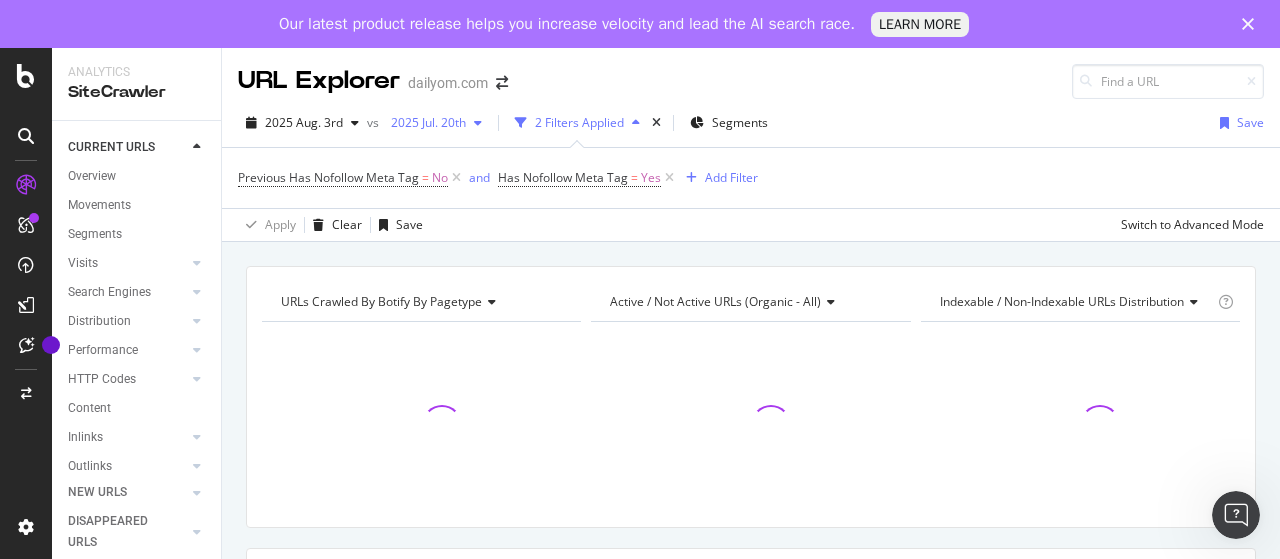 click on "2025 Jul. 20th" at bounding box center [424, 122] 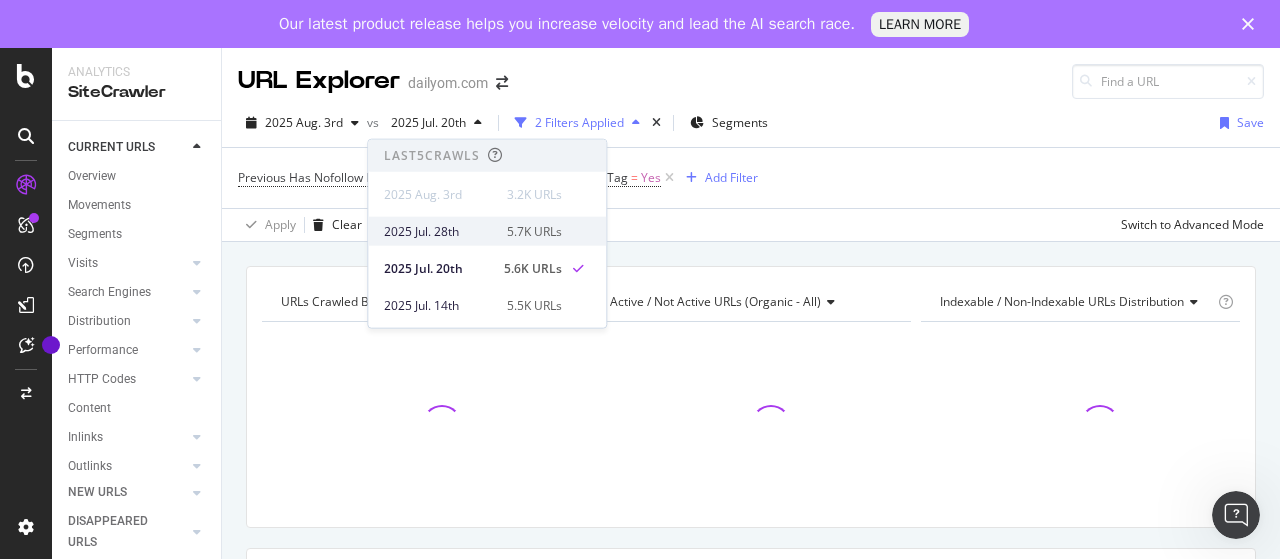 click on "2025 Jul. 28th" at bounding box center [439, 231] 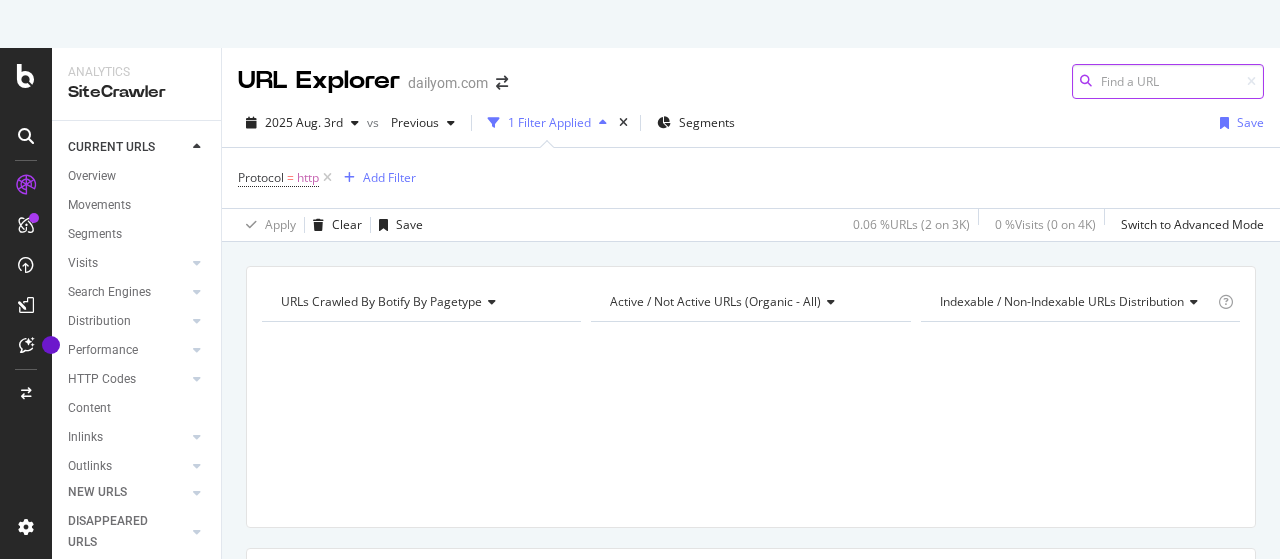 scroll, scrollTop: 0, scrollLeft: 0, axis: both 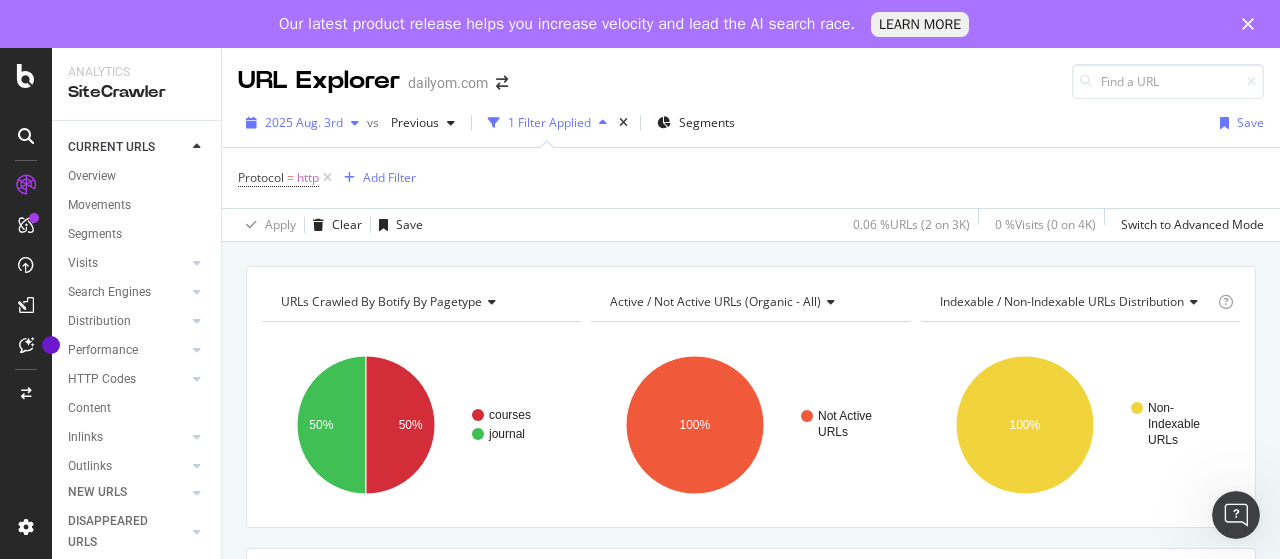 click on "2025 Aug. 3rd" at bounding box center (304, 122) 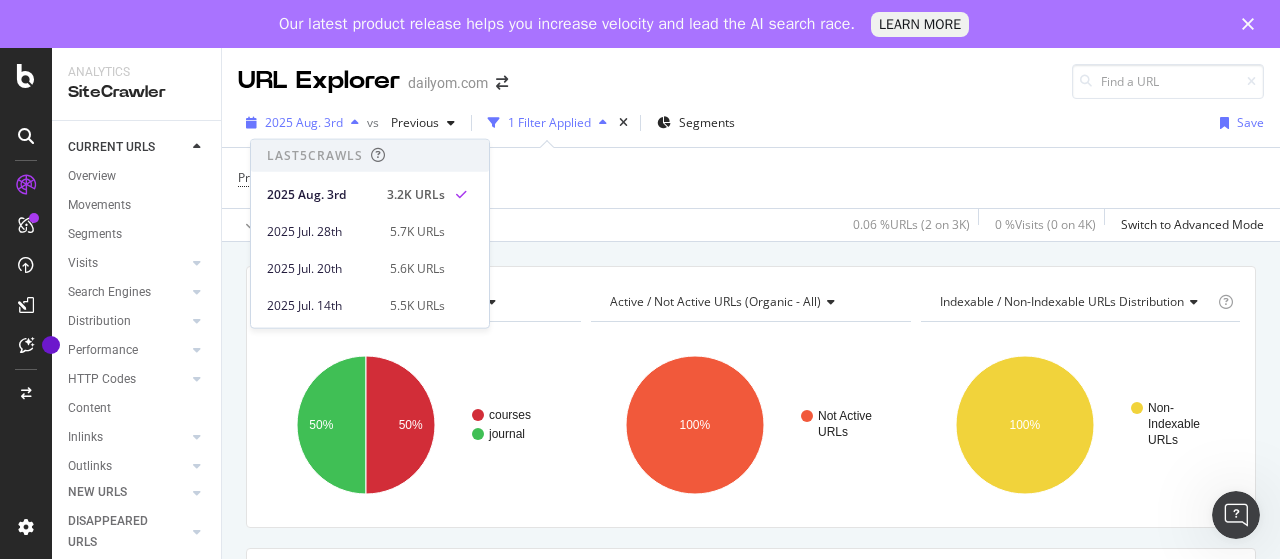 click on "2025 Aug. 3rd" at bounding box center (304, 122) 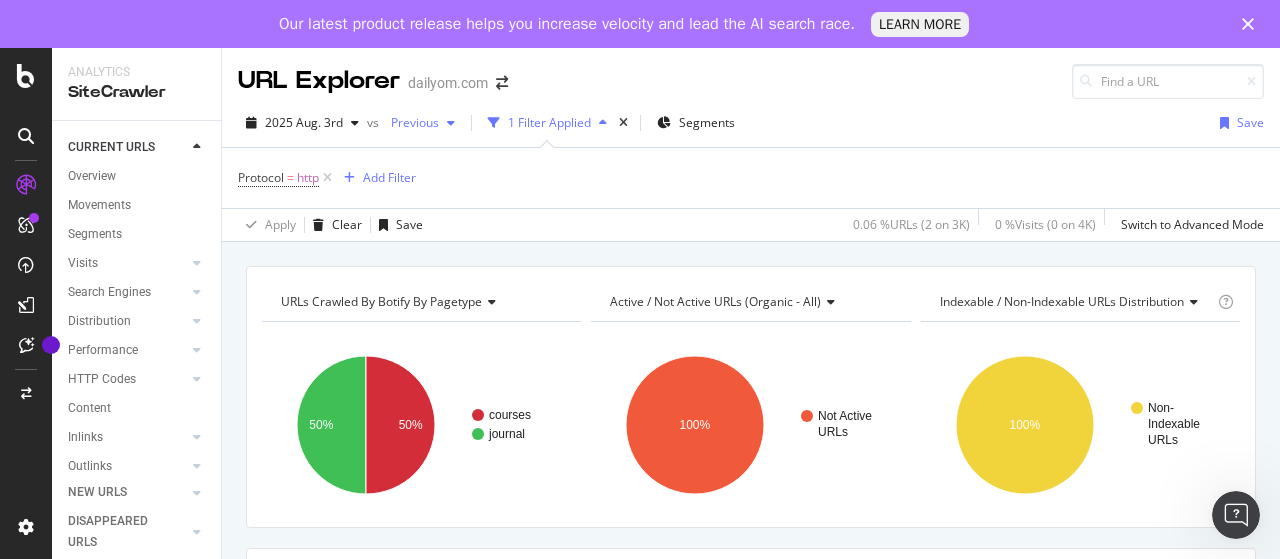 click on "Previous" at bounding box center [411, 122] 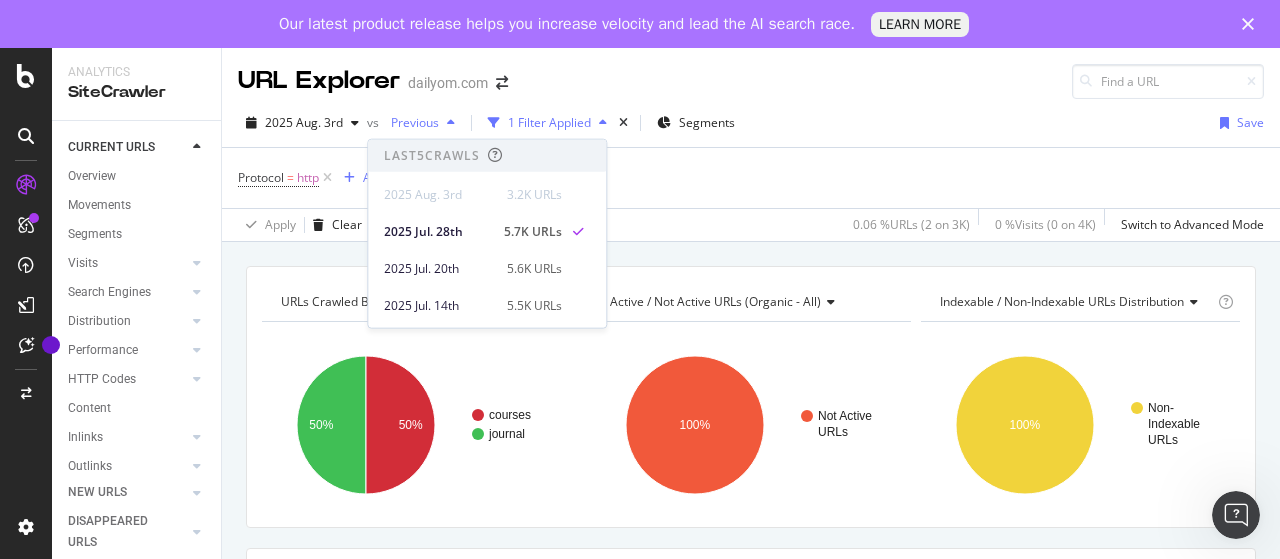 click on "Previous" at bounding box center (411, 122) 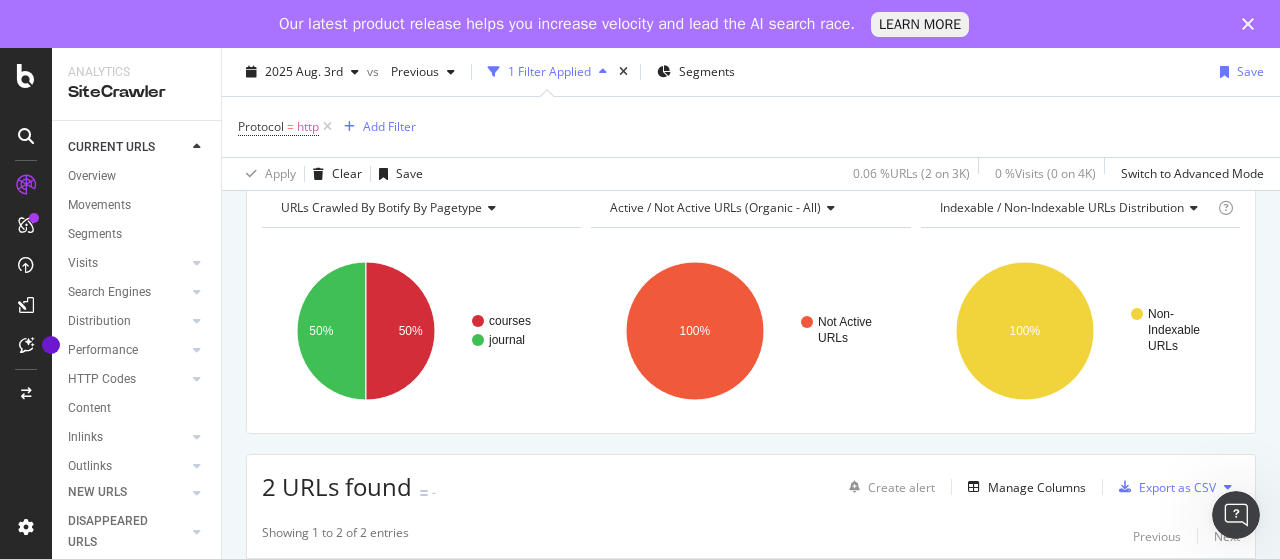 scroll, scrollTop: 200, scrollLeft: 0, axis: vertical 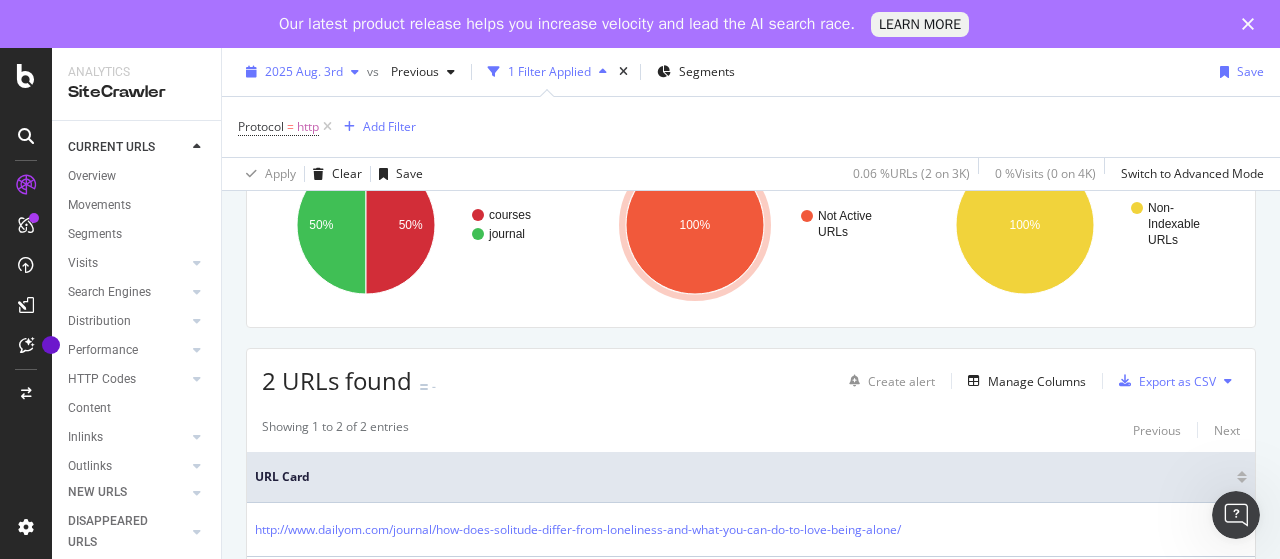click on "2025 Aug. 3rd" at bounding box center [304, 71] 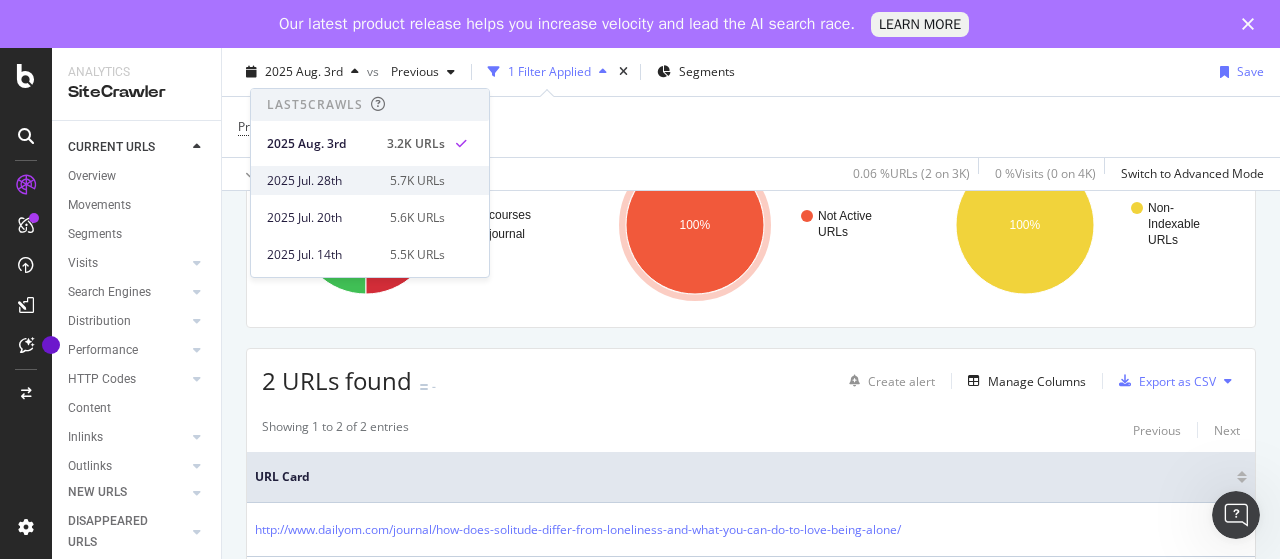 click on "2025 Jul. 28th" at bounding box center (322, 181) 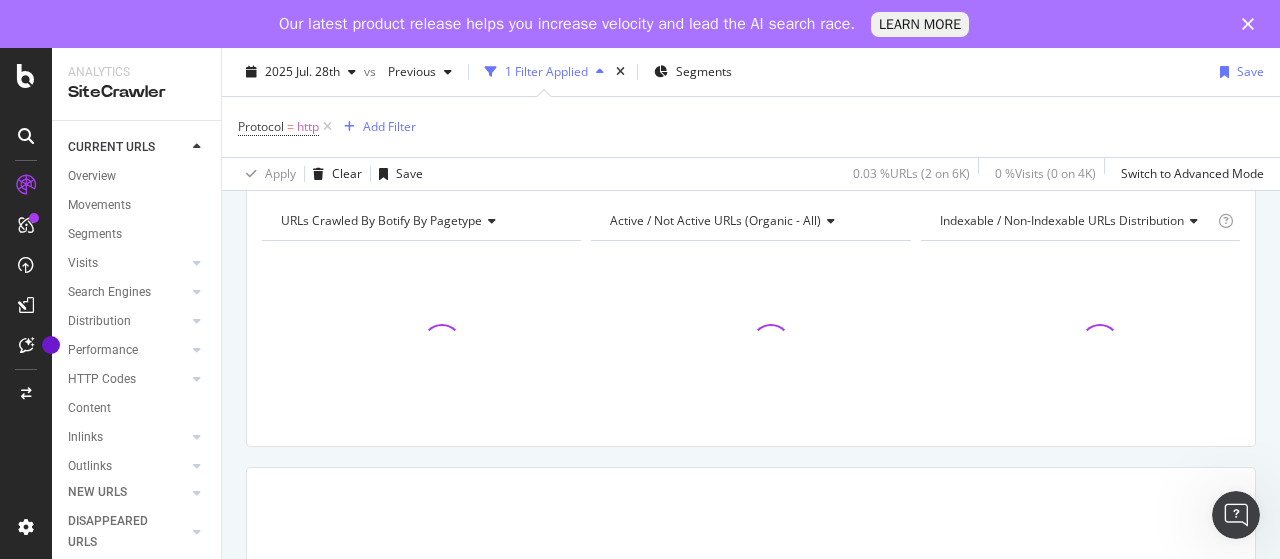 scroll, scrollTop: 100, scrollLeft: 0, axis: vertical 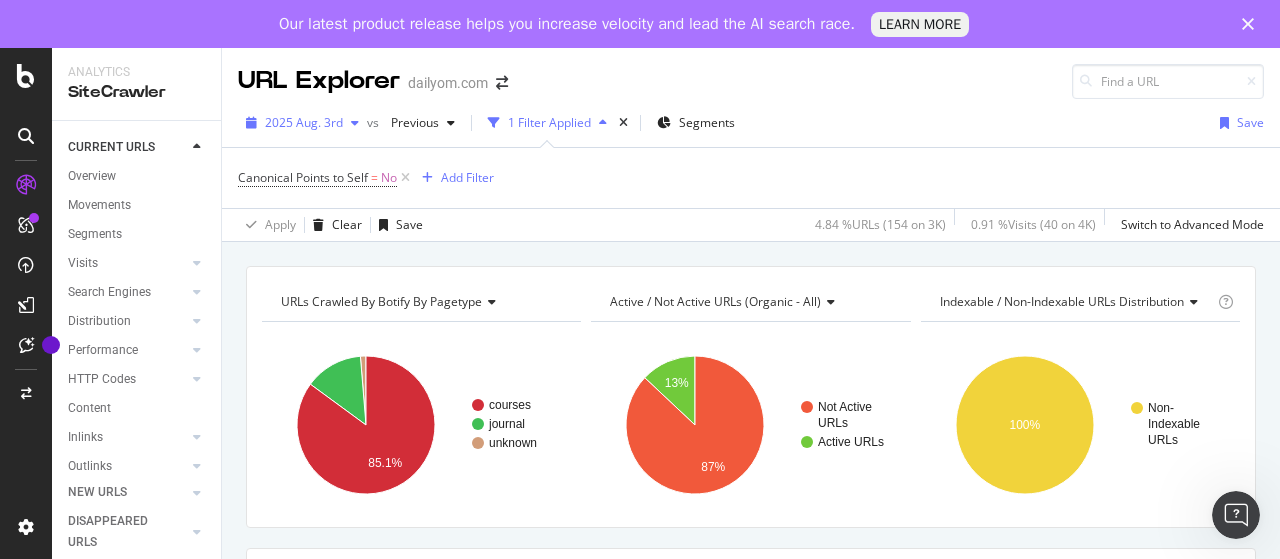 click on "2025 Aug. 3rd" at bounding box center (304, 122) 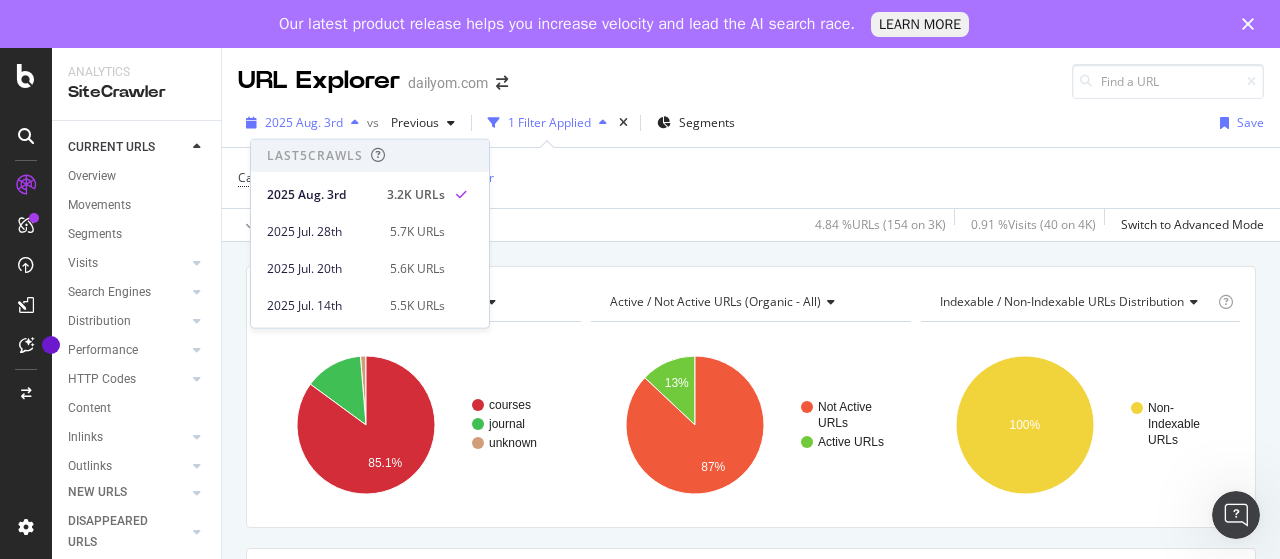 click on "2025 Aug. 3rd" at bounding box center (304, 122) 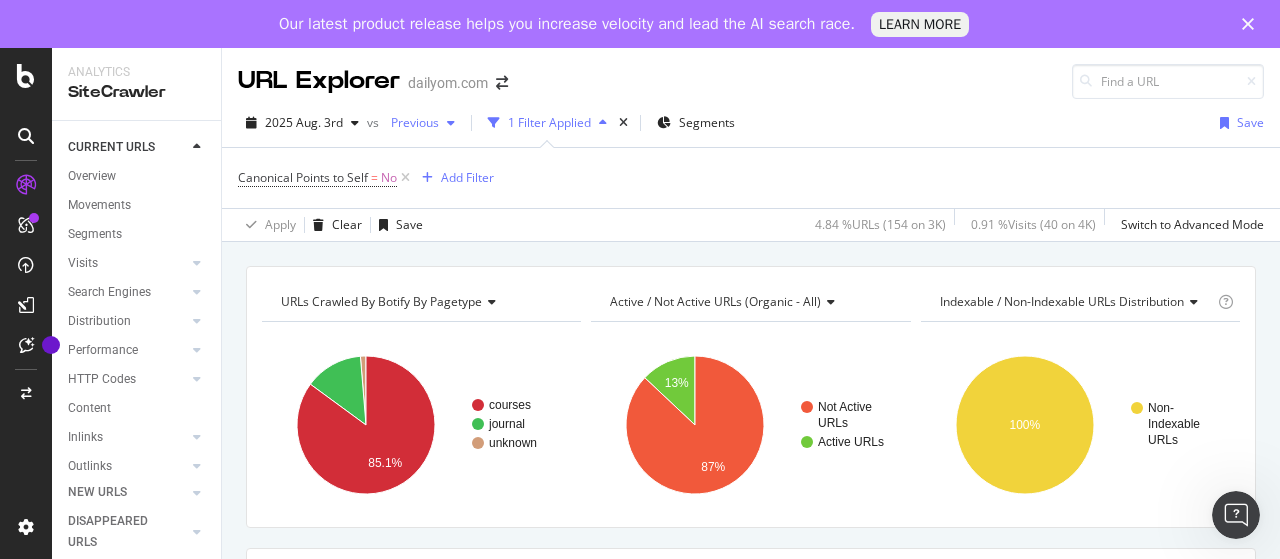 click at bounding box center (451, 123) 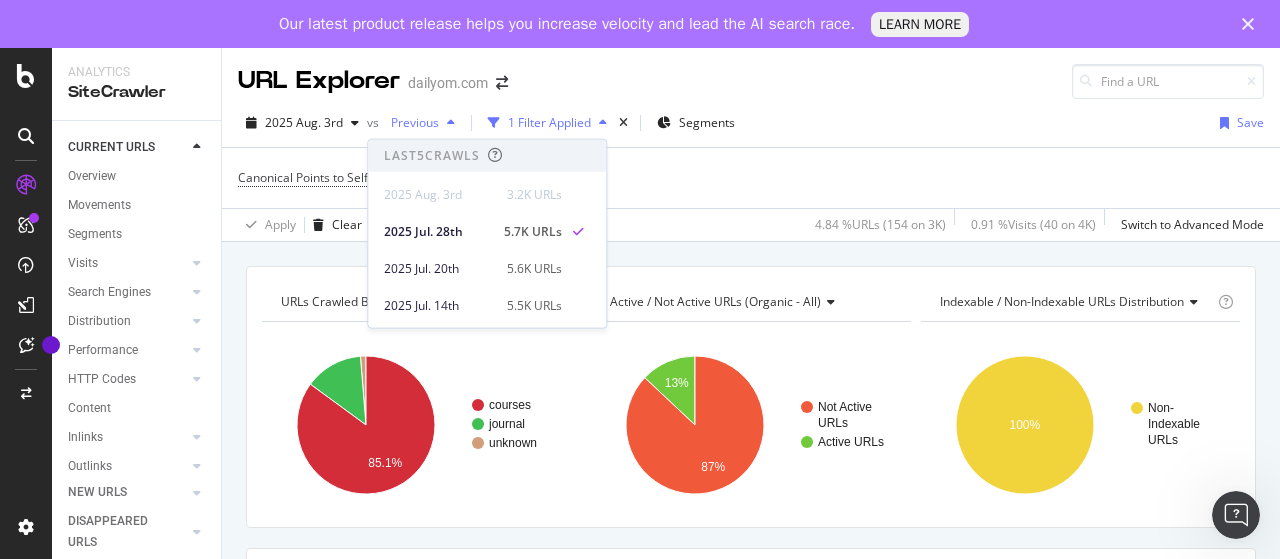 click at bounding box center (451, 123) 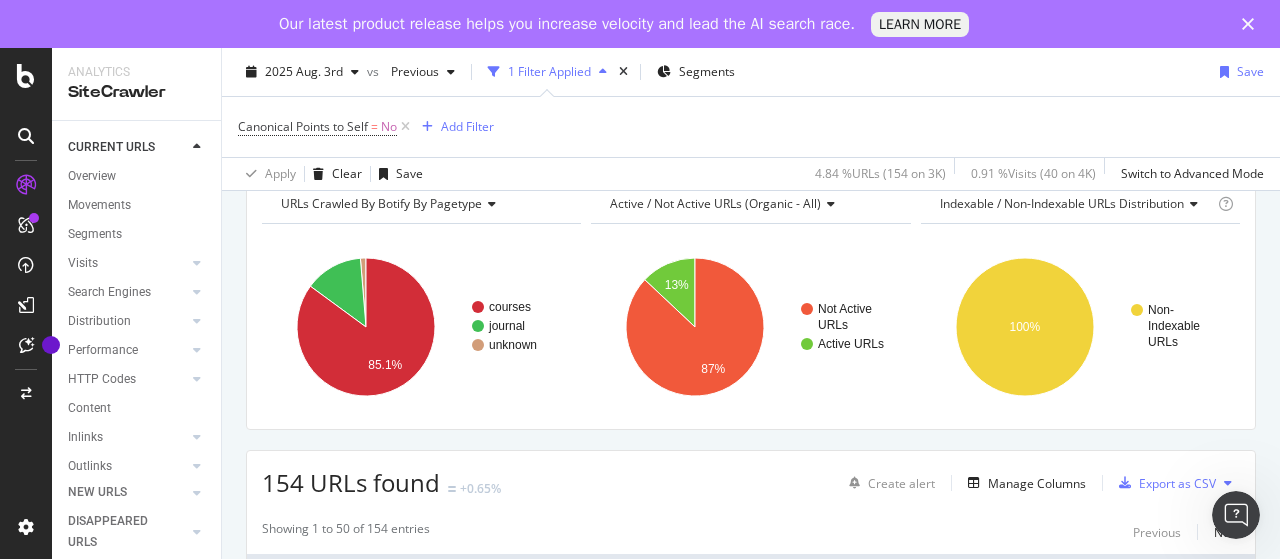 scroll, scrollTop: 200, scrollLeft: 0, axis: vertical 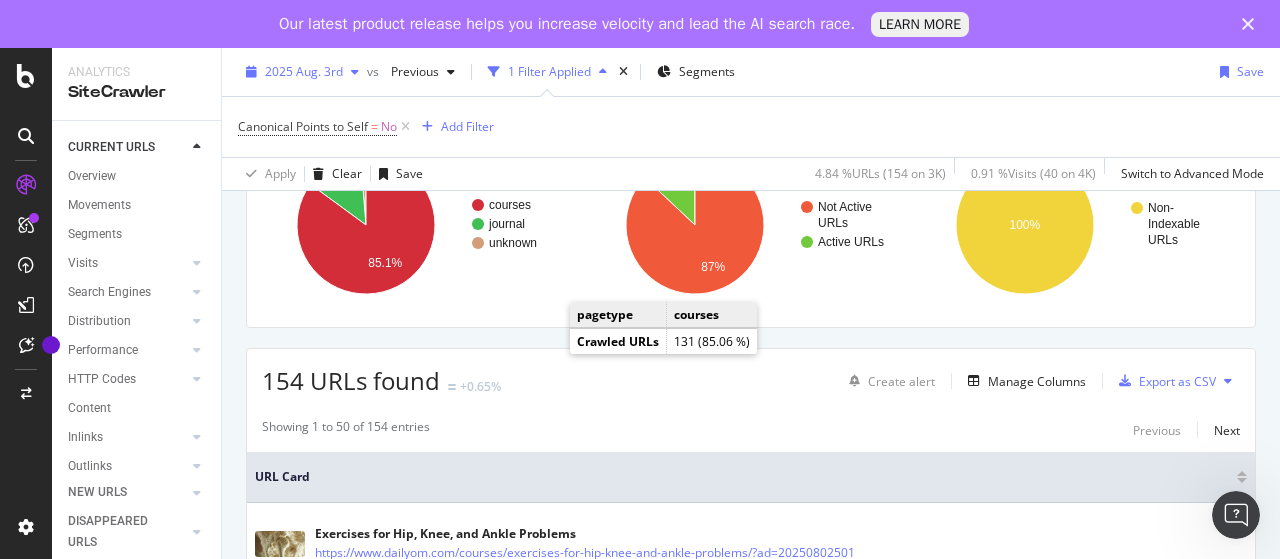 click on "2025 Aug. 3rd" at bounding box center [304, 71] 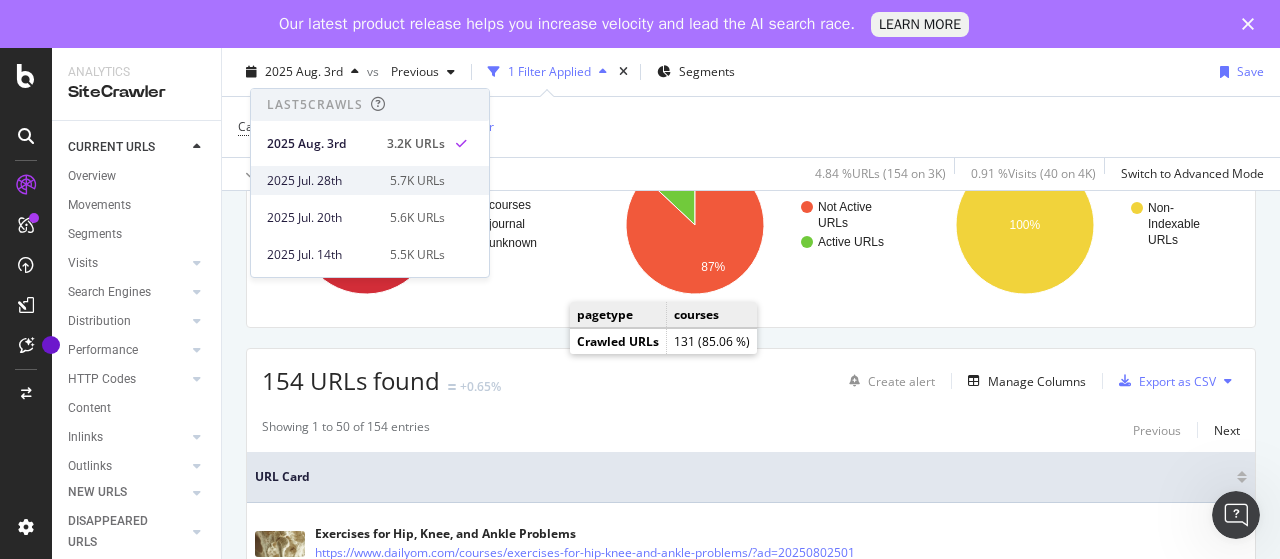 click on "2025 Jul. 28th 5.7K URLs" at bounding box center [370, 180] 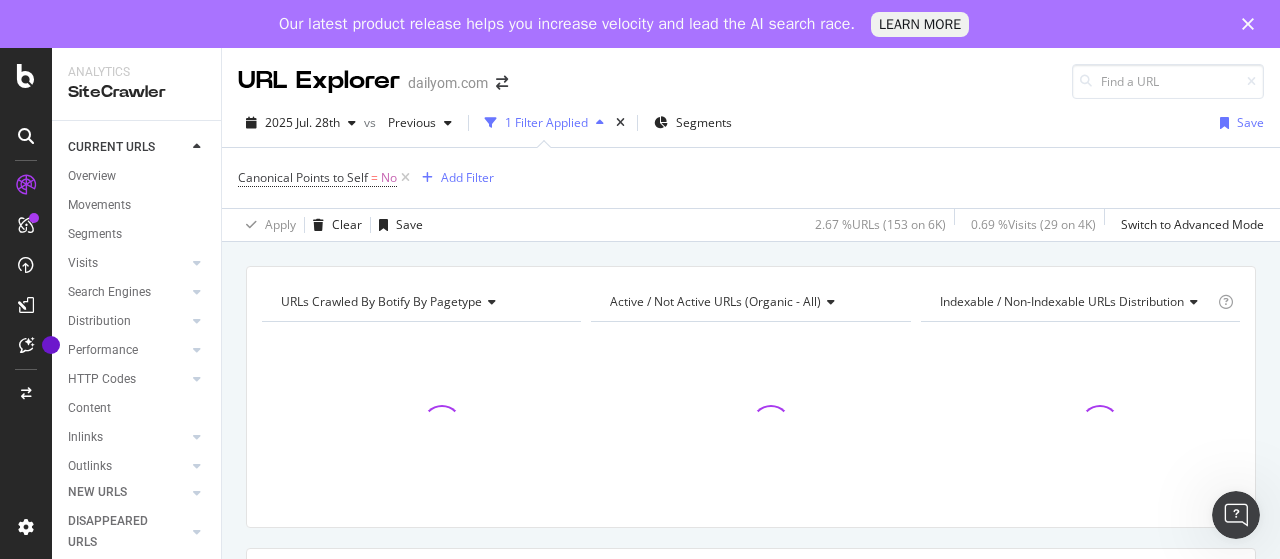 scroll, scrollTop: 200, scrollLeft: 0, axis: vertical 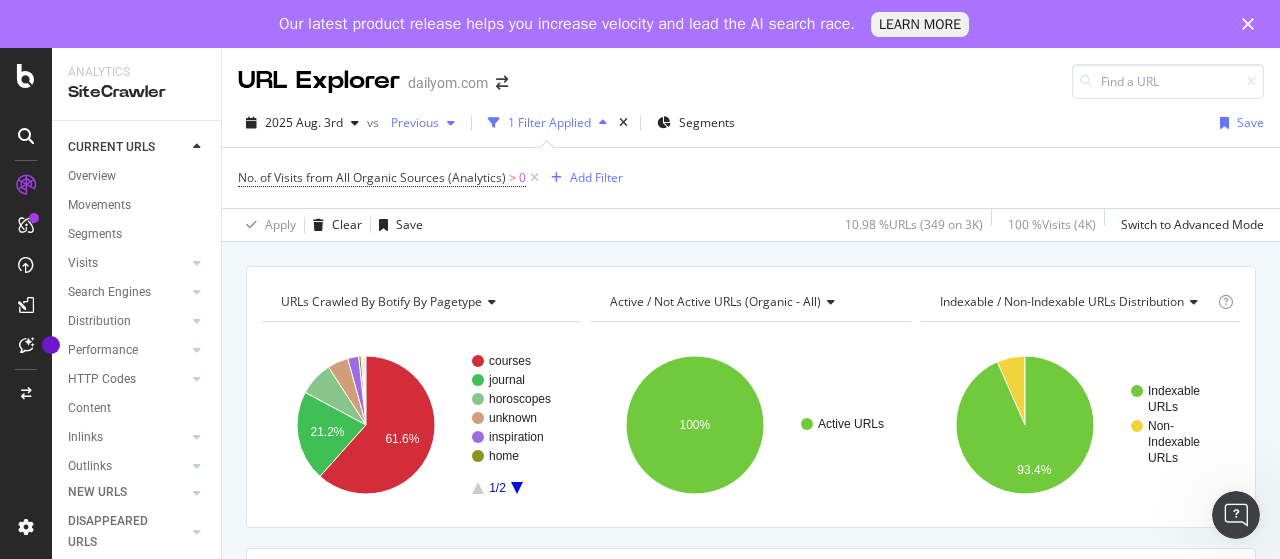 click on "Previous" at bounding box center [411, 122] 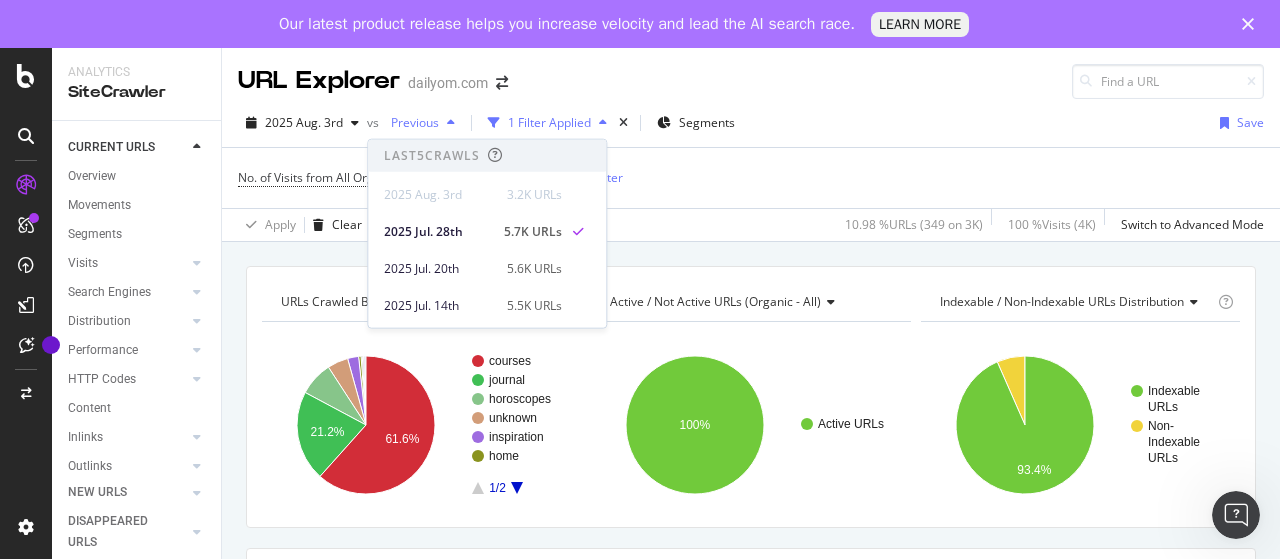 click on "Previous" at bounding box center [411, 122] 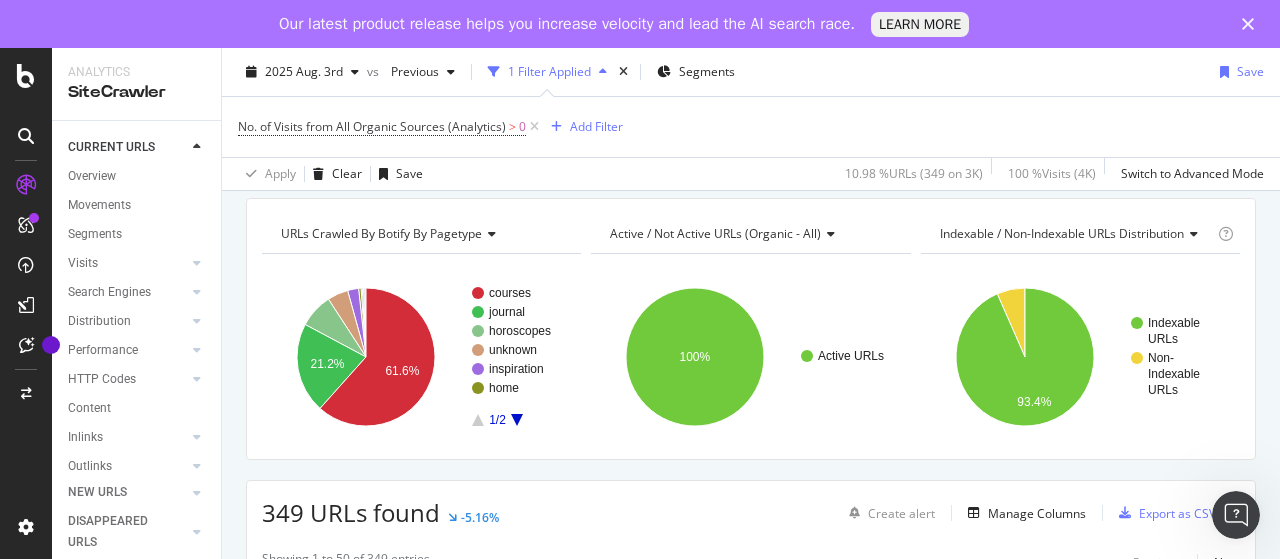 scroll, scrollTop: 100, scrollLeft: 0, axis: vertical 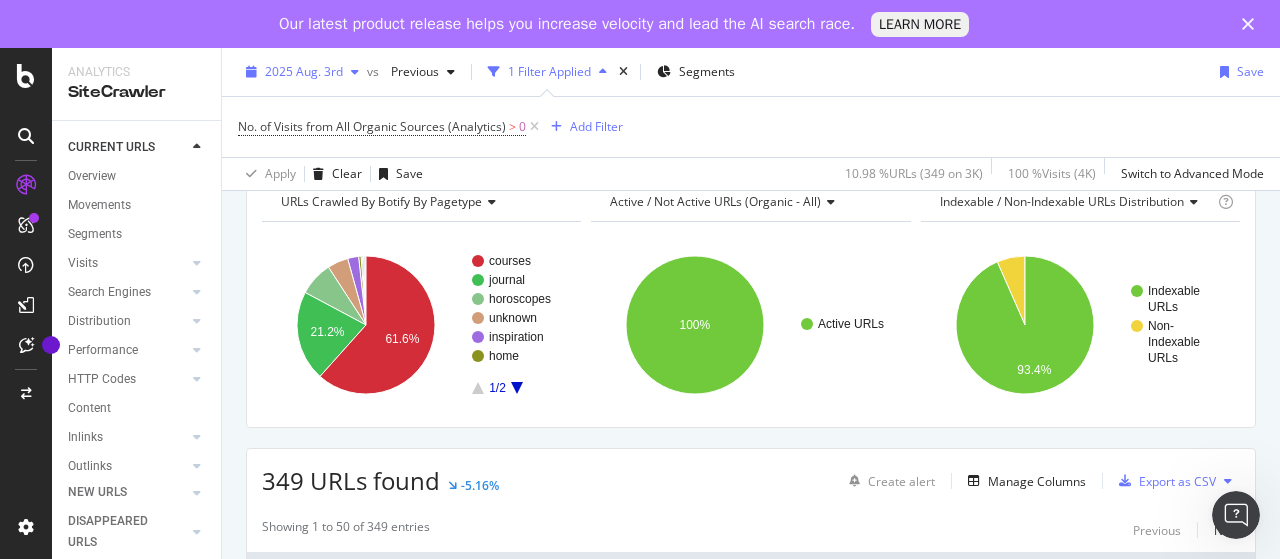 click on "2025 Aug. 3rd" at bounding box center (304, 71) 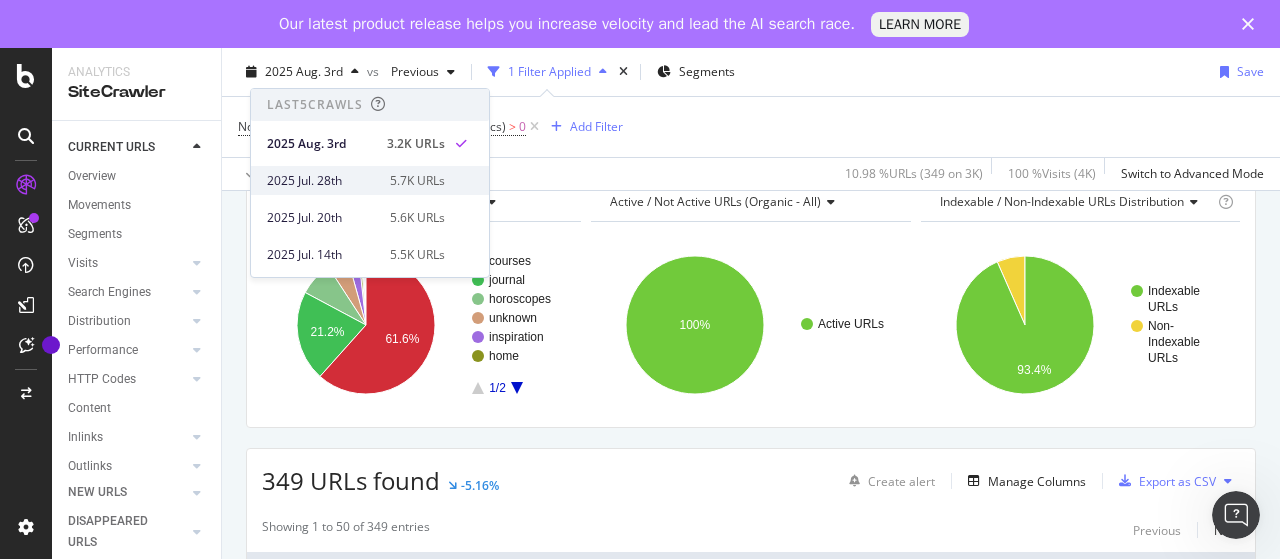 click on "2025 Jul. 28th" at bounding box center (322, 181) 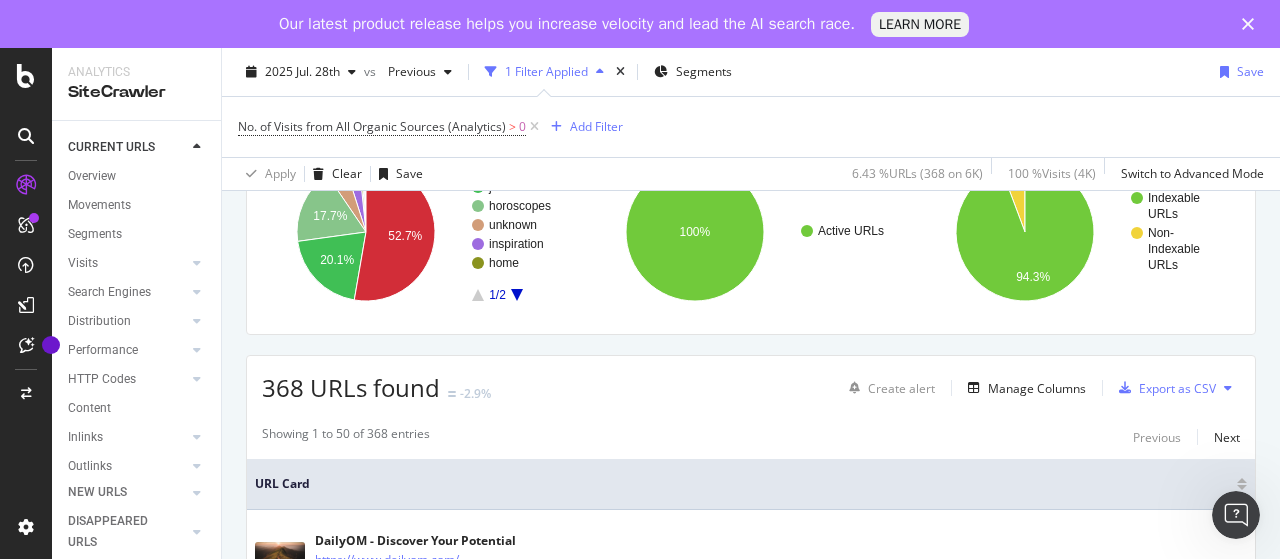 scroll, scrollTop: 200, scrollLeft: 0, axis: vertical 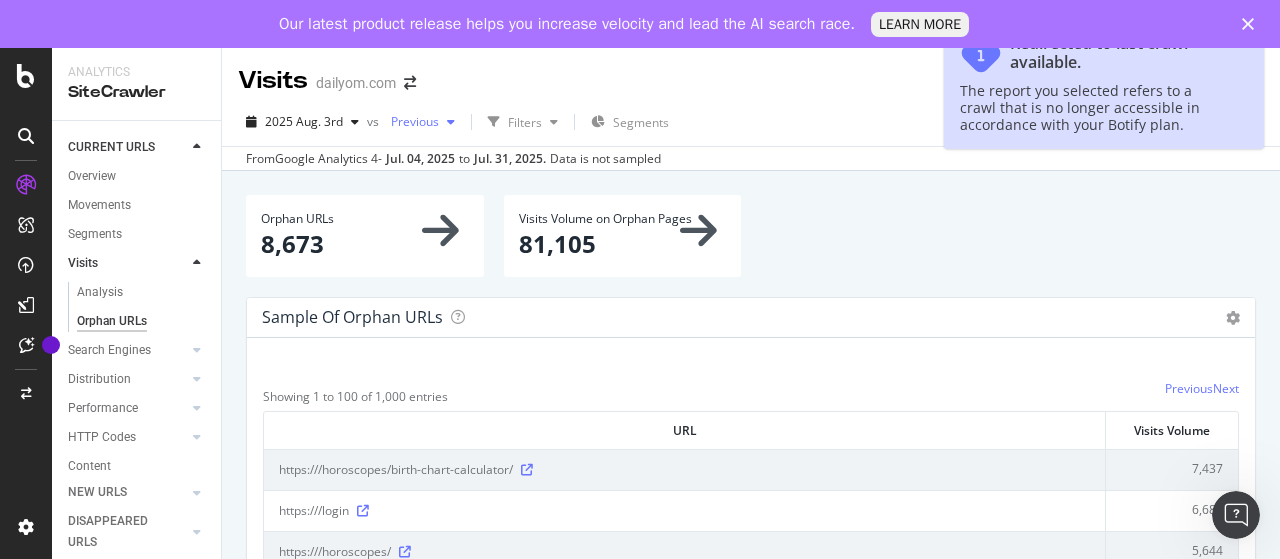 click on "Previous" at bounding box center (411, 121) 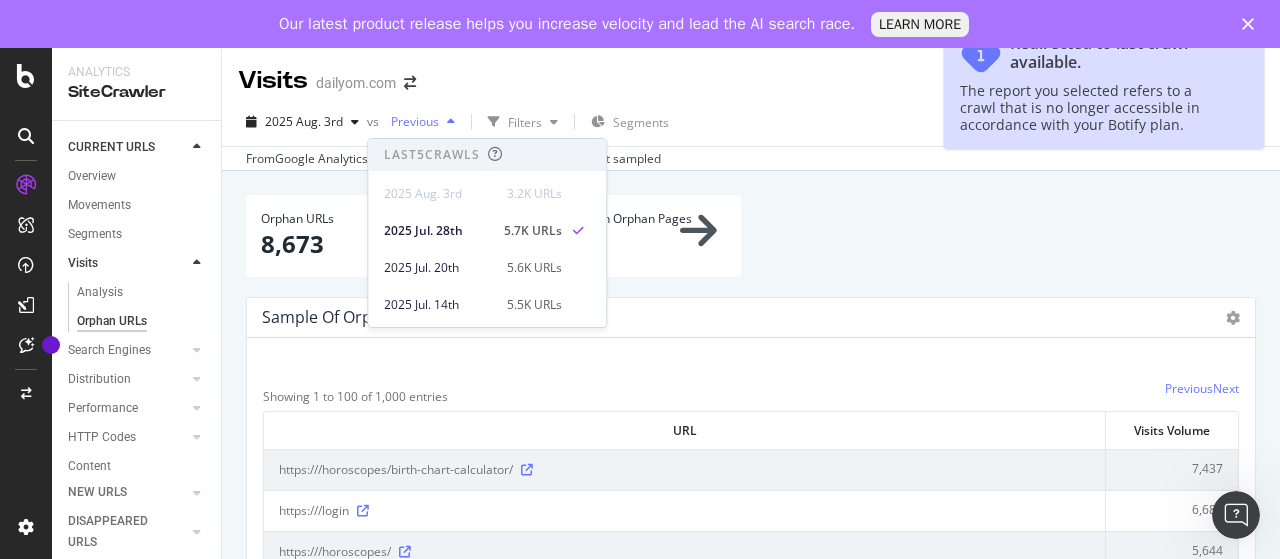 click on "Previous" at bounding box center [411, 121] 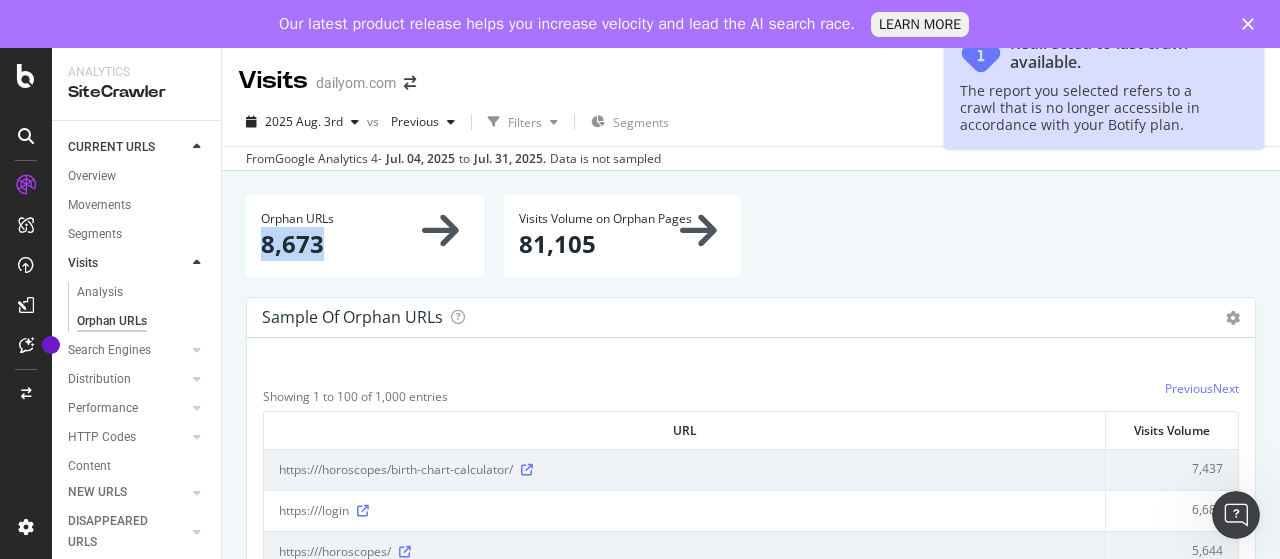 drag, startPoint x: 259, startPoint y: 241, endPoint x: 338, endPoint y: 250, distance: 79.51101 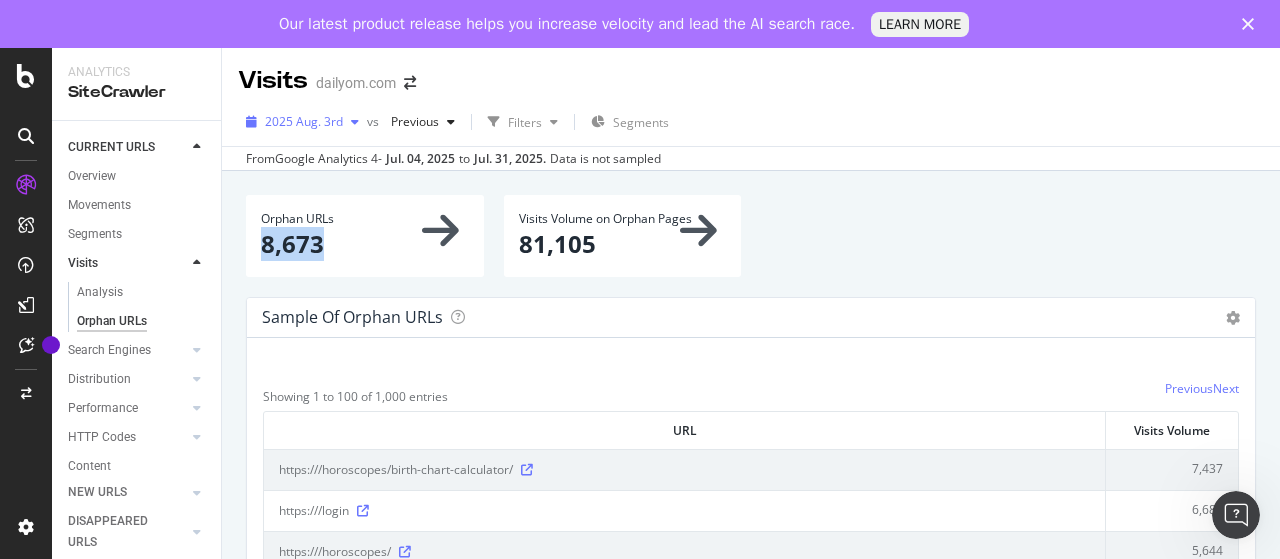 click on "2025 Aug. 3rd" at bounding box center (304, 121) 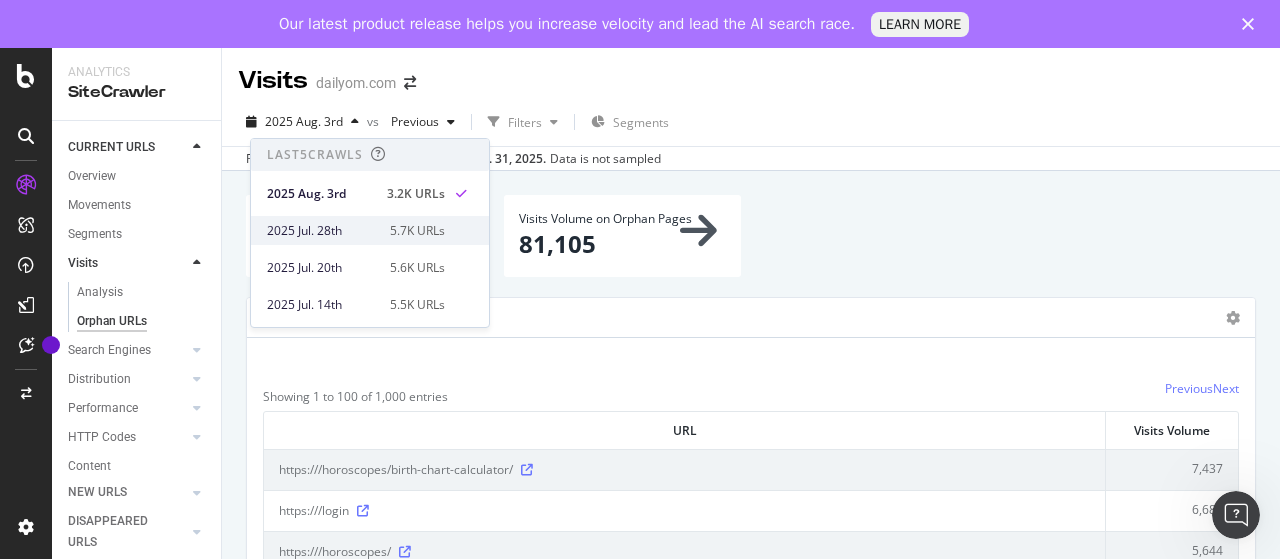click on "2025 Jul. 28th" at bounding box center (322, 231) 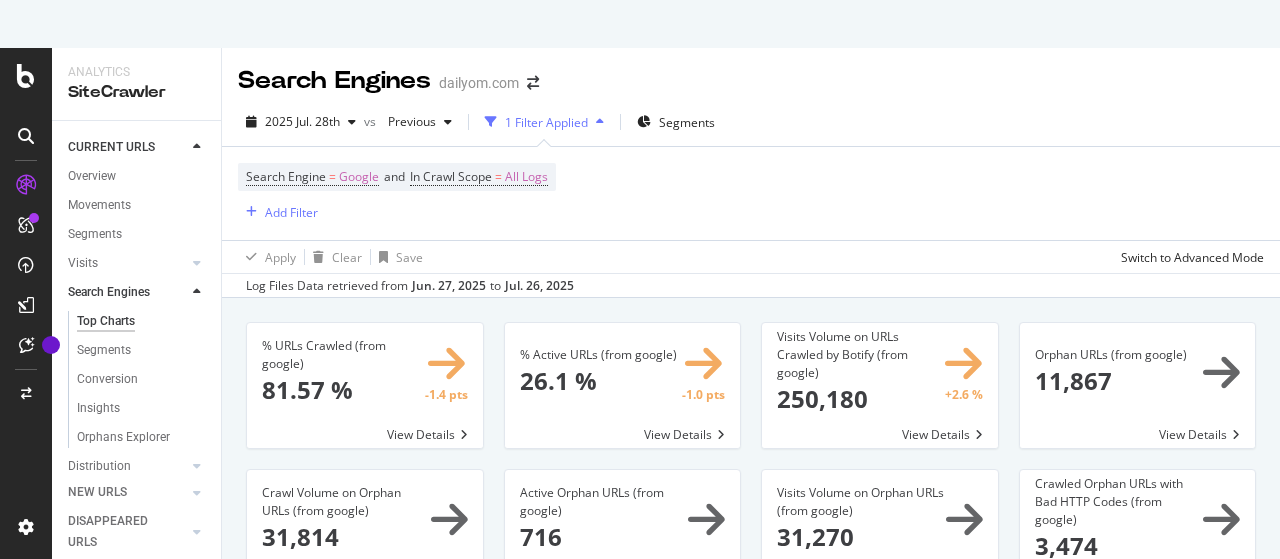 scroll, scrollTop: 0, scrollLeft: 0, axis: both 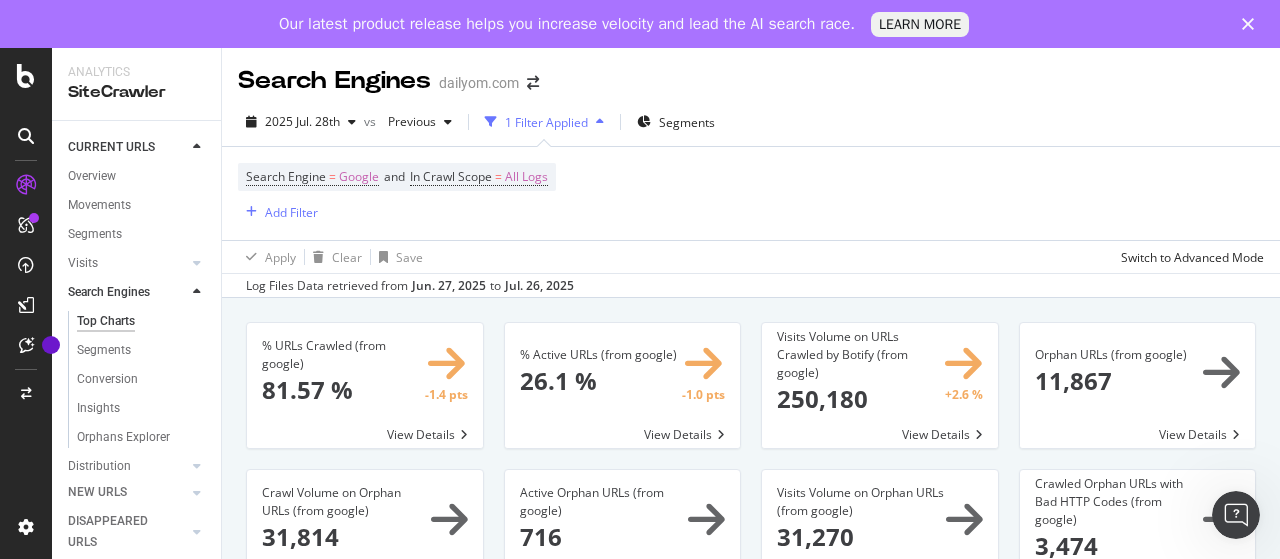 click on "2025 Jul. 28th vs Previous 1 Filter Applied Segments Search Engine   =     Google  and  In Crawl Scope   =     All Logs Add Filter Apply Clear Save Switch to Advanced Mode Log Files Data retrieved from Jun. 27, 2025 to Jul. 26, 2025" at bounding box center (751, 198) 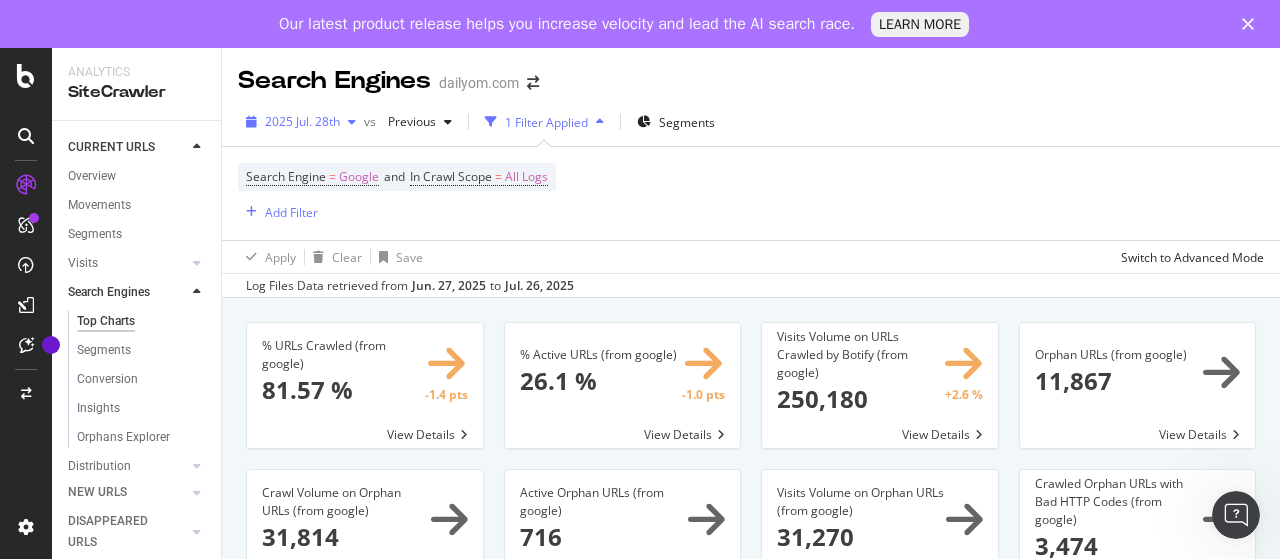 click on "2025 Jul. 28th" 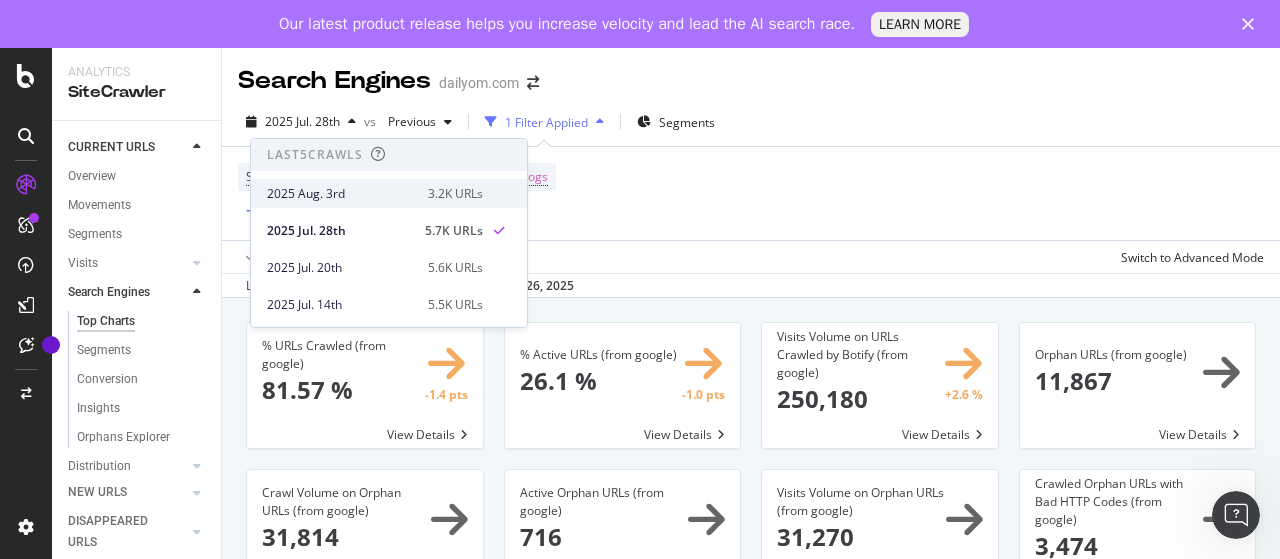 click on "2025 Aug. 3rd" 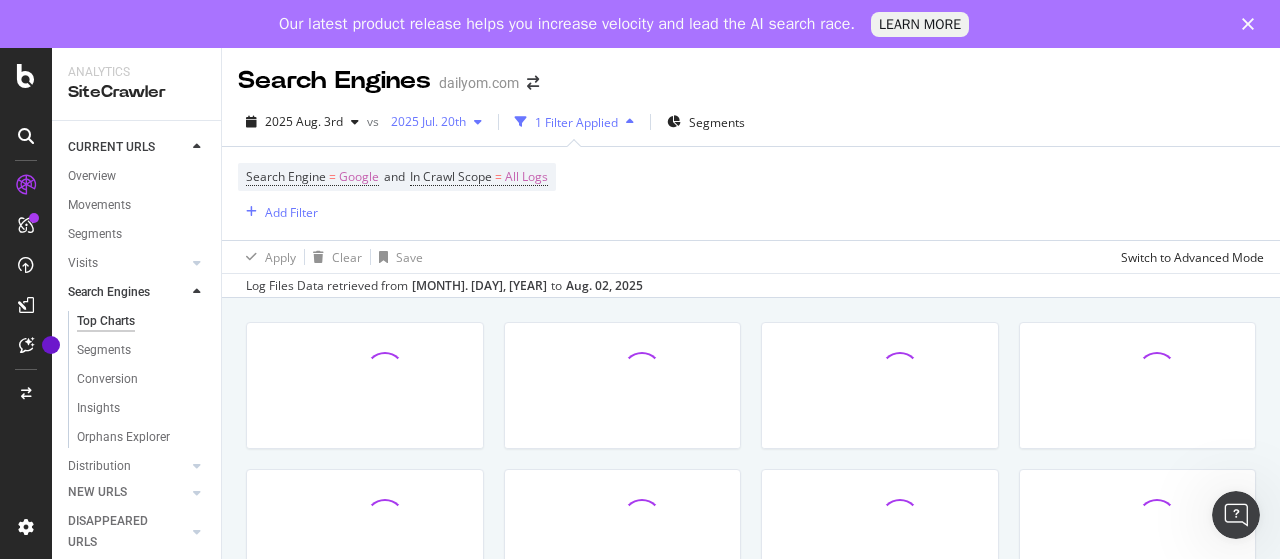 click on "2025 Jul. 20th" 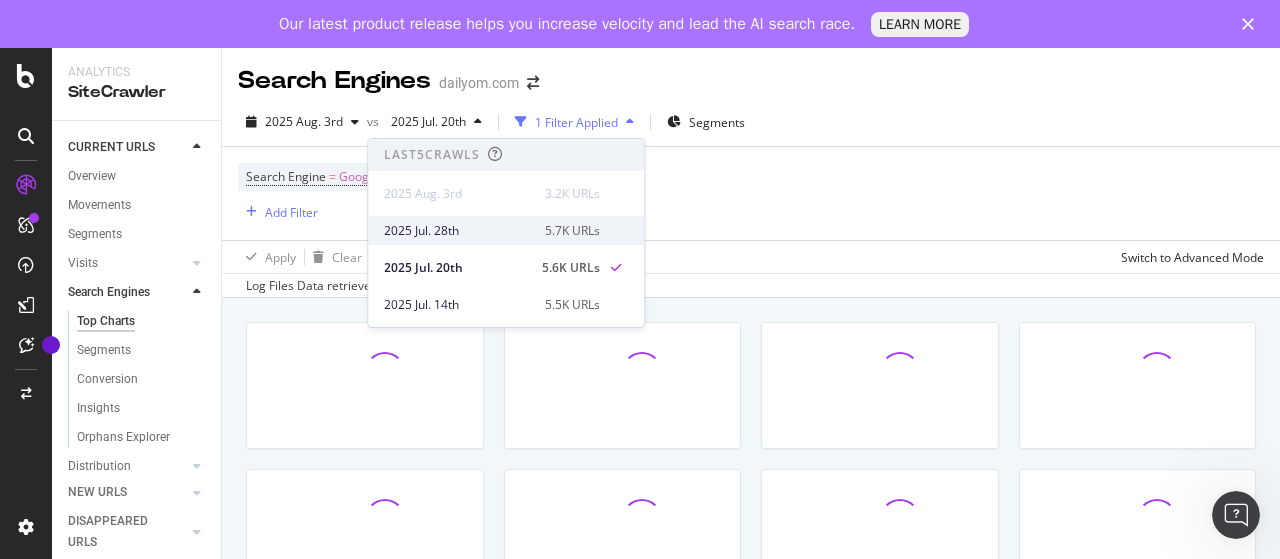 click on "2025 Jul. 28th" 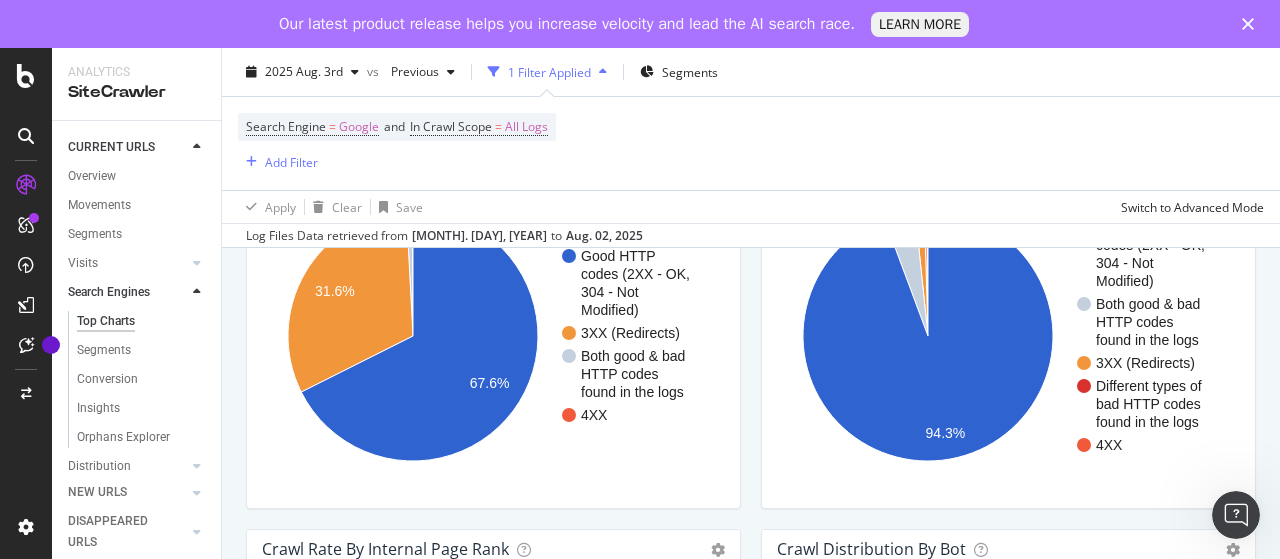 scroll, scrollTop: 1800, scrollLeft: 0, axis: vertical 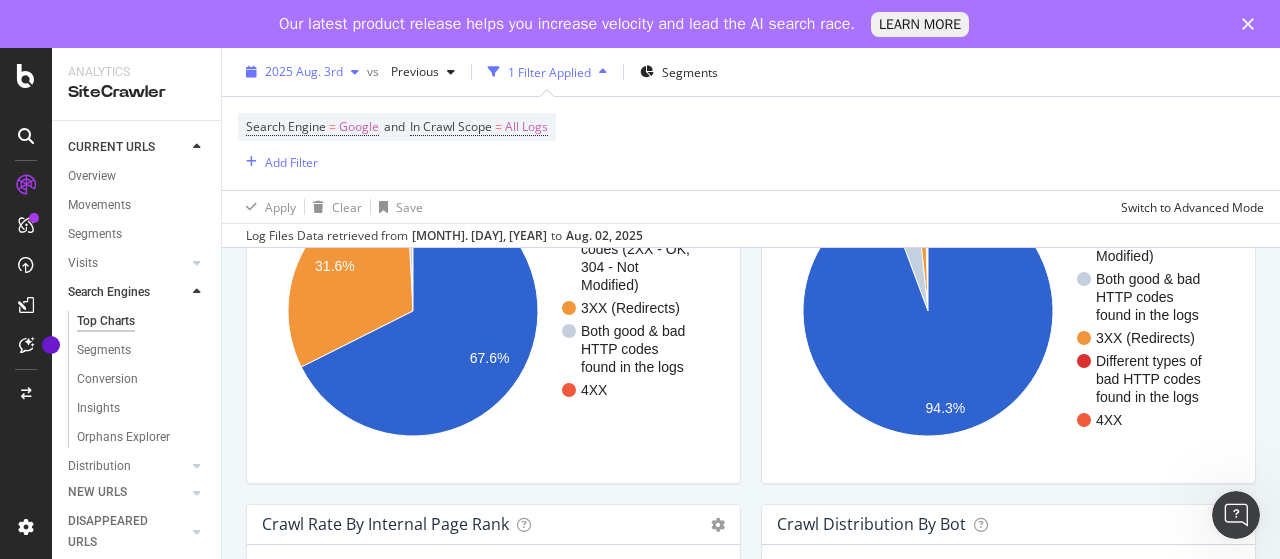 click on "2025 Aug. 3rd" 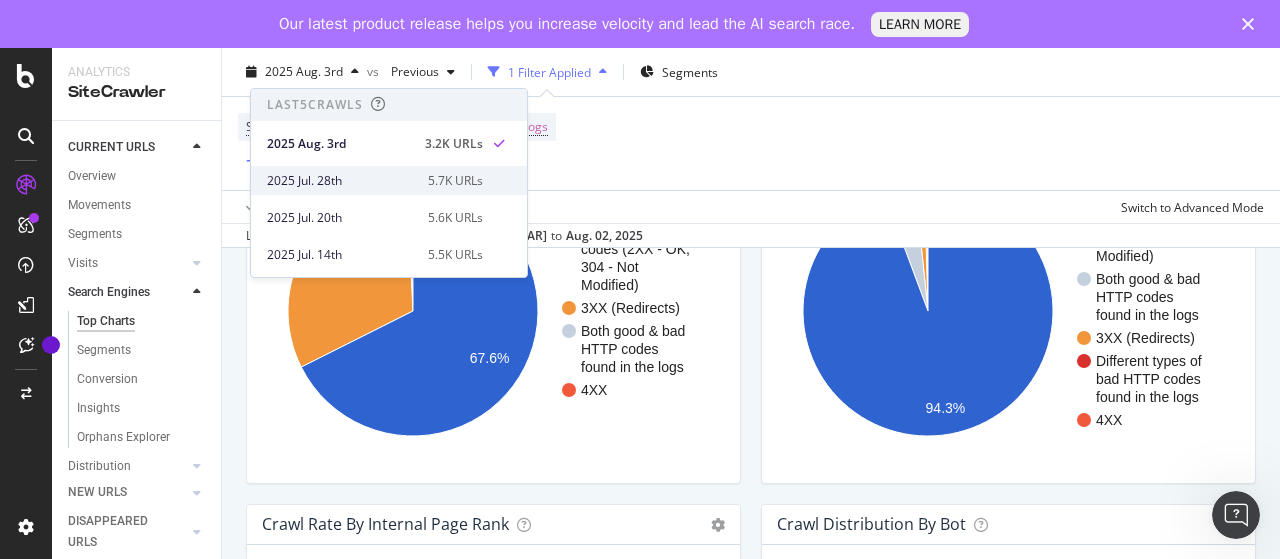 click on "2025 Jul. 28th" 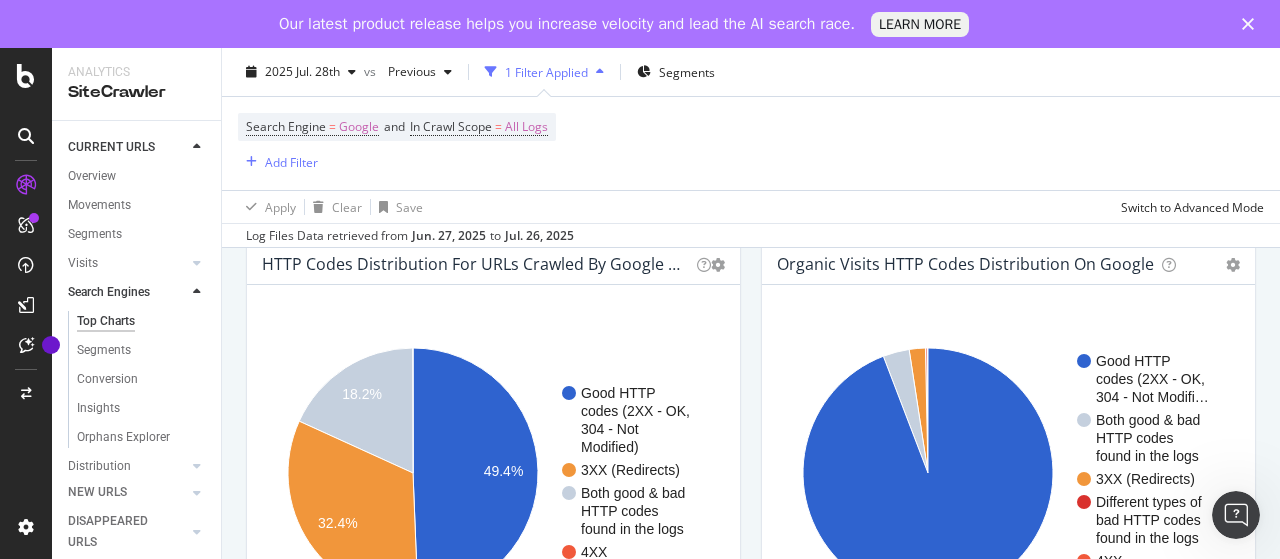 scroll, scrollTop: 1800, scrollLeft: 0, axis: vertical 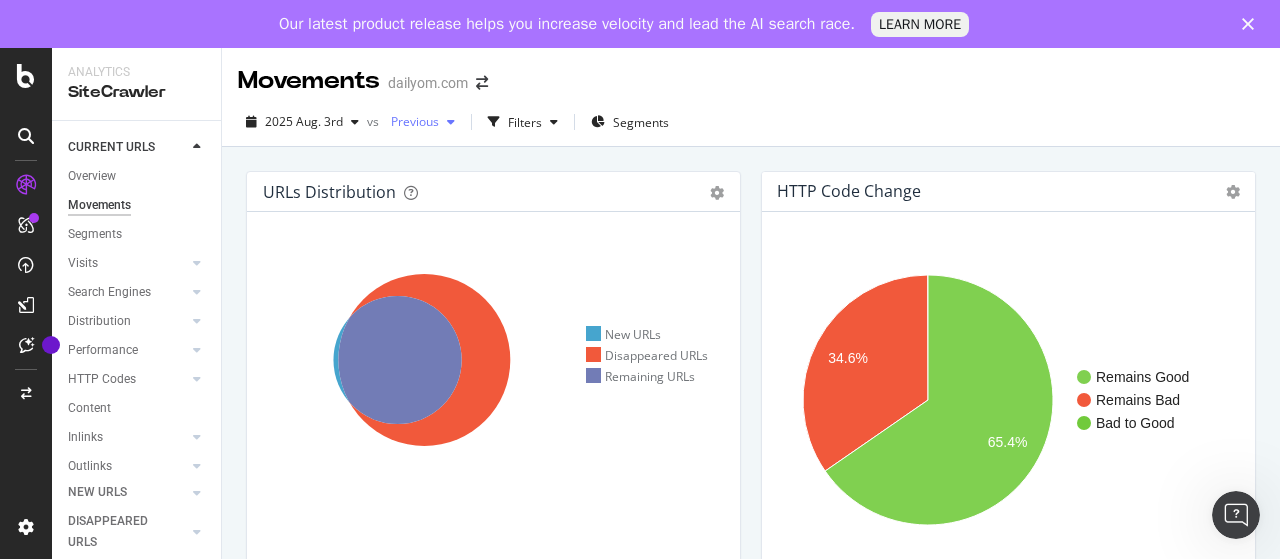 click at bounding box center [451, 122] 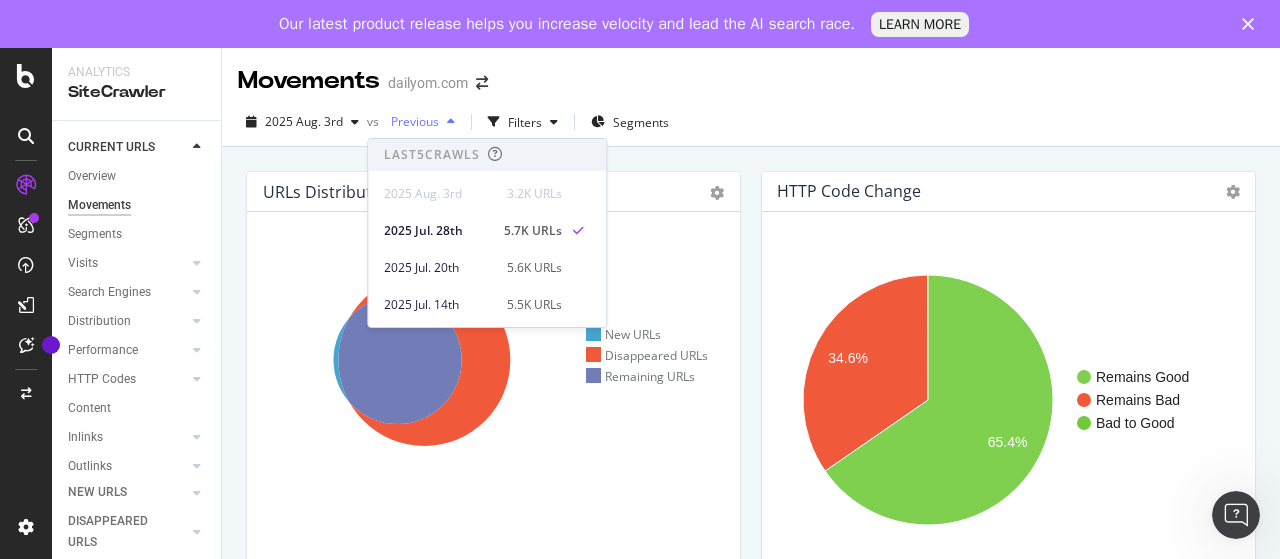 click at bounding box center (451, 122) 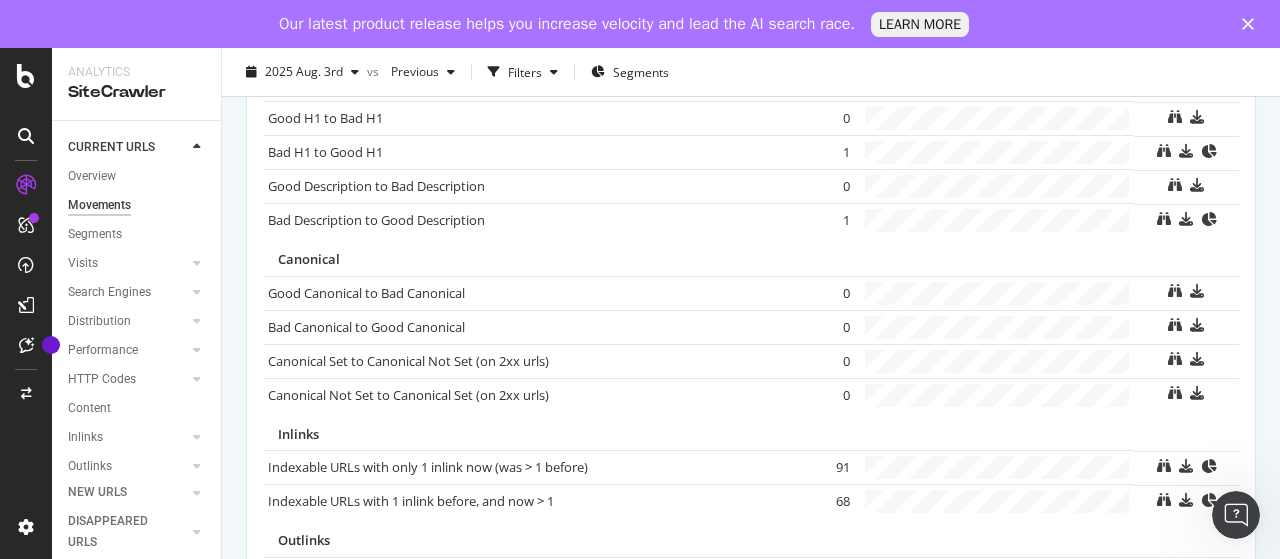 scroll, scrollTop: 1559, scrollLeft: 0, axis: vertical 